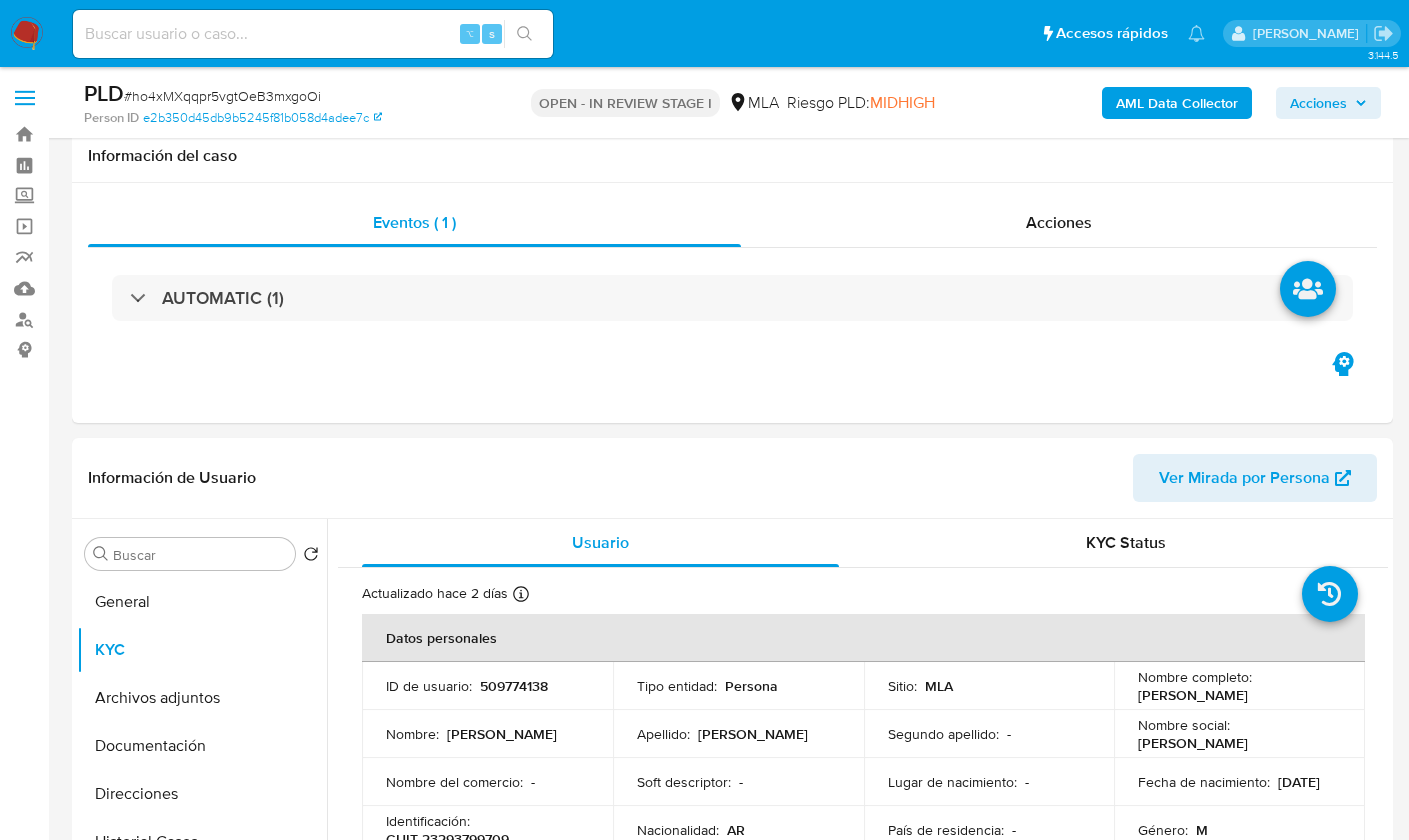 select on "10" 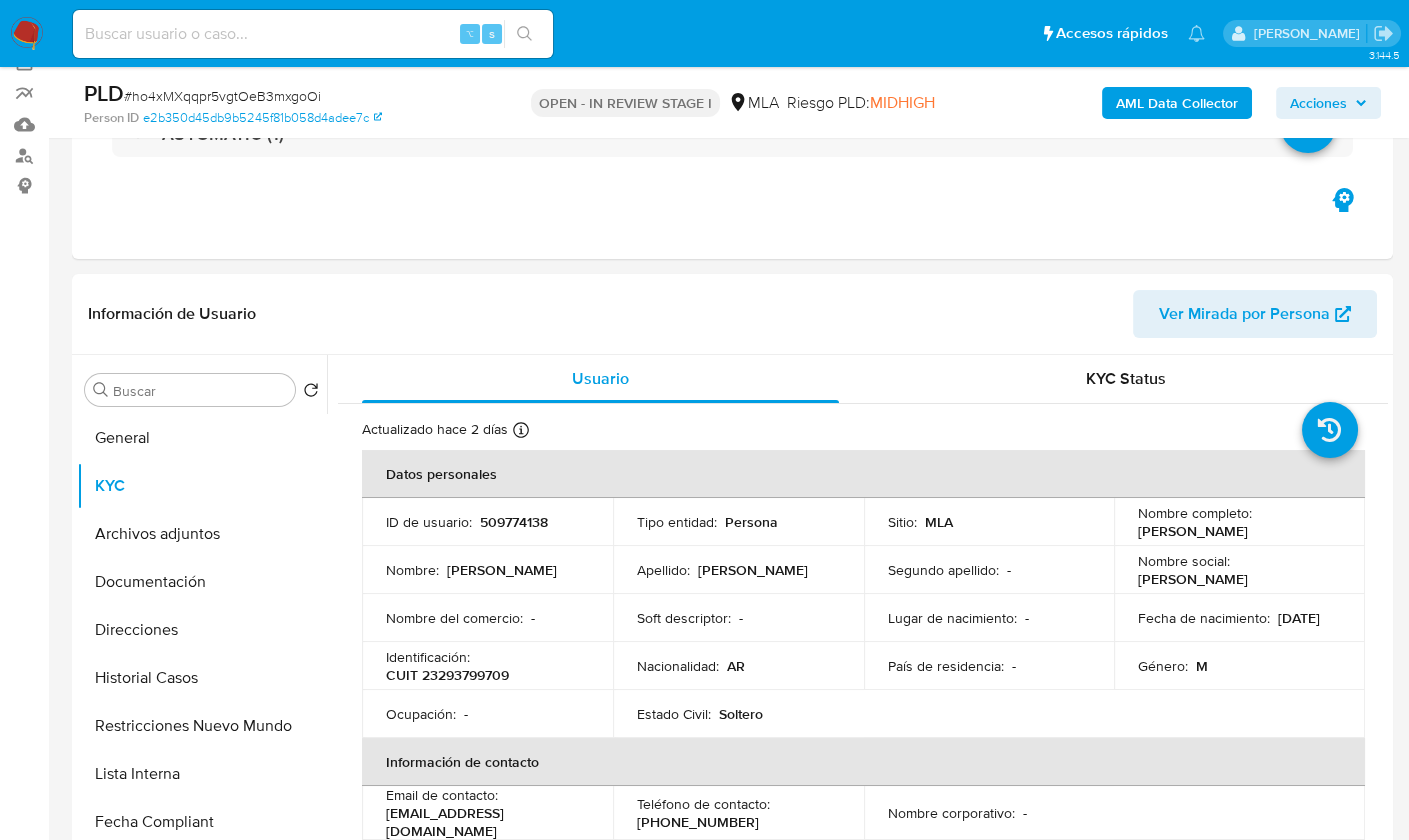 scroll, scrollTop: 1132, scrollLeft: 0, axis: vertical 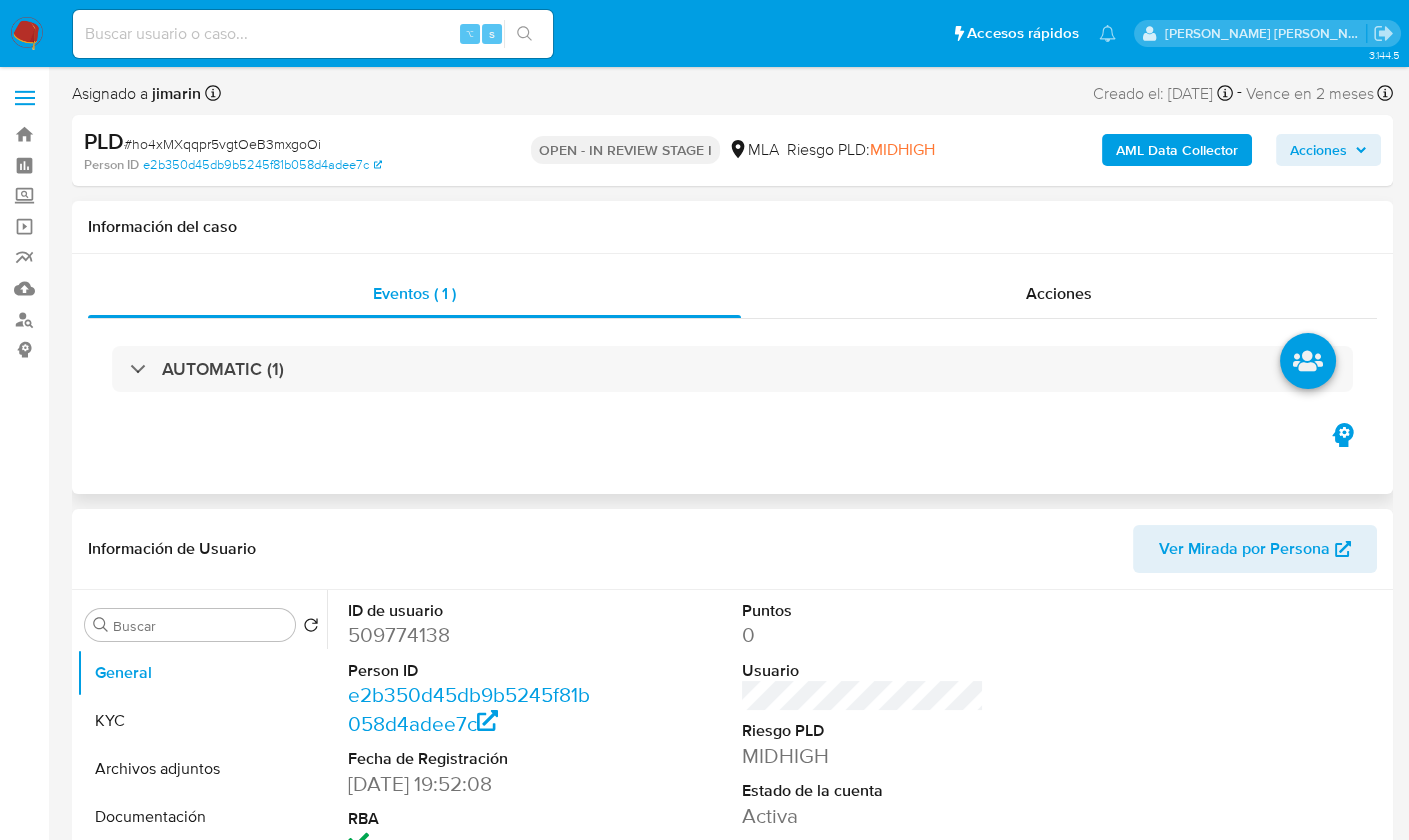 select on "10" 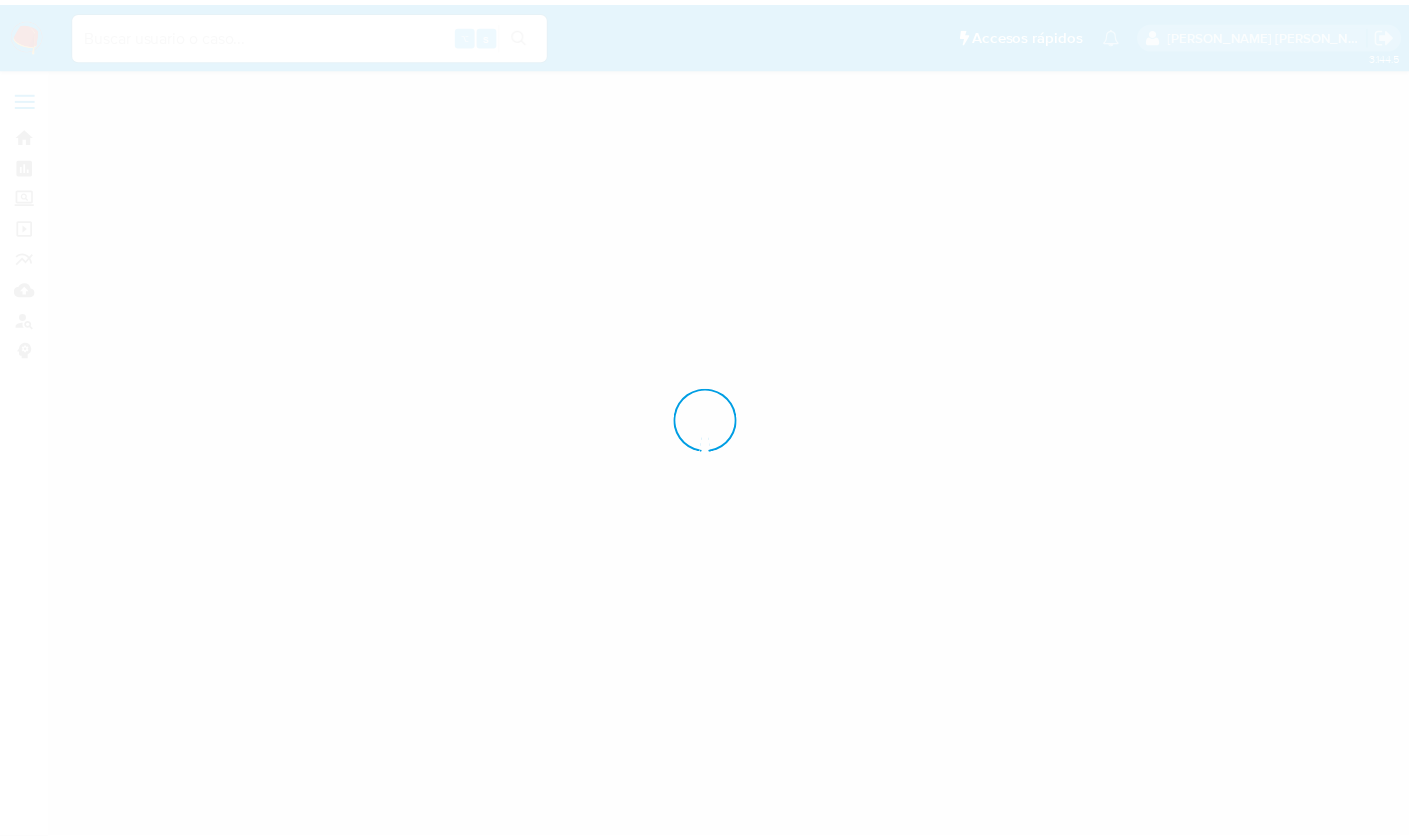 scroll, scrollTop: 0, scrollLeft: 0, axis: both 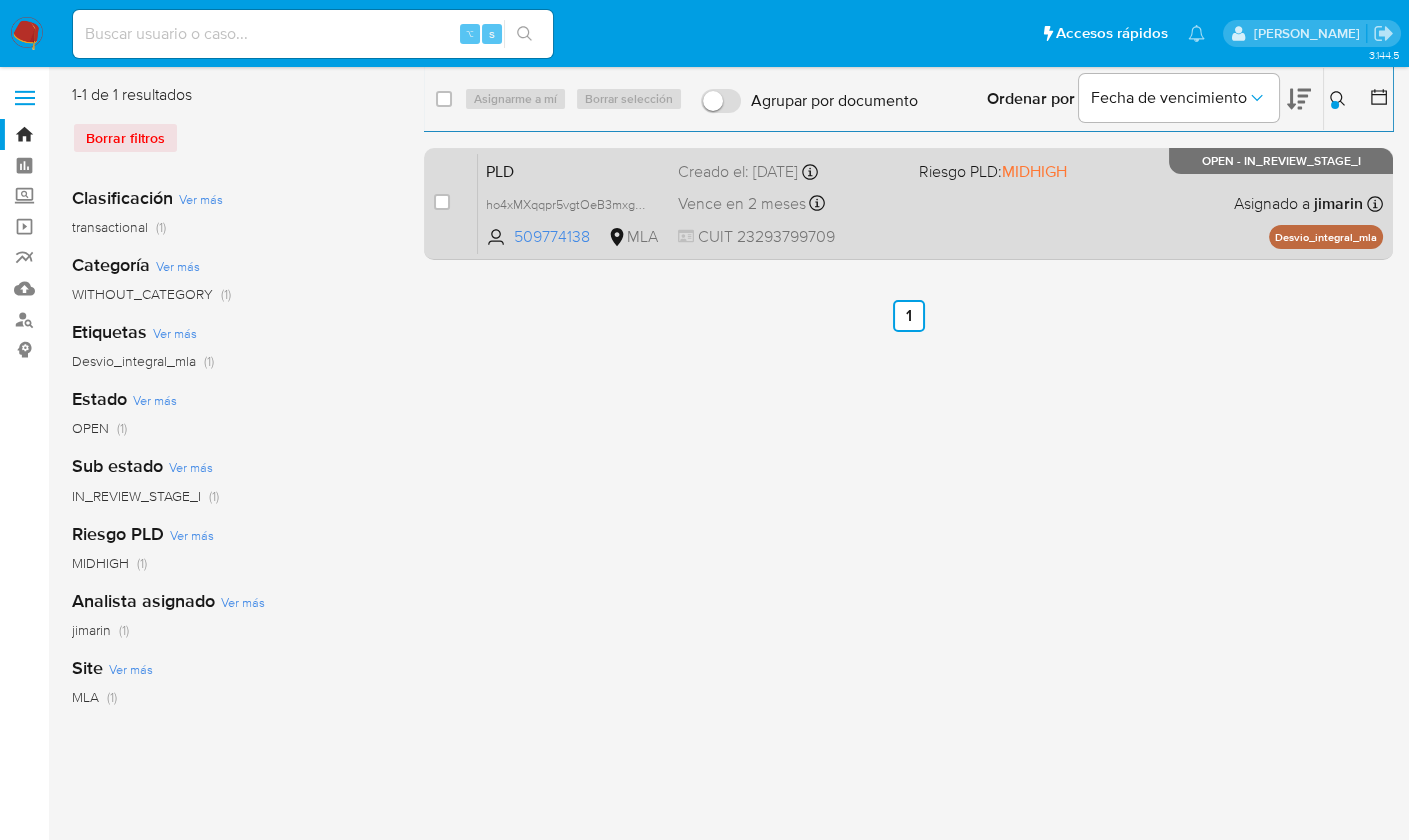 click on "PLD ho4xMXqqpr5vgtOeB3mxgoOi 509774138 MLA Riesgo PLD:  MIDHIGH Creado el: [DATE]   Creado el: [DATE] 03:19:03 Vence en 2 meses   Vence el [DATE] 03:19:03 CUIT   23293799709 Asignado a   jimarin   Asignado el: [DATE] 14:18:43 Desvio_integral_mla OPEN - IN_REVIEW_STAGE_I" at bounding box center (930, 203) 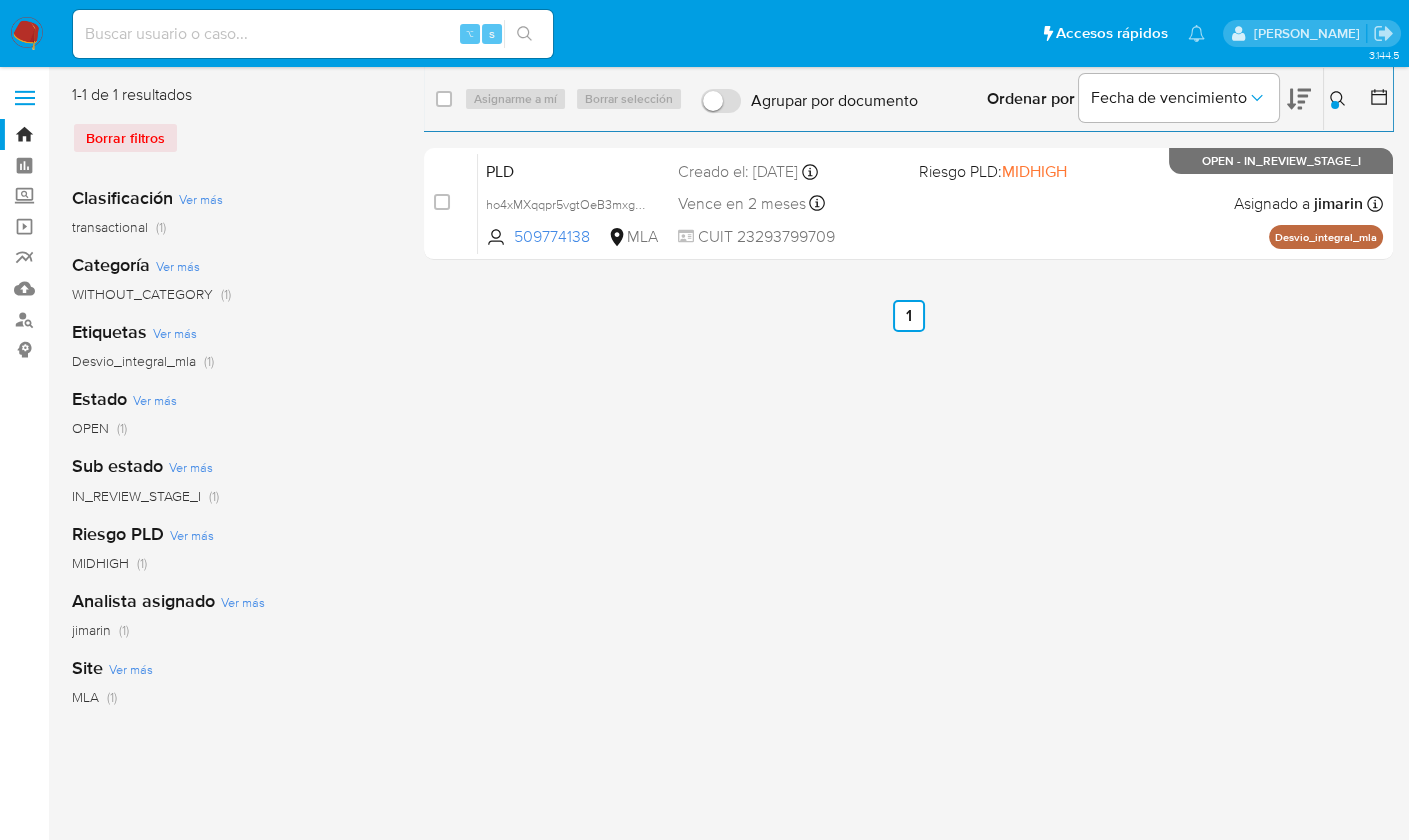 drag, startPoint x: 1325, startPoint y: 96, endPoint x: 1321, endPoint y: 119, distance: 23.345236 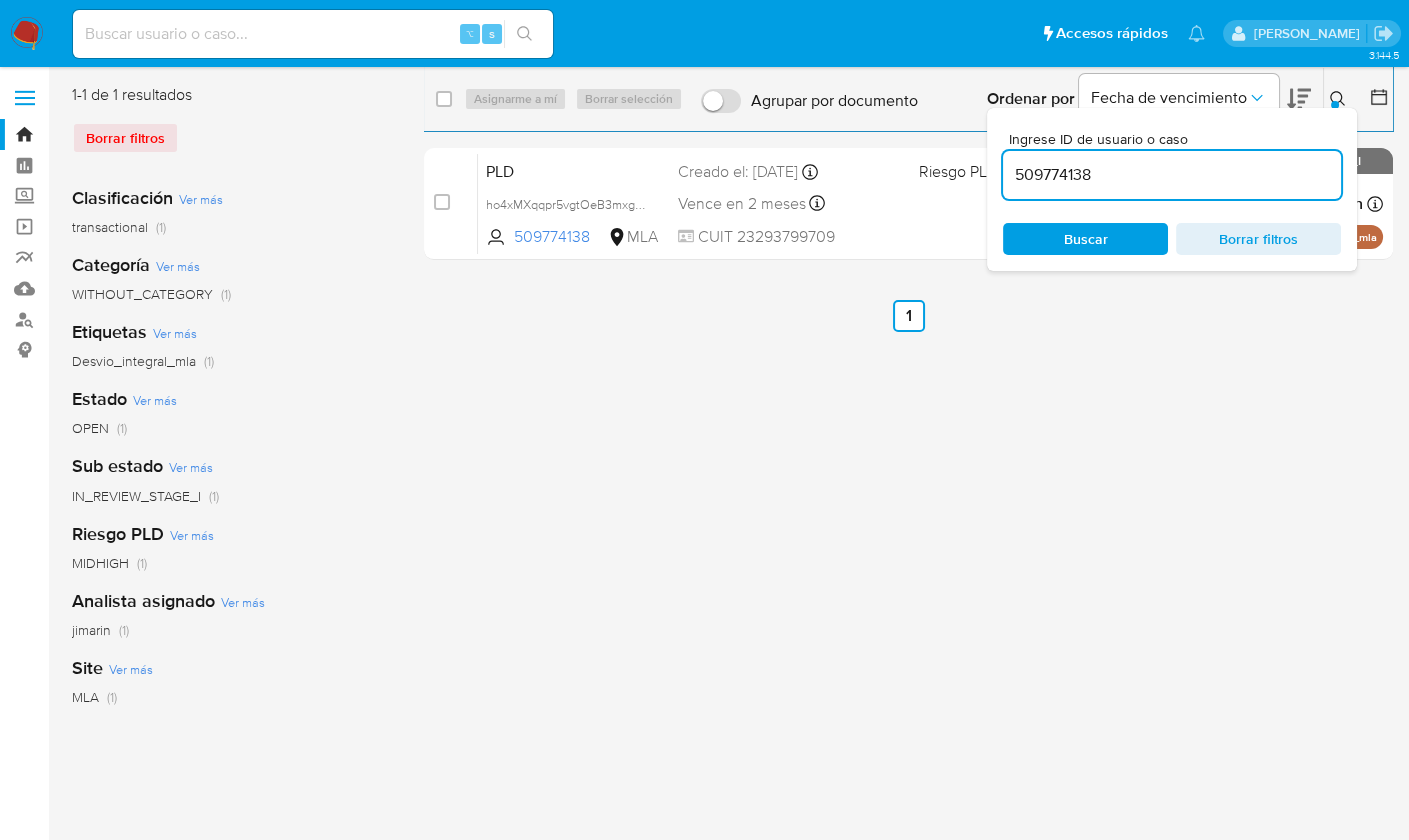 click on "509774138" at bounding box center (1172, 175) 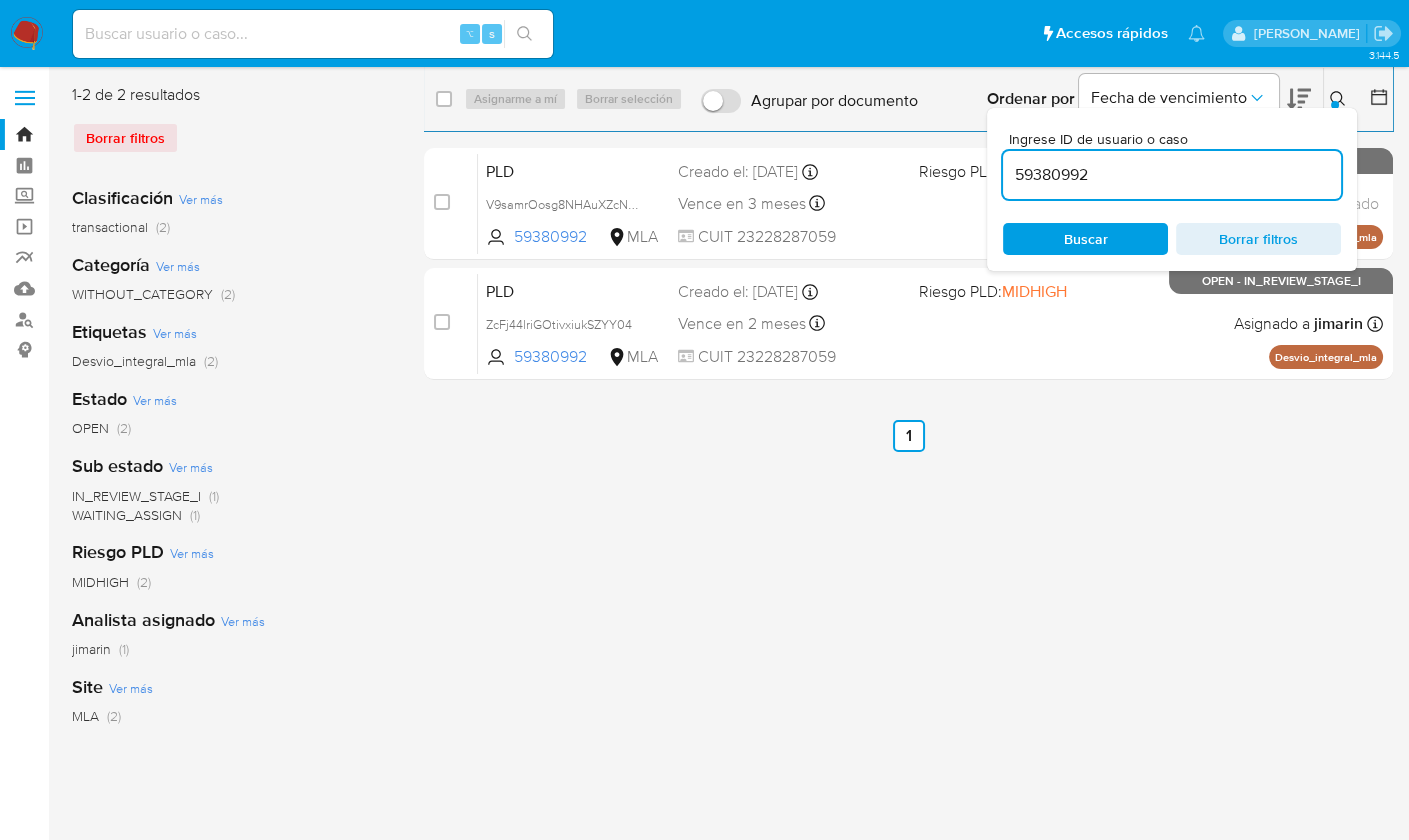click 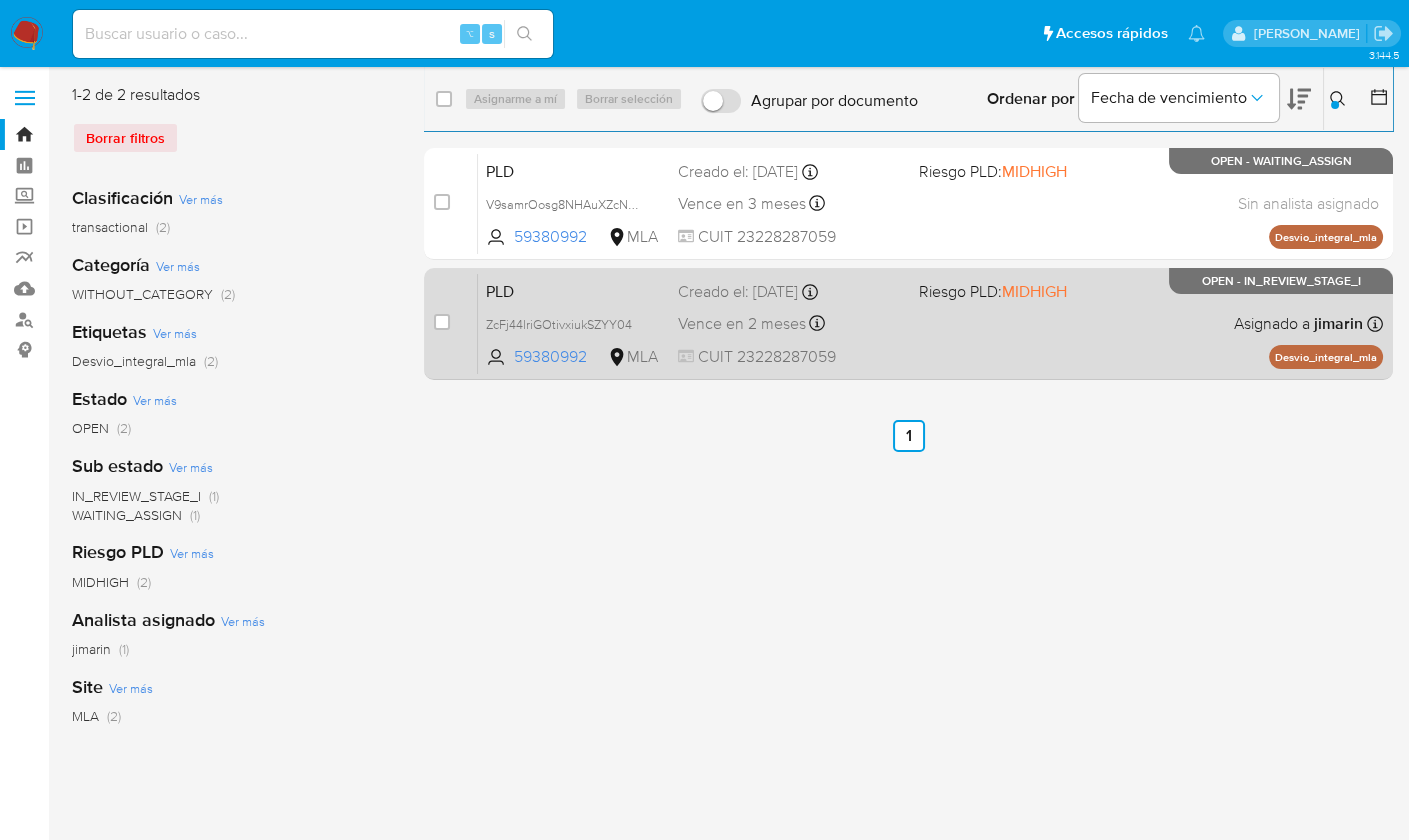 click on "PLD ZcFj44lriGOtivxiukSZYY04 59380992 MLA Riesgo PLD:  MIDHIGH Creado el: 12/06/2025   Creado el: 12/06/2025 03:06:55 Vence en 2 meses   Vence el 10/09/2025 03:06:55 CUIT   23228287059 Asignado a   jimarin   Asignado el: 18/06/2025 14:18:49 Desvio_integral_mla OPEN - IN_REVIEW_STAGE_I" at bounding box center [930, 323] 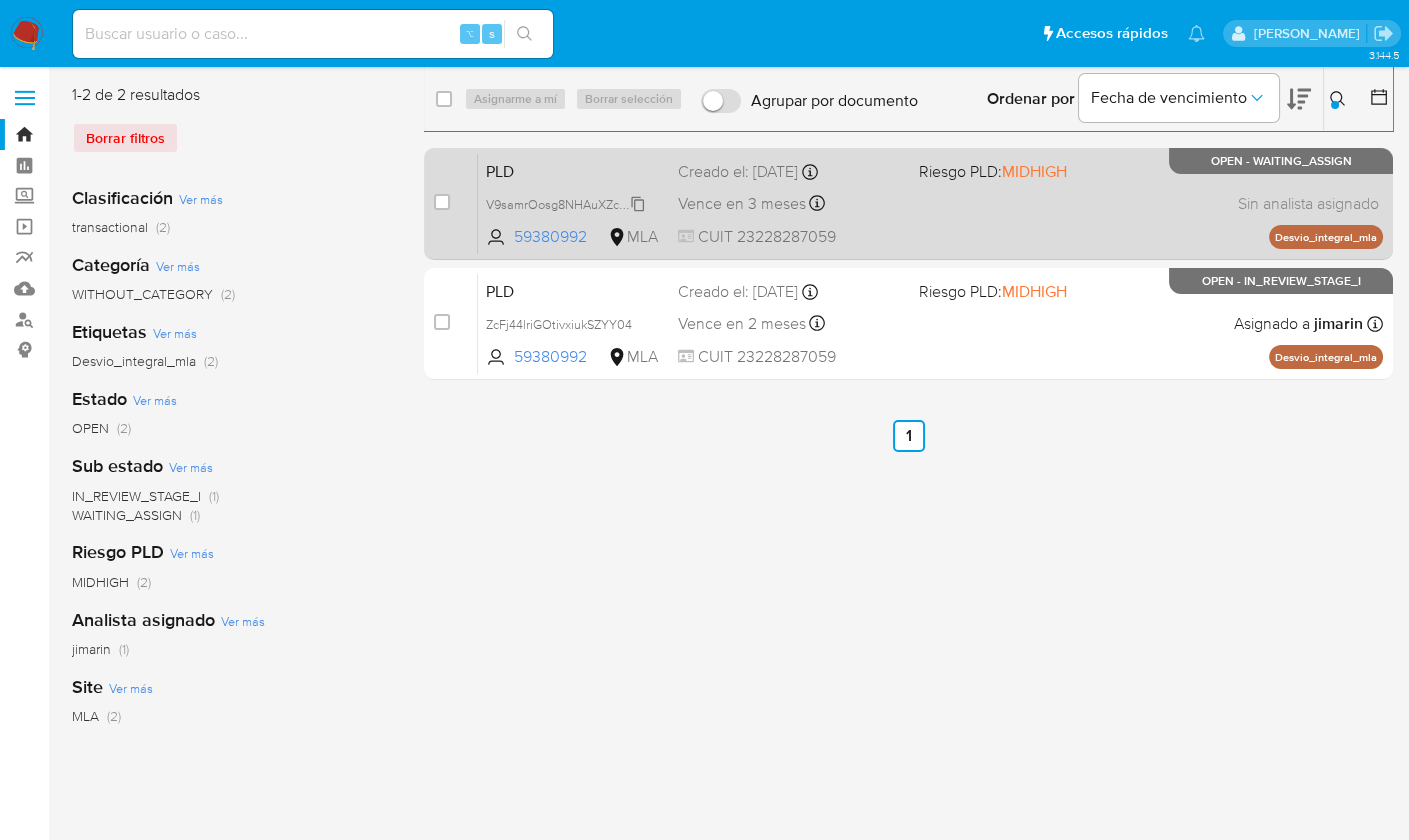 click on "V9samrOosg8NHAuXZcNAEo5V" at bounding box center [575, 203] 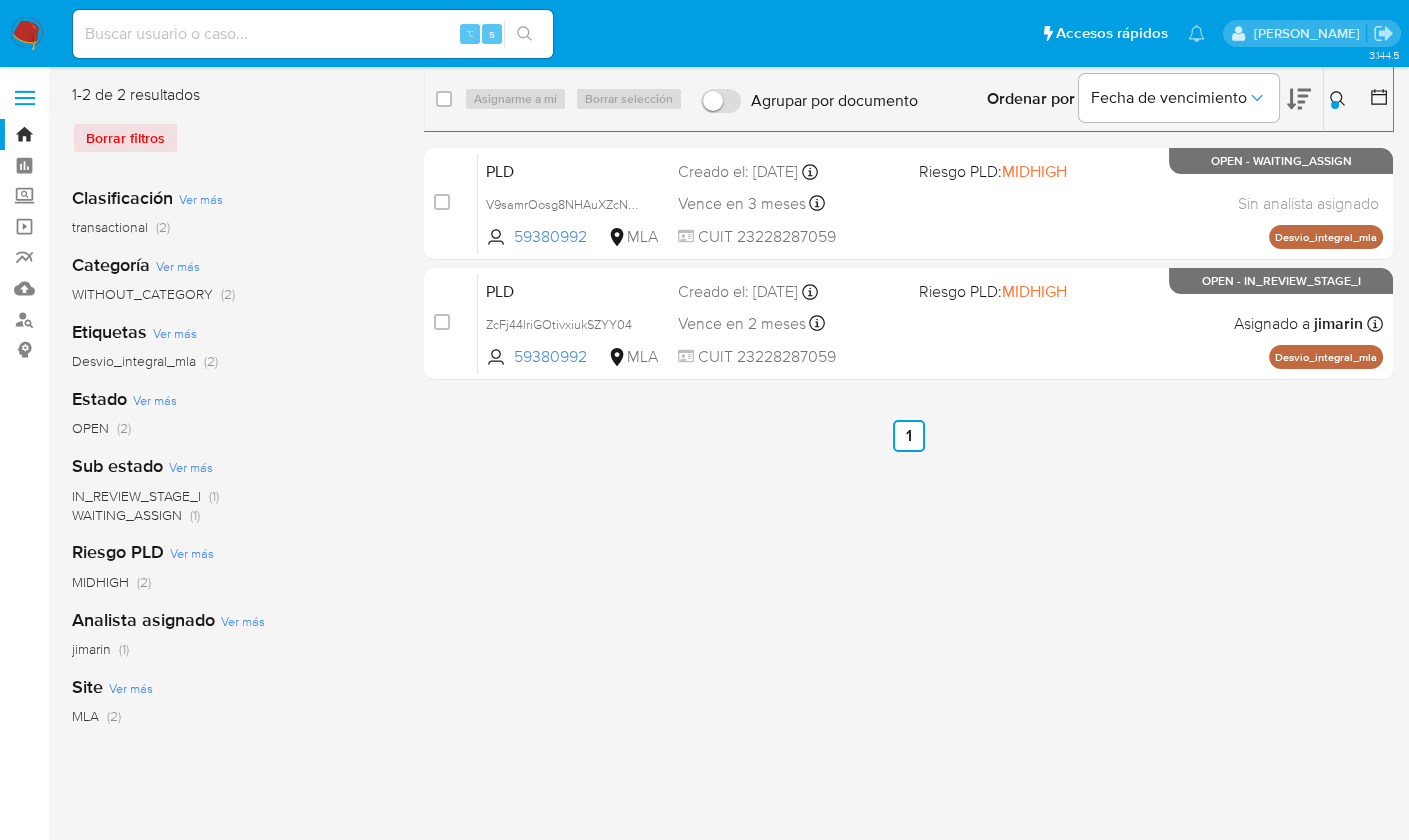 click at bounding box center [1335, 105] 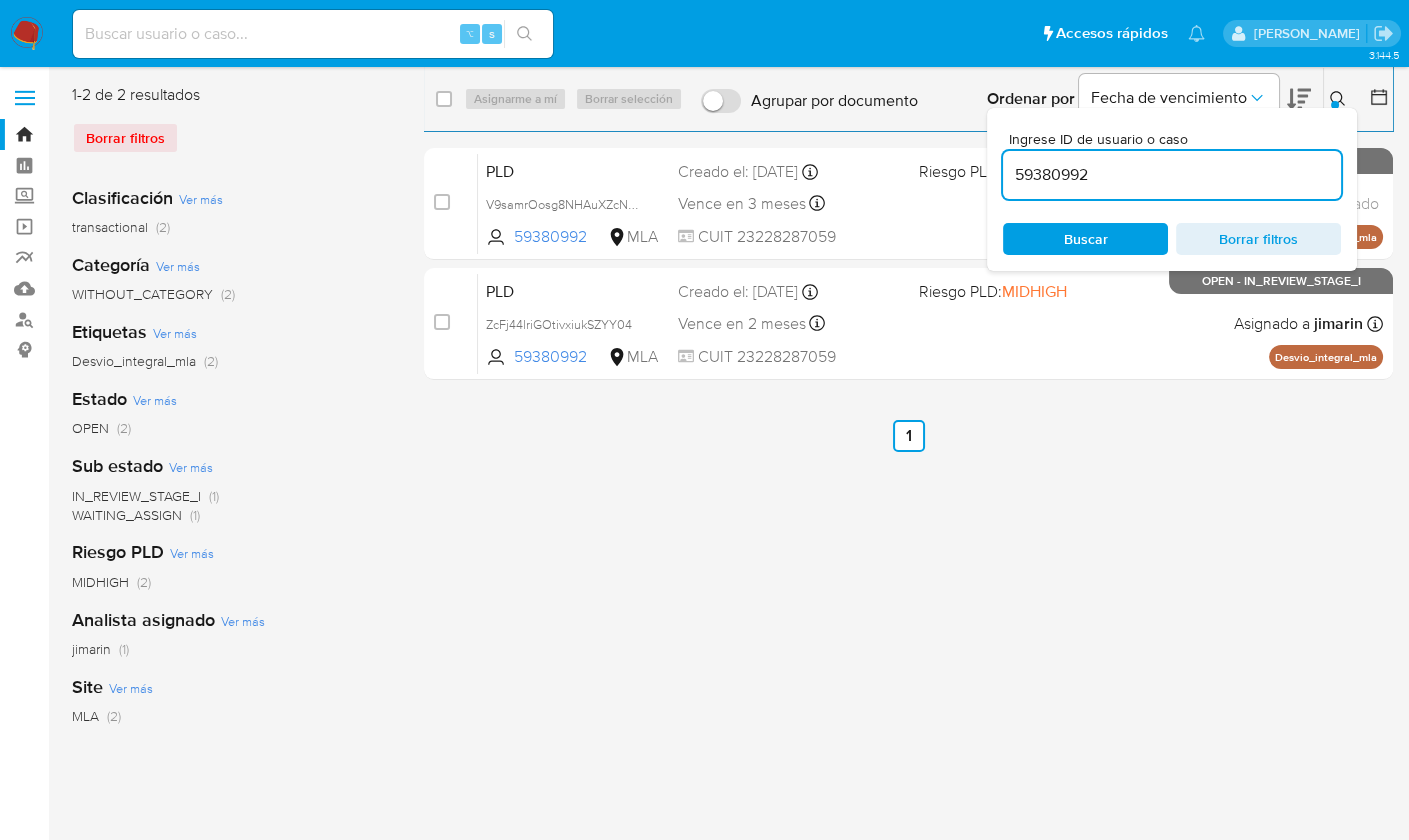 click on "59380992" at bounding box center [1172, 175] 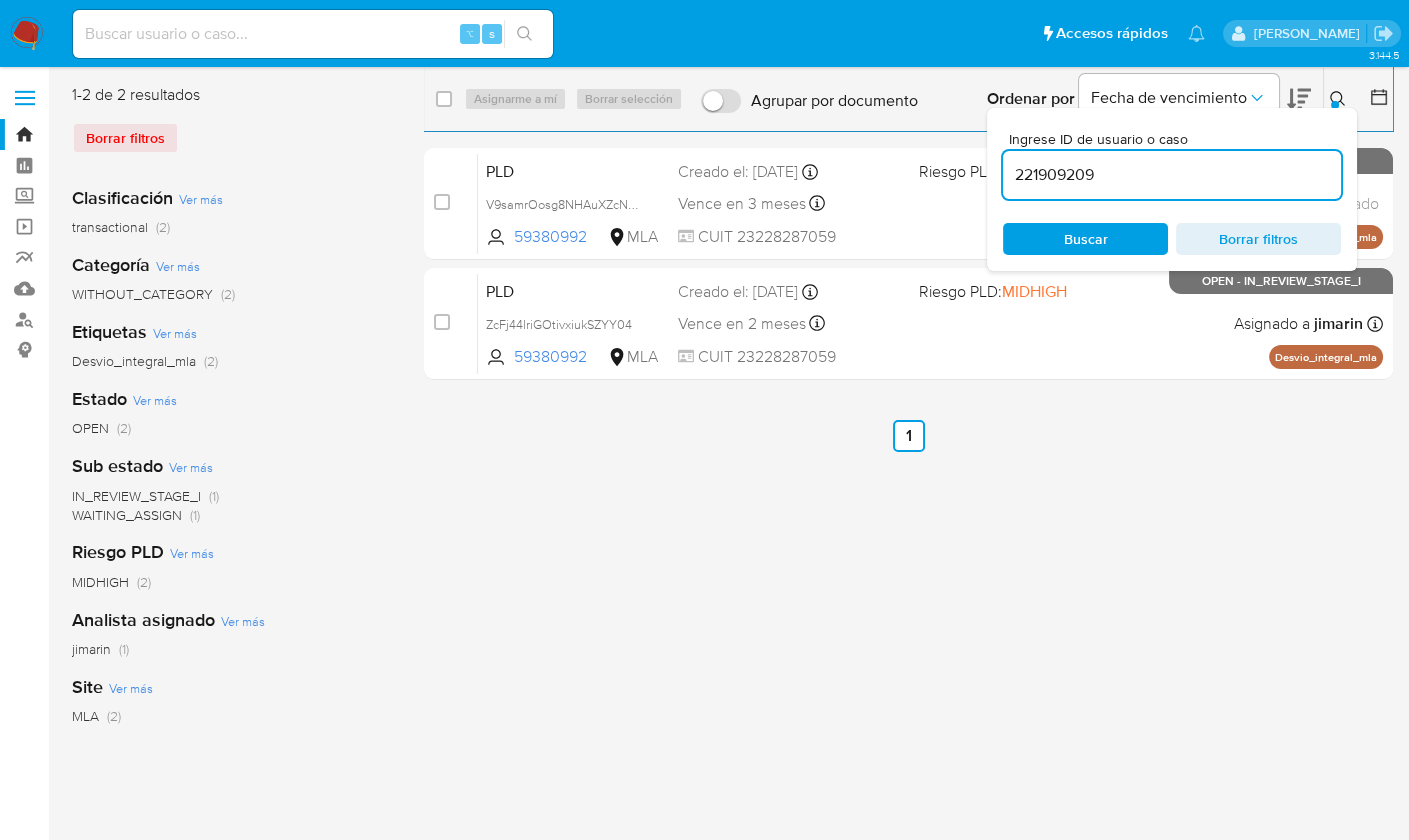 type on "221909209" 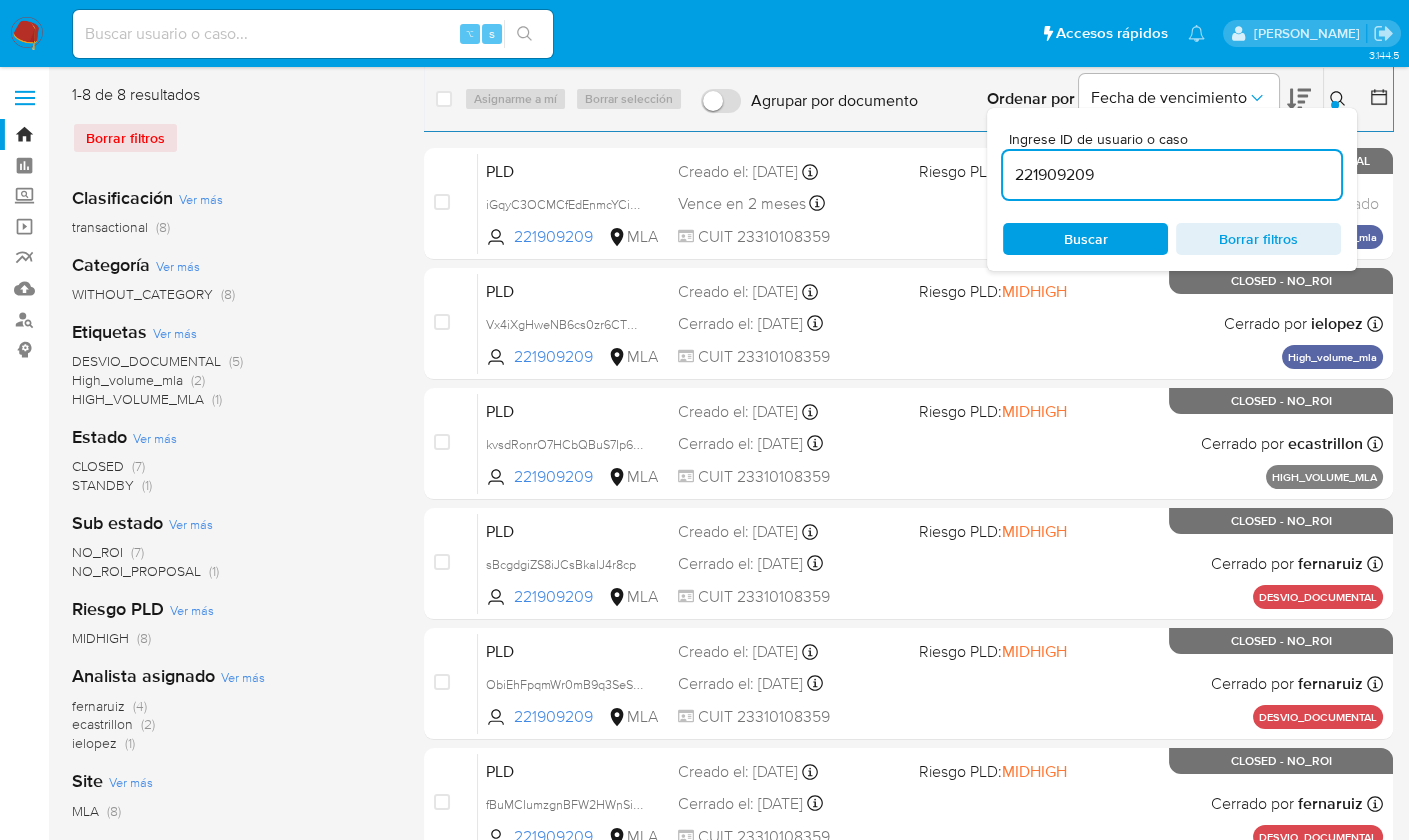click 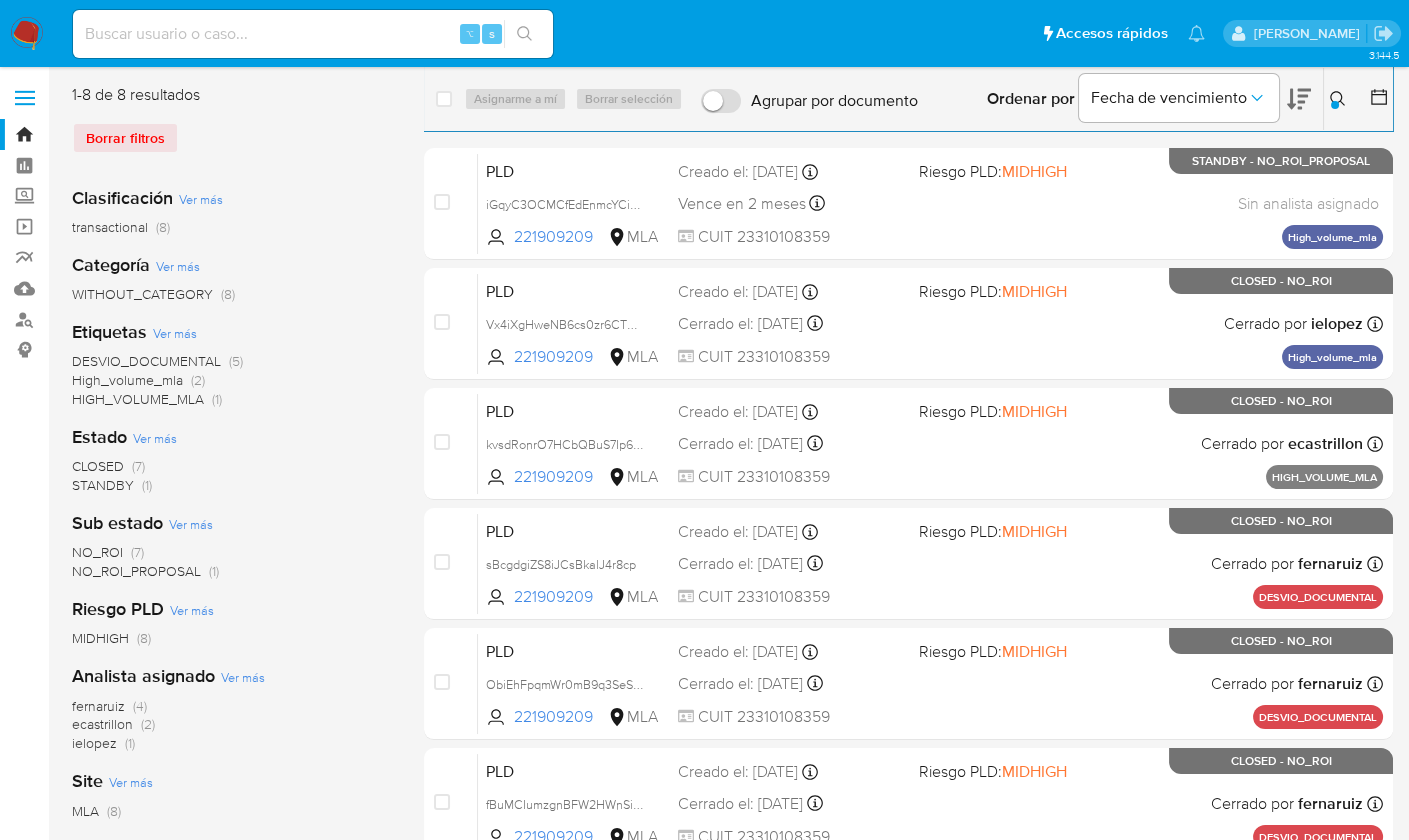 click at bounding box center [1340, 99] 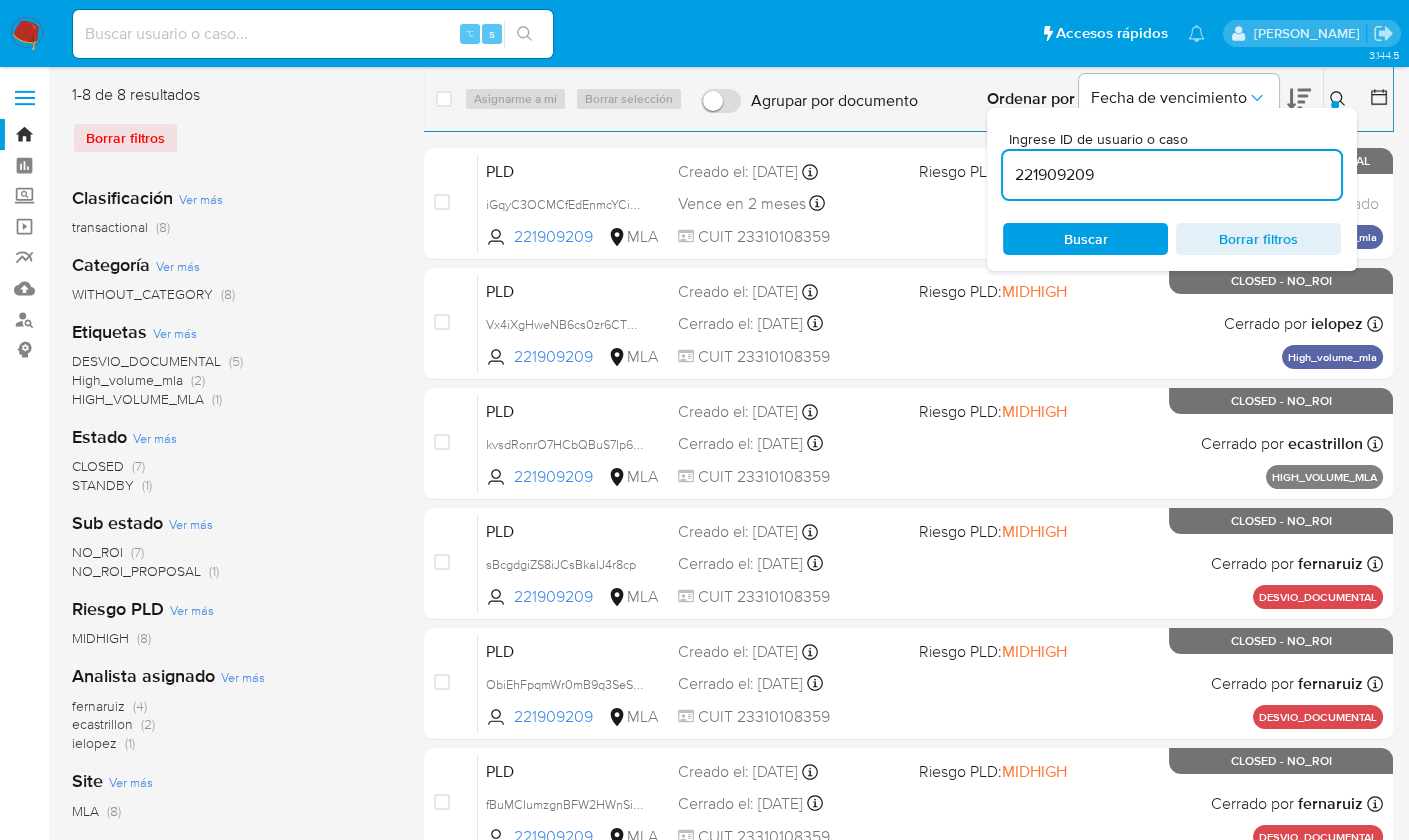click on "221909209" at bounding box center [1172, 175] 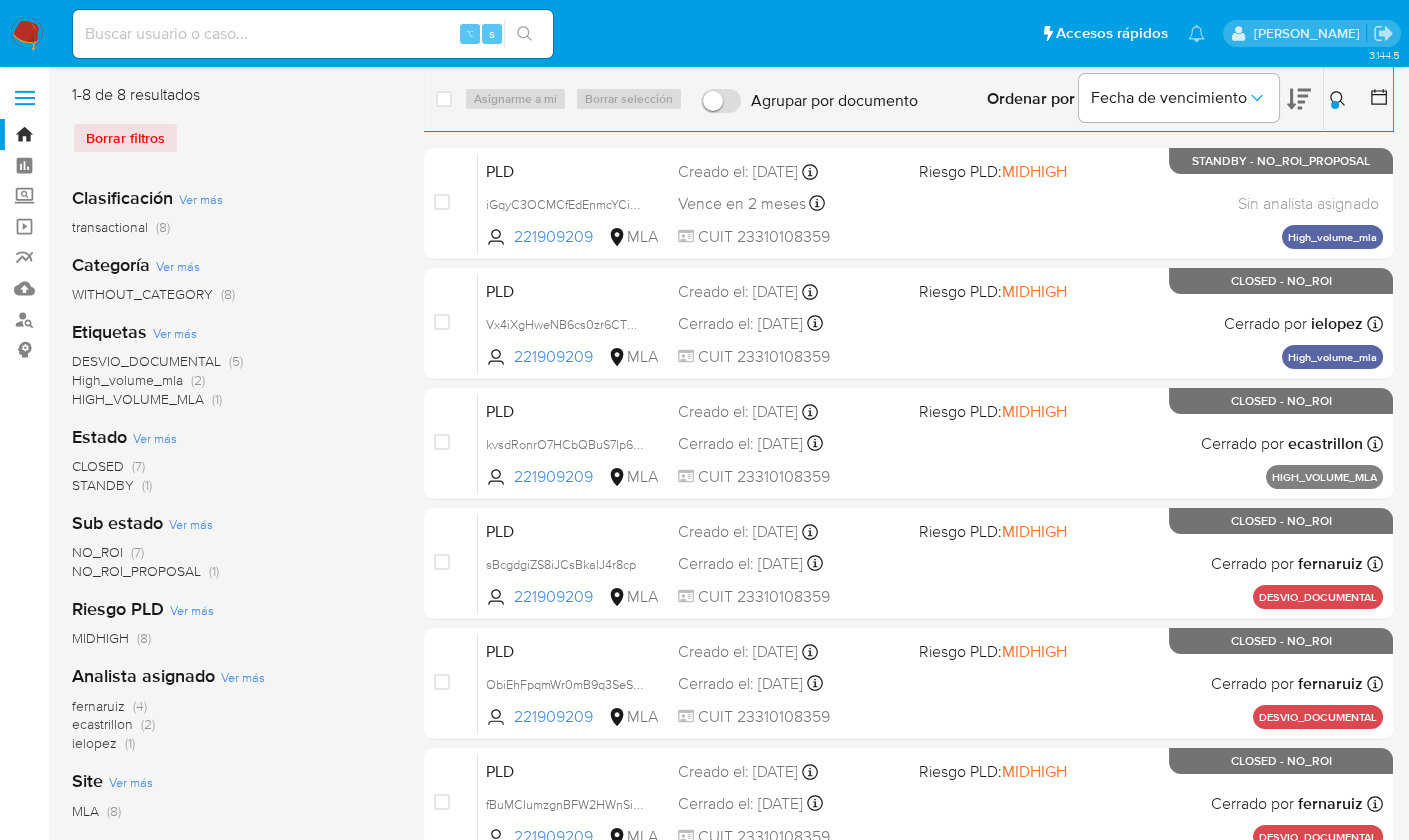click at bounding box center (27, 34) 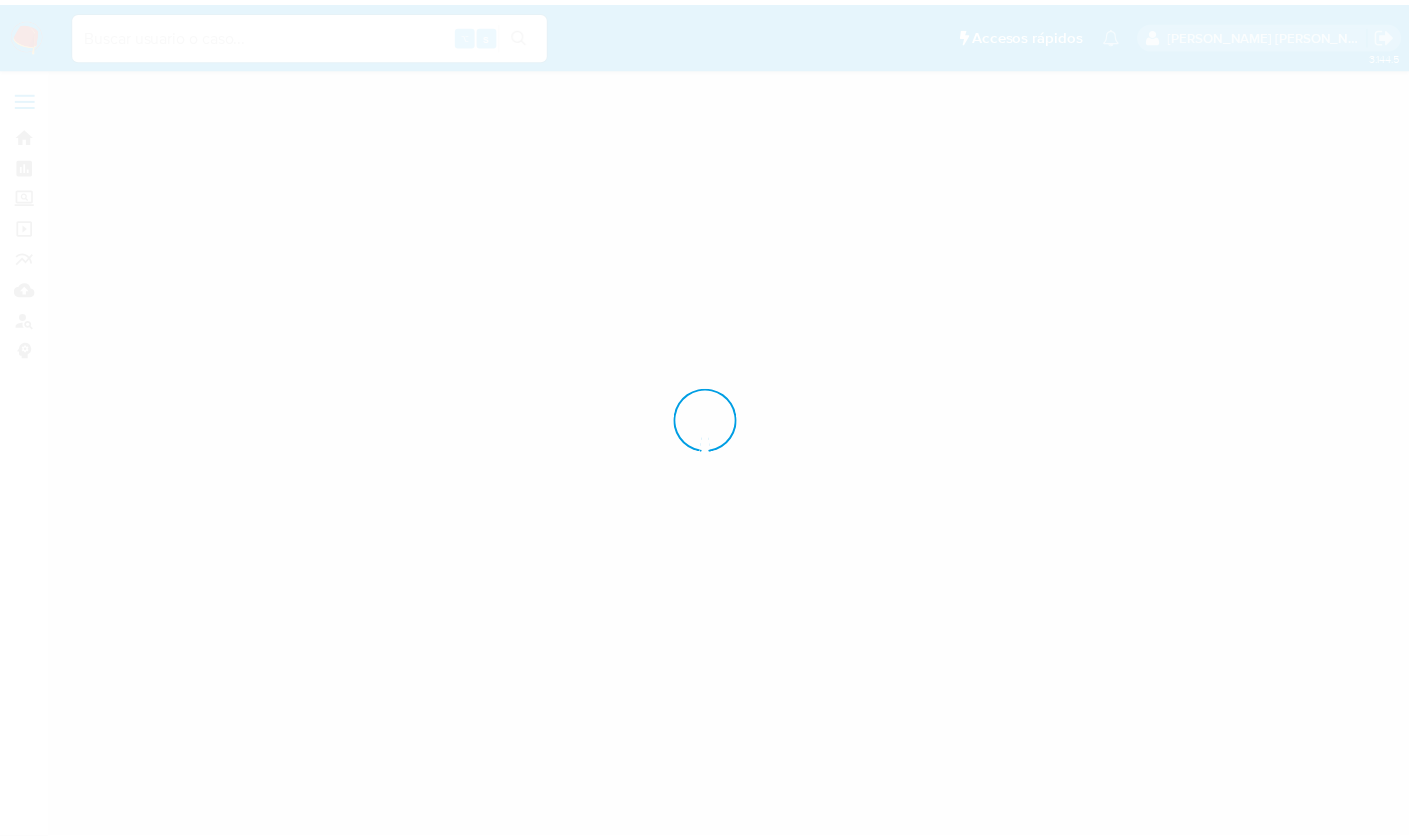 scroll, scrollTop: 0, scrollLeft: 0, axis: both 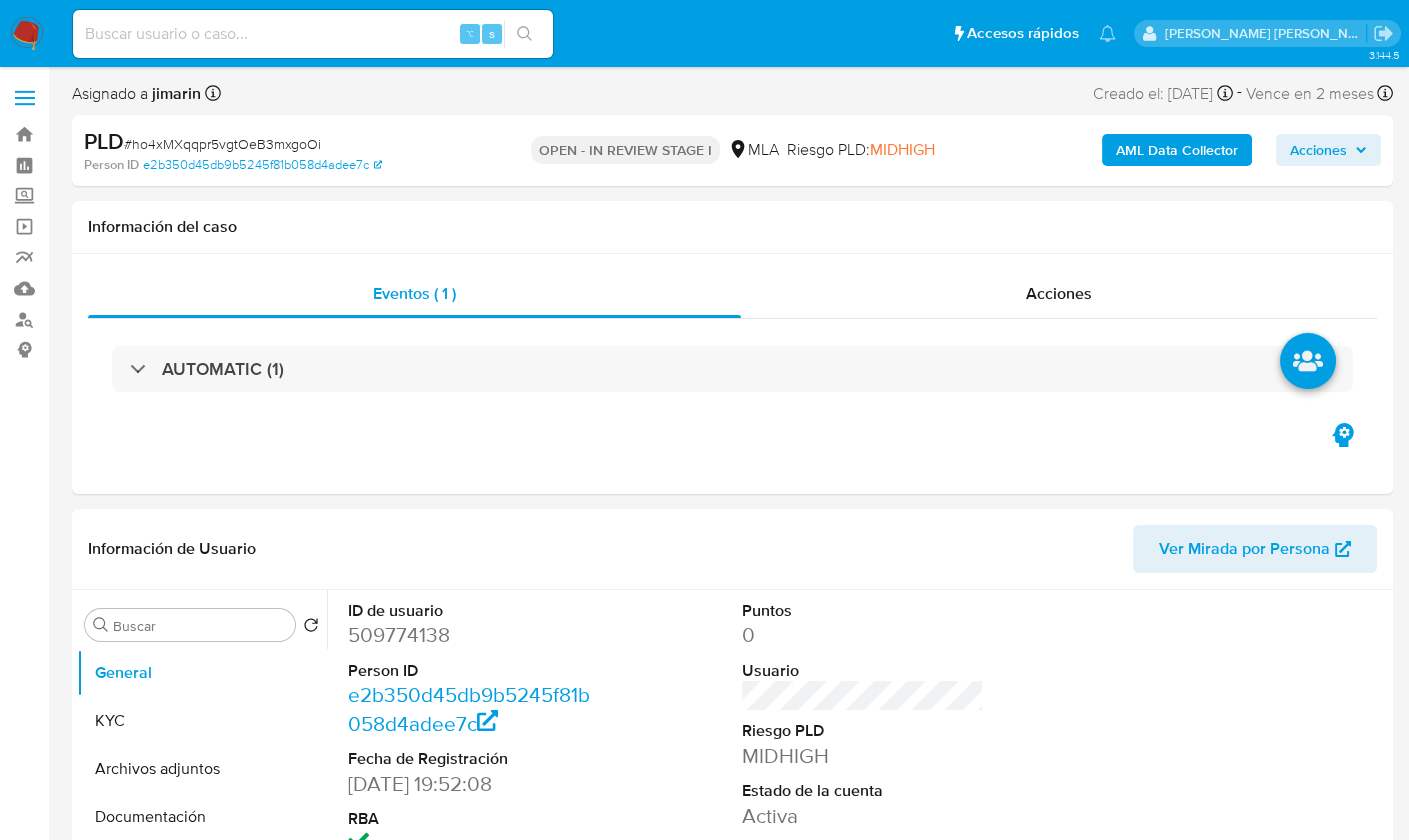 select on "10" 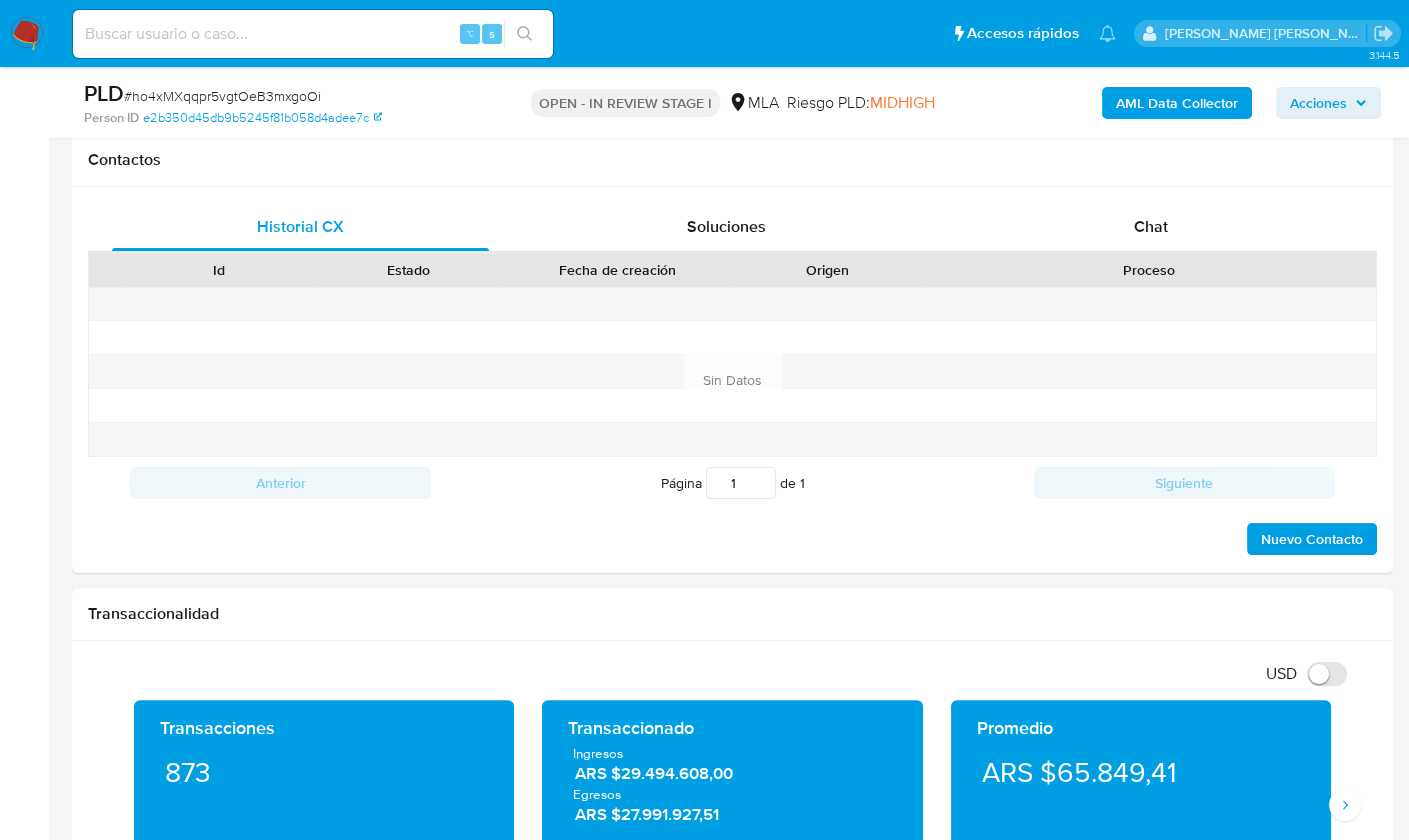 scroll, scrollTop: 917, scrollLeft: 0, axis: vertical 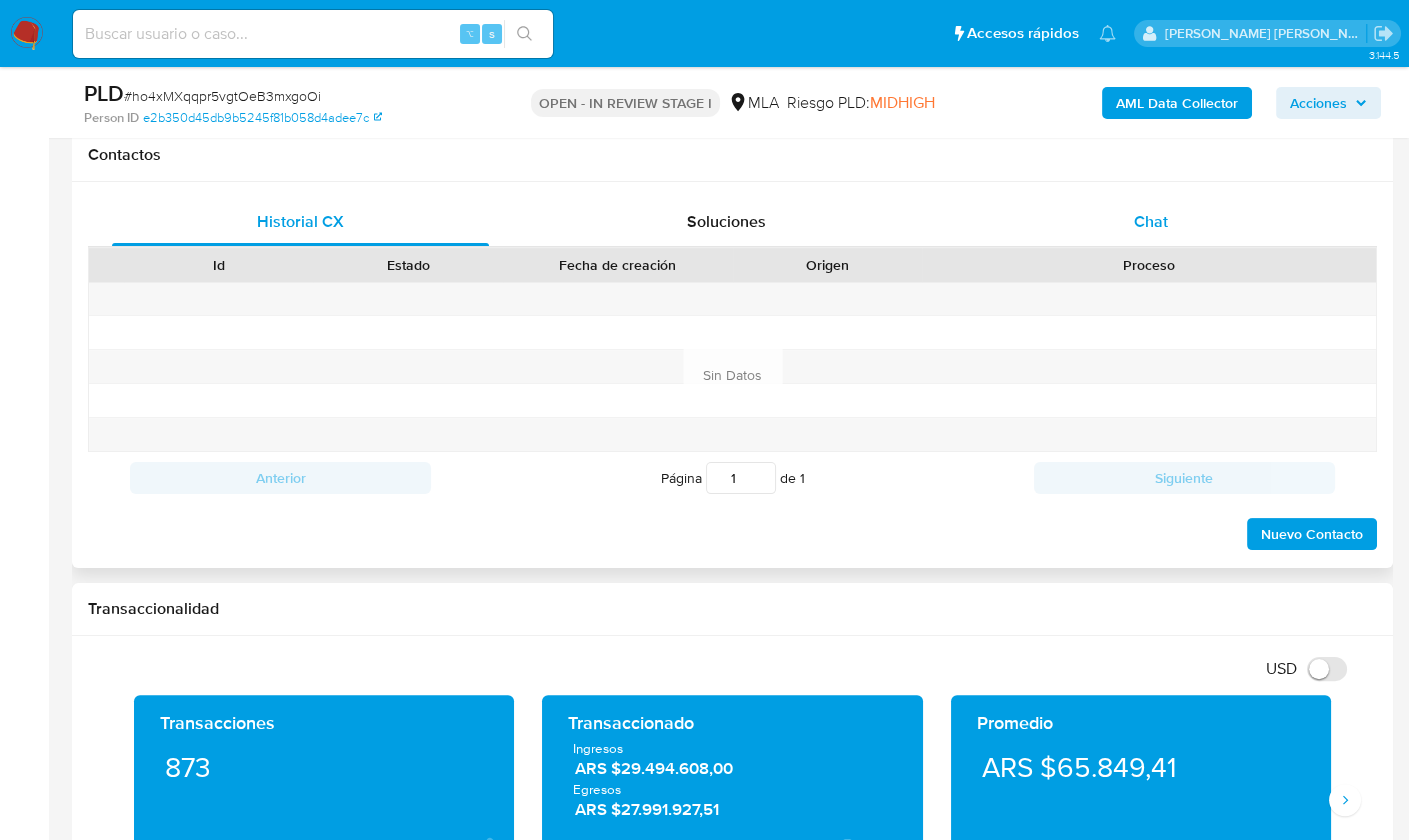 click on "Chat" at bounding box center (1151, 221) 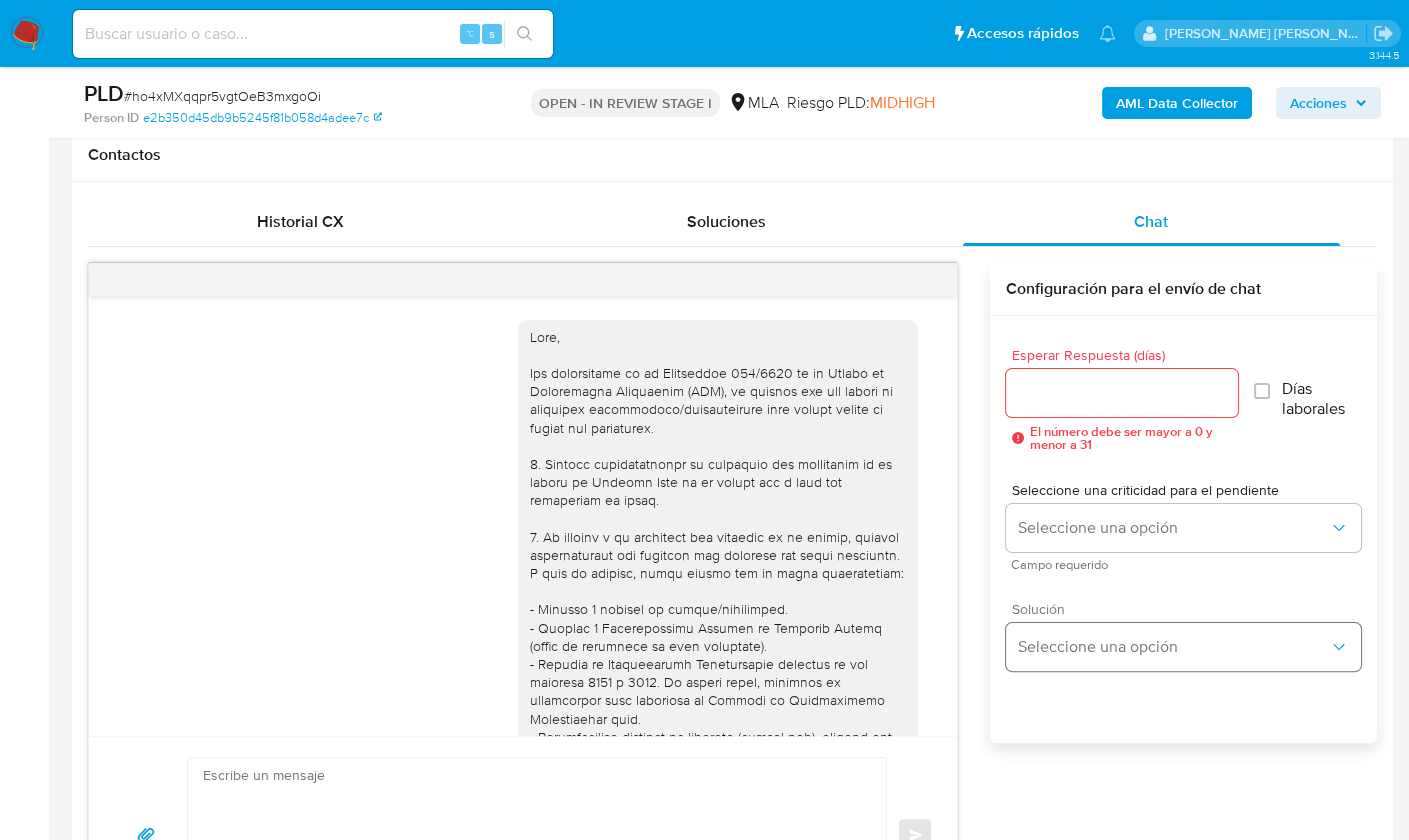 scroll, scrollTop: 1133, scrollLeft: 0, axis: vertical 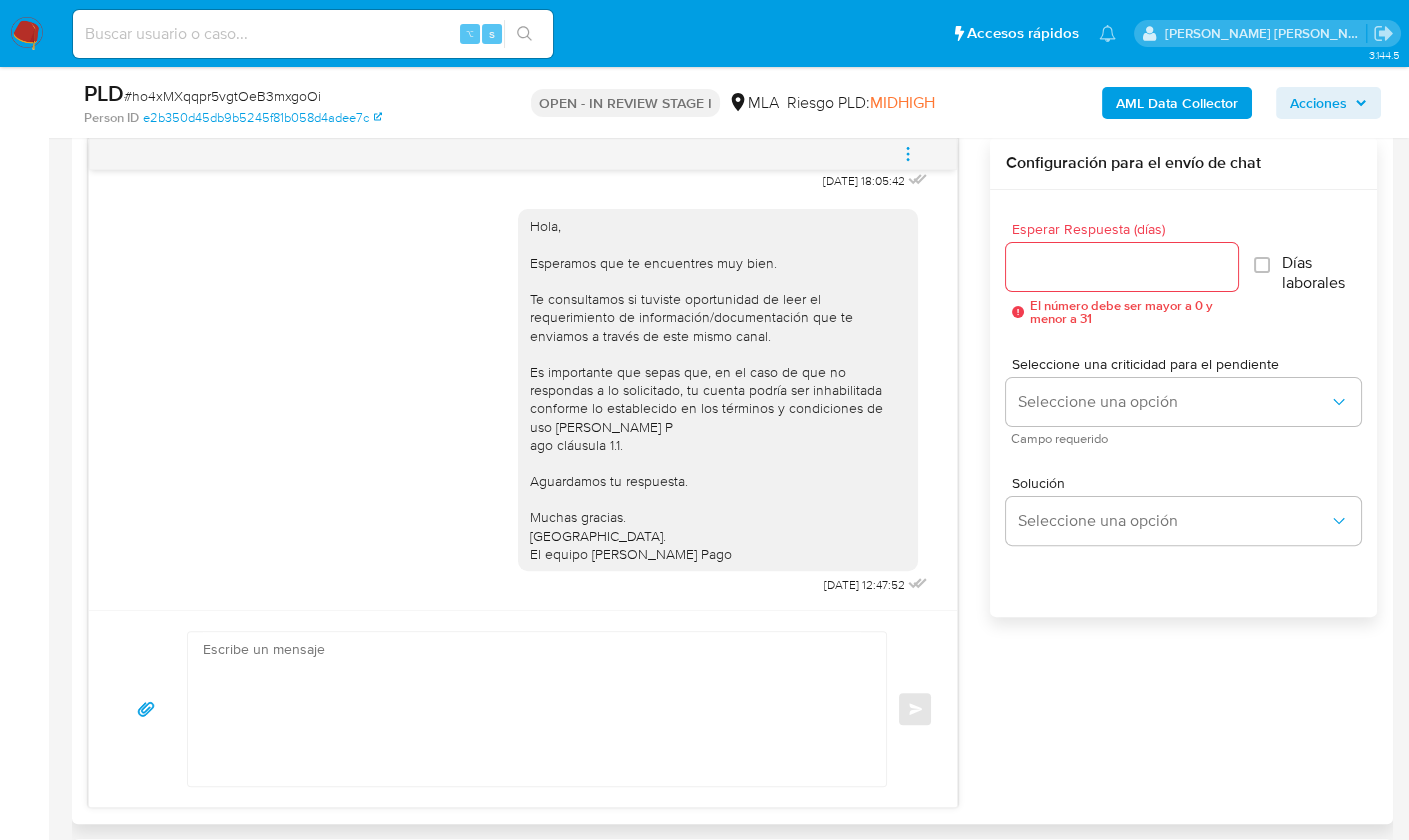 click at bounding box center (532, 709) 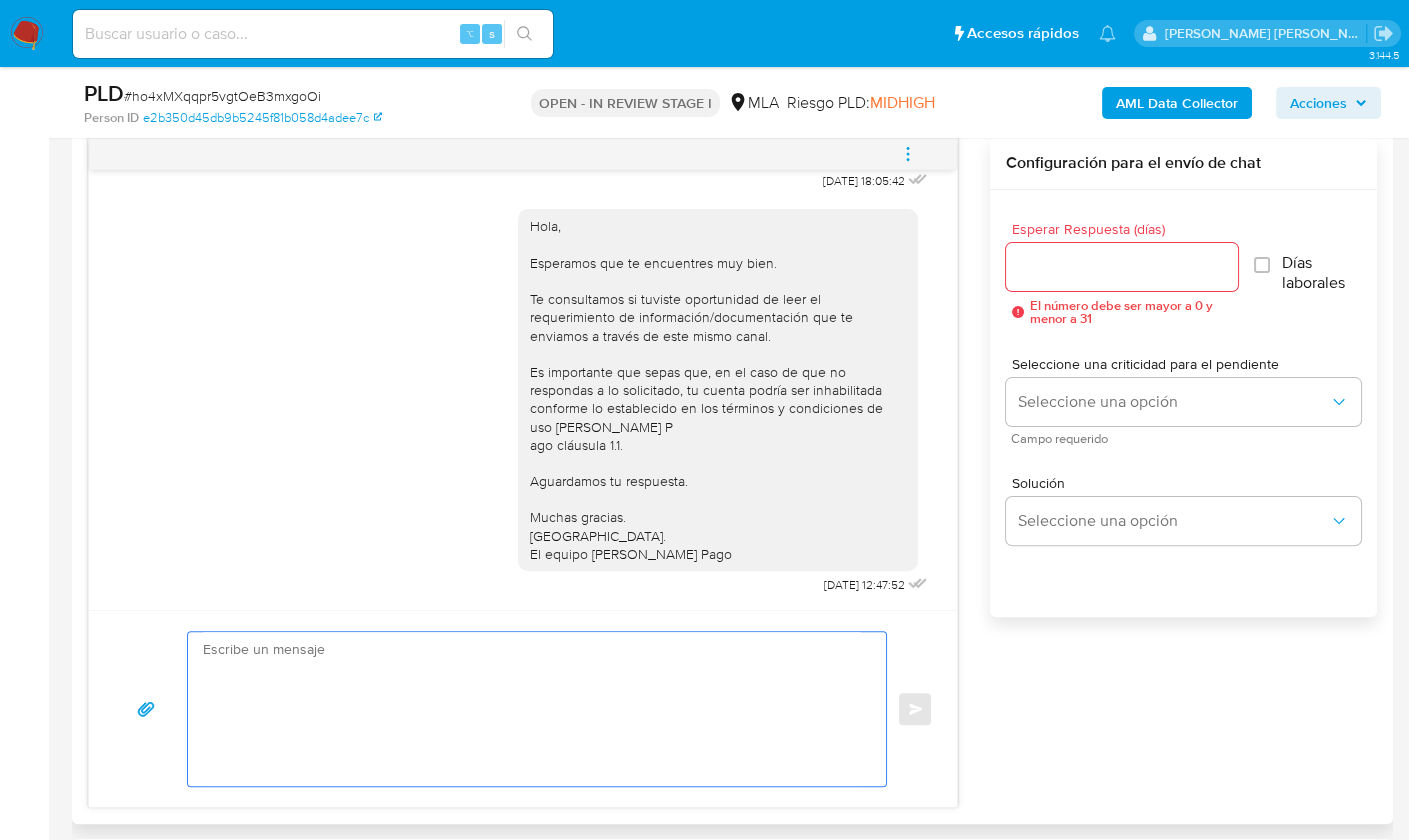 click at bounding box center [532, 709] 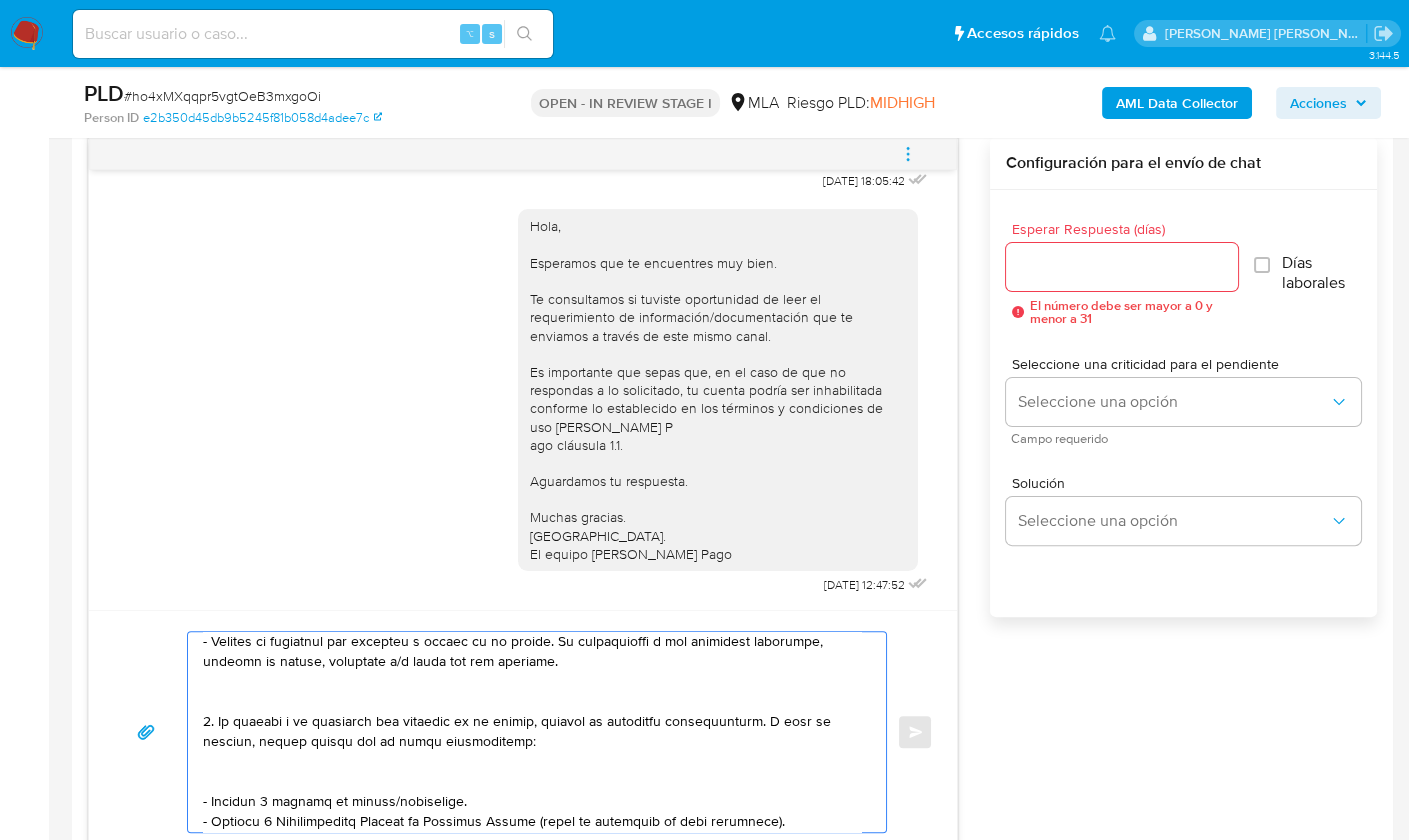 scroll, scrollTop: 0, scrollLeft: 0, axis: both 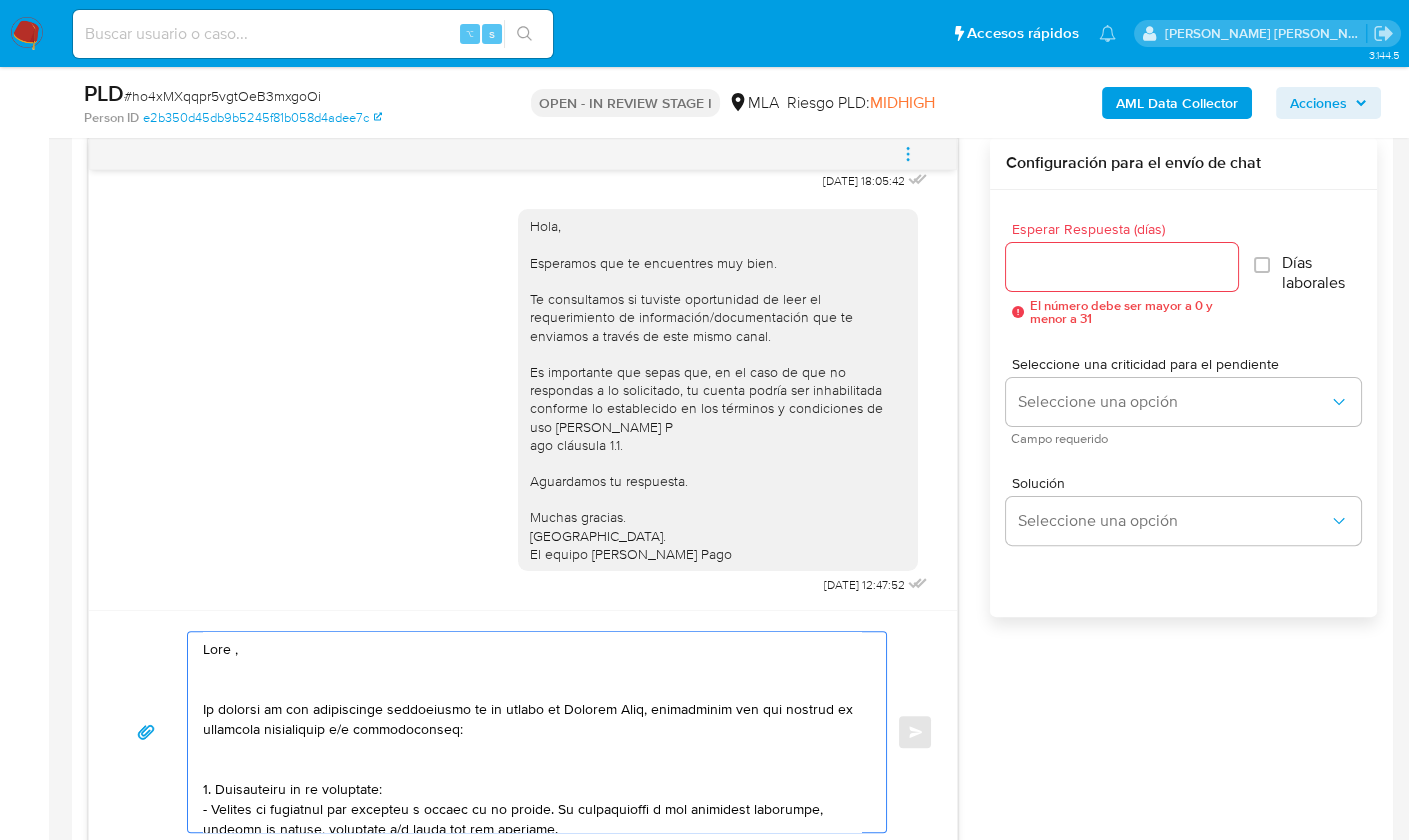 drag, startPoint x: 233, startPoint y: 649, endPoint x: 375, endPoint y: 629, distance: 143.40154 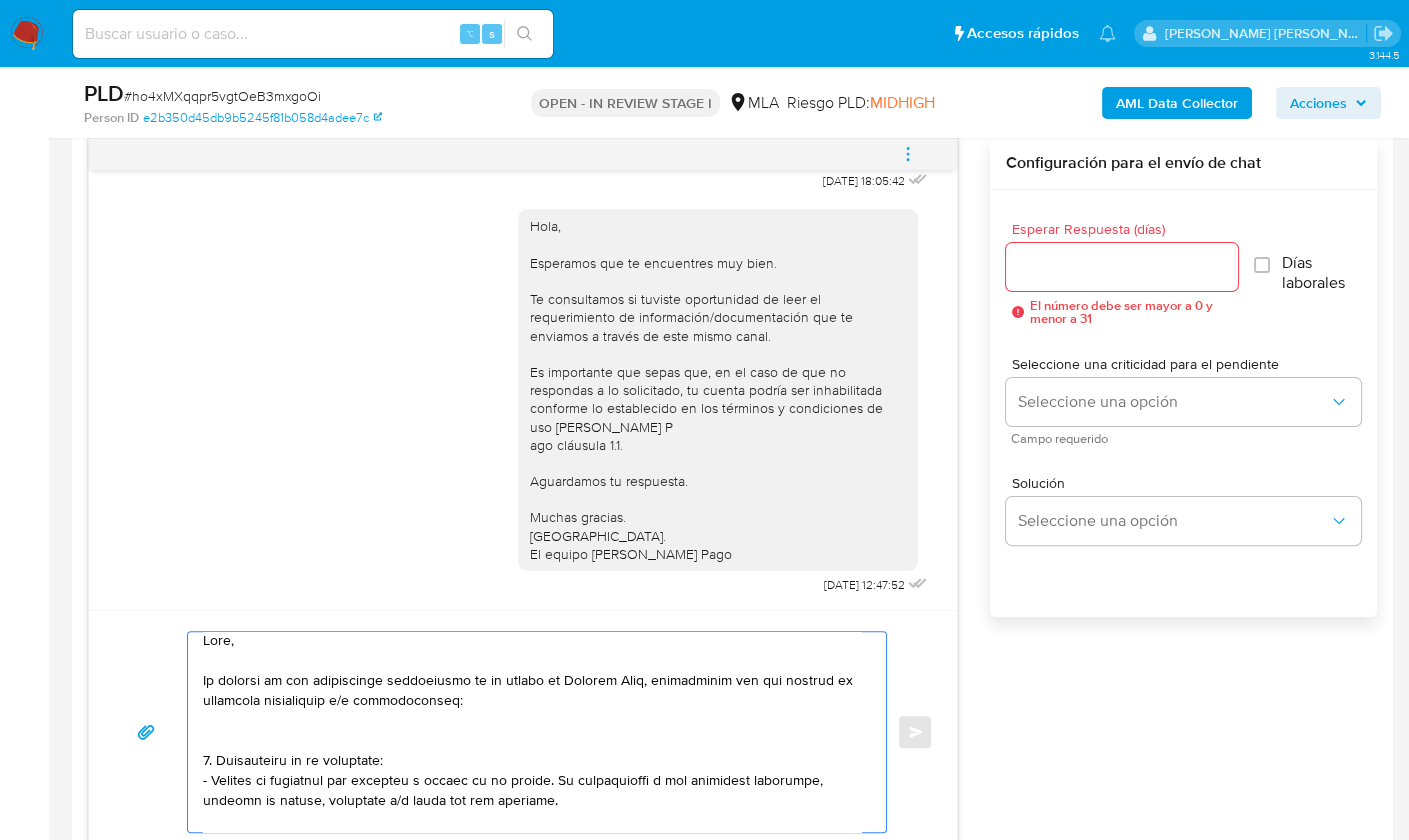 scroll, scrollTop: 31, scrollLeft: 0, axis: vertical 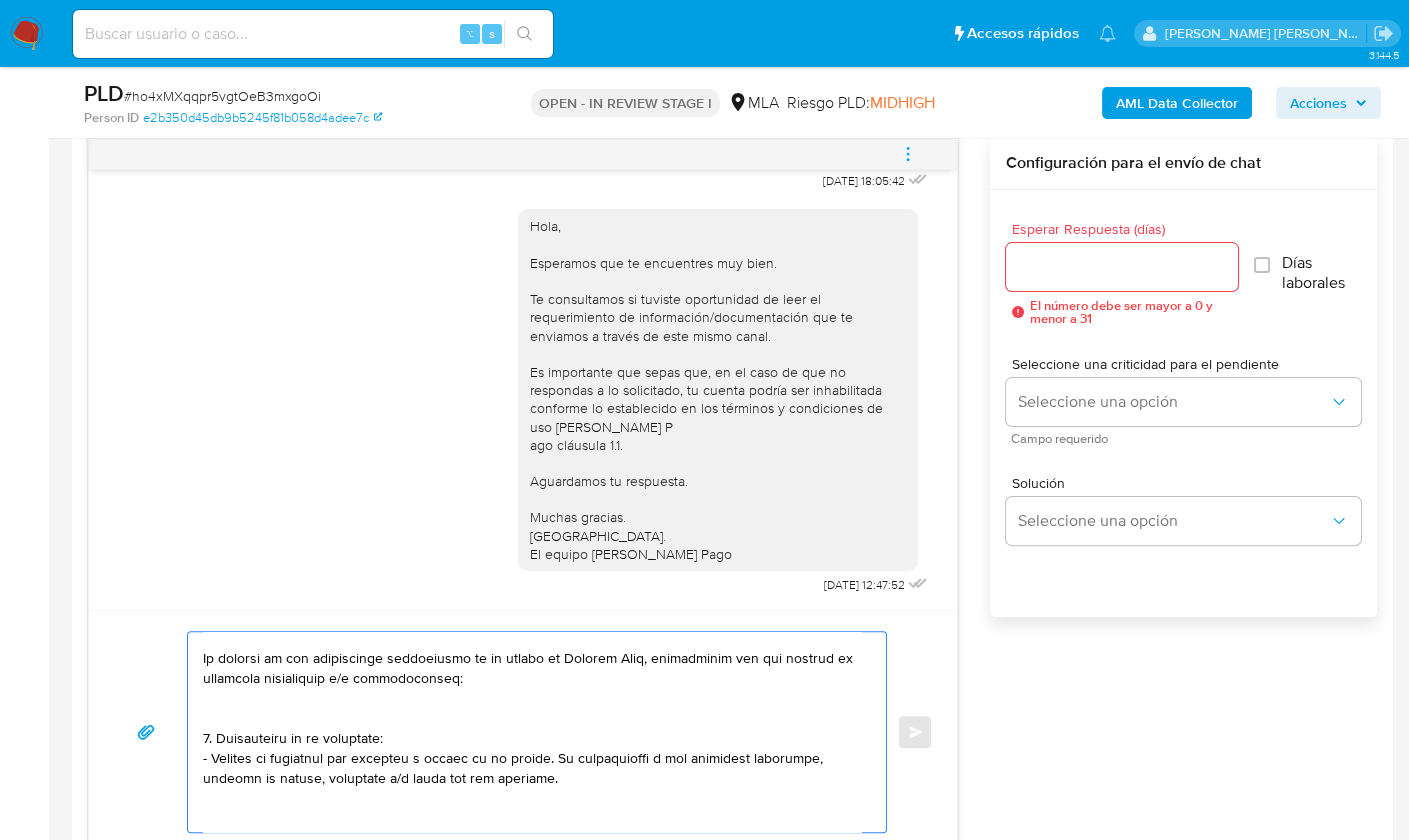 click at bounding box center (532, 732) 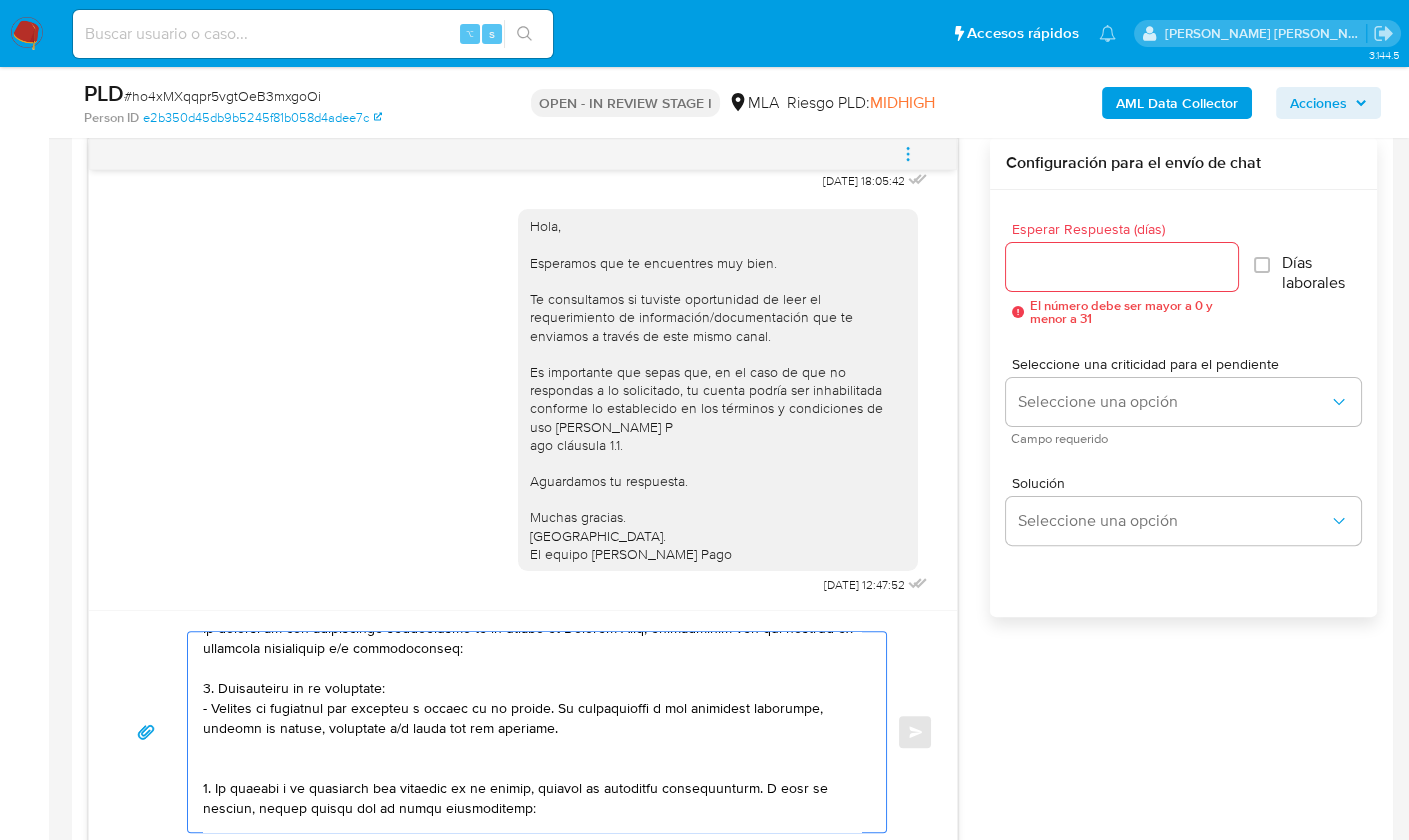 click at bounding box center [532, 732] 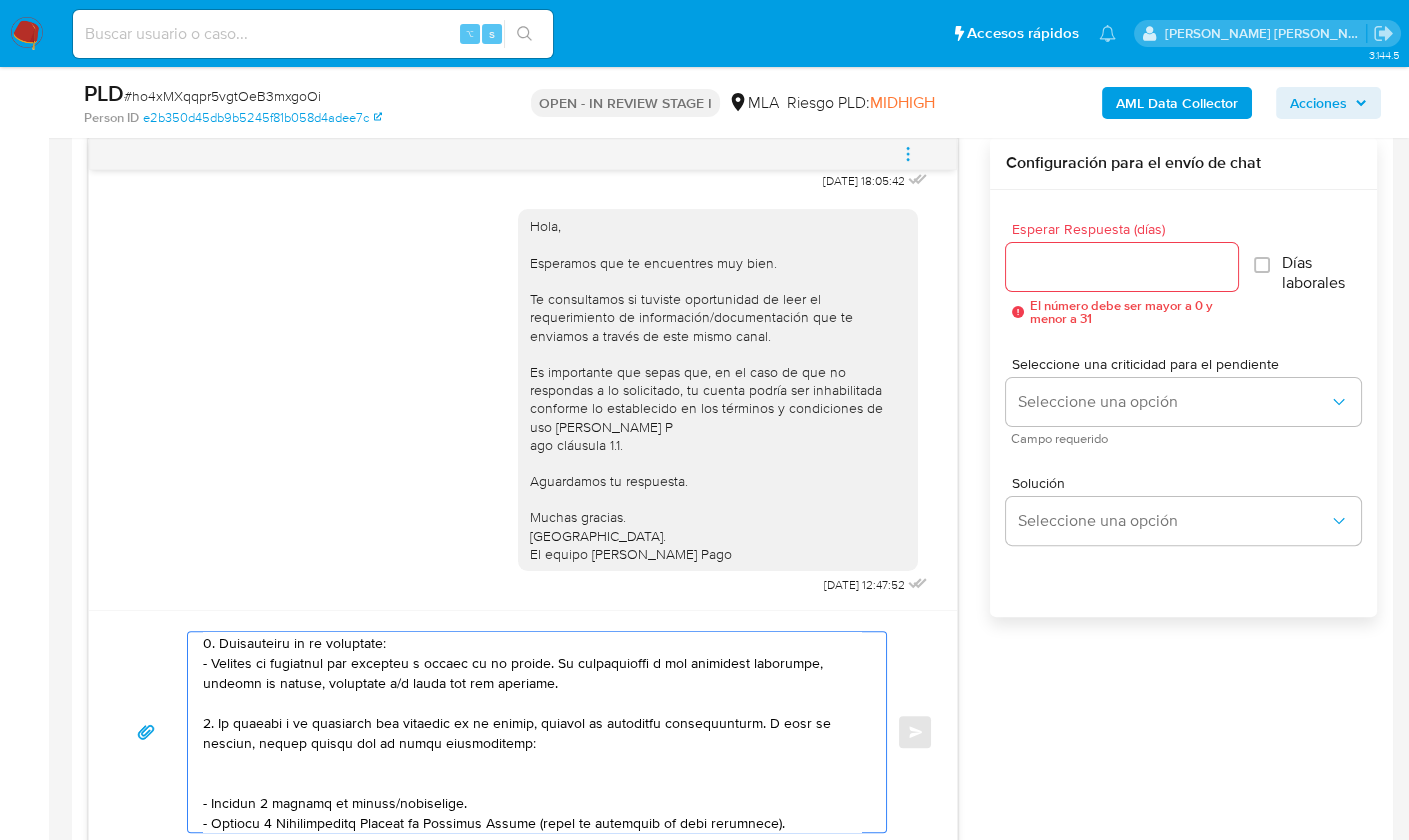 scroll, scrollTop: 115, scrollLeft: 0, axis: vertical 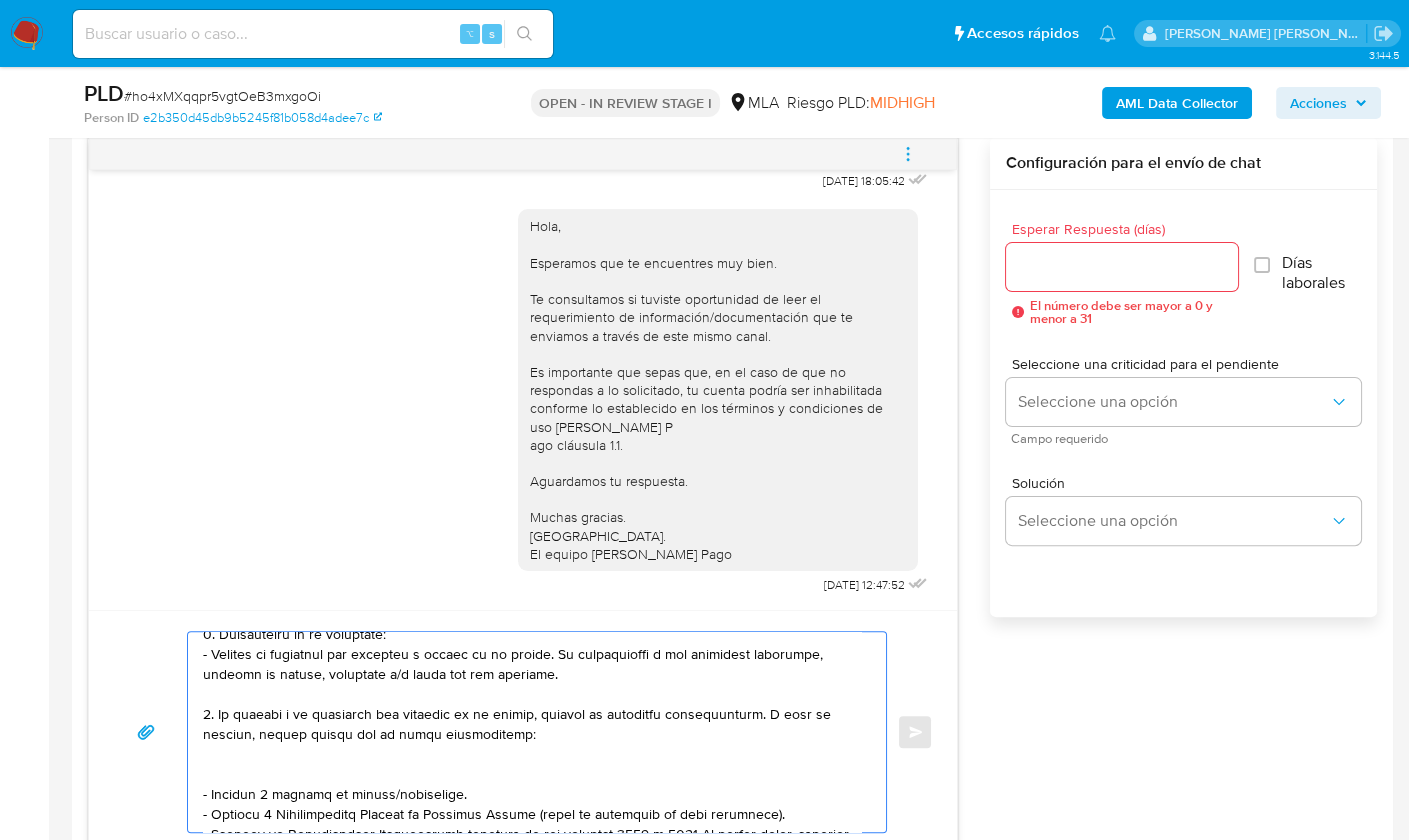 click at bounding box center (532, 732) 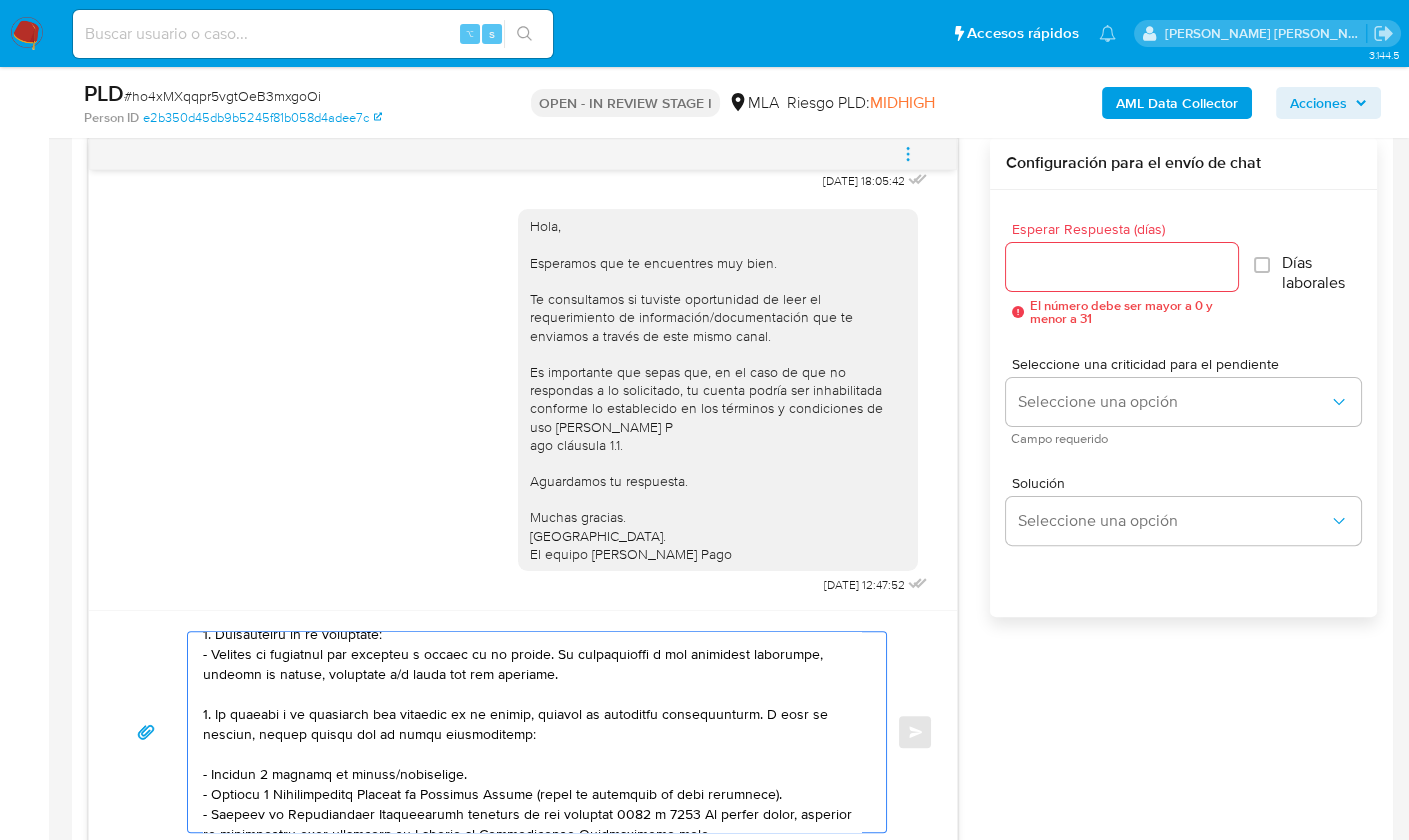 drag, startPoint x: 484, startPoint y: 777, endPoint x: 193, endPoint y: 777, distance: 291 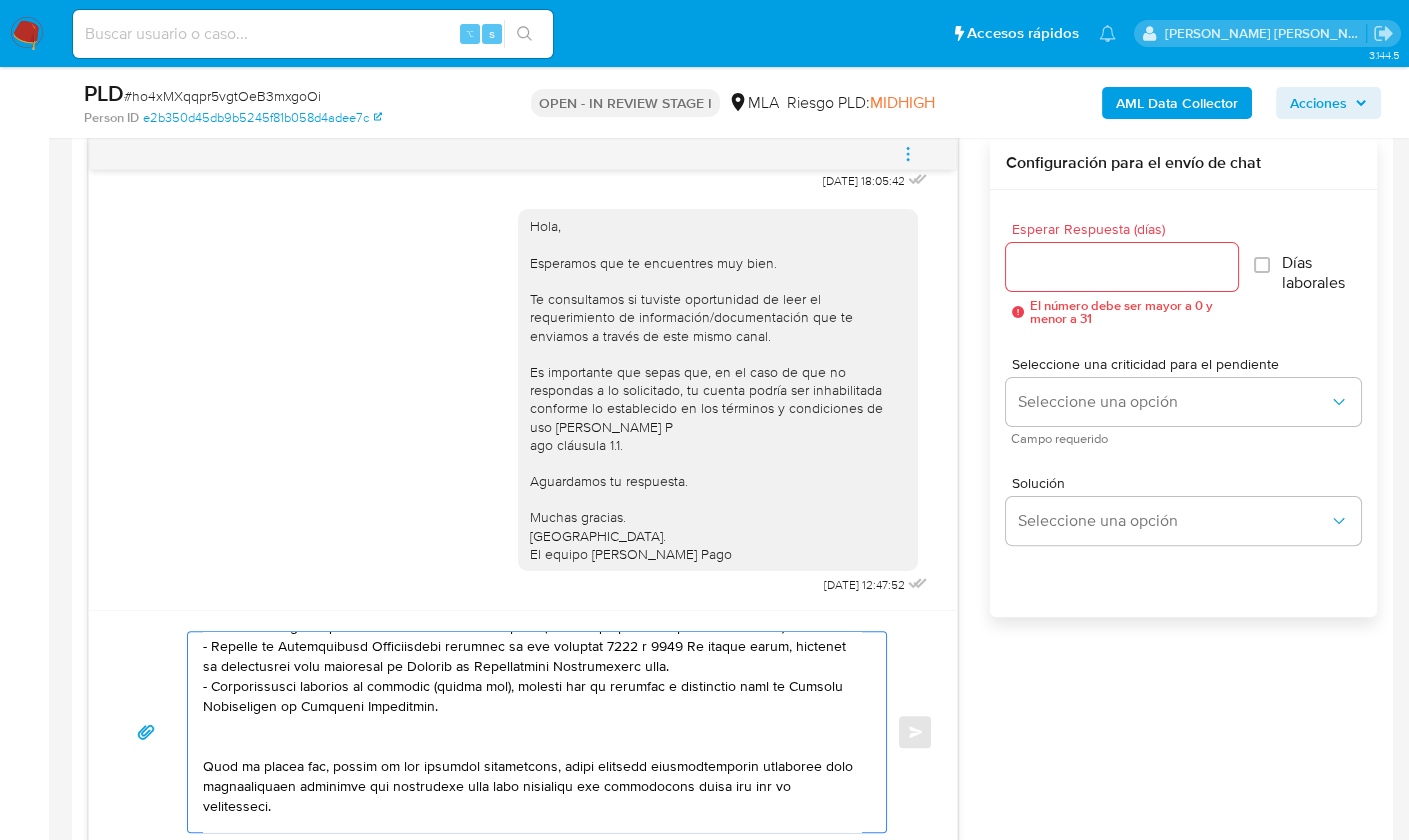 scroll, scrollTop: 279, scrollLeft: 0, axis: vertical 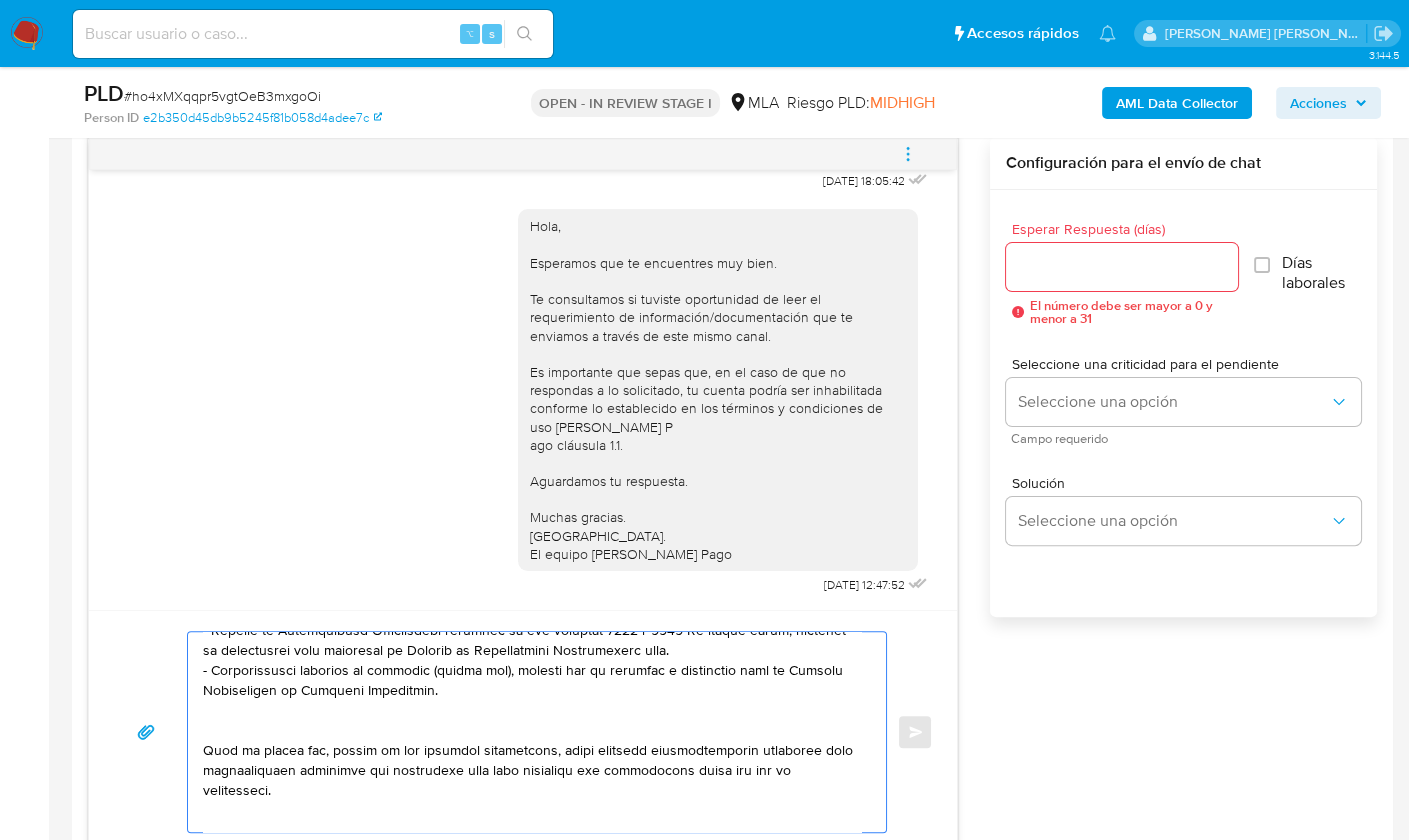 click at bounding box center (532, 732) 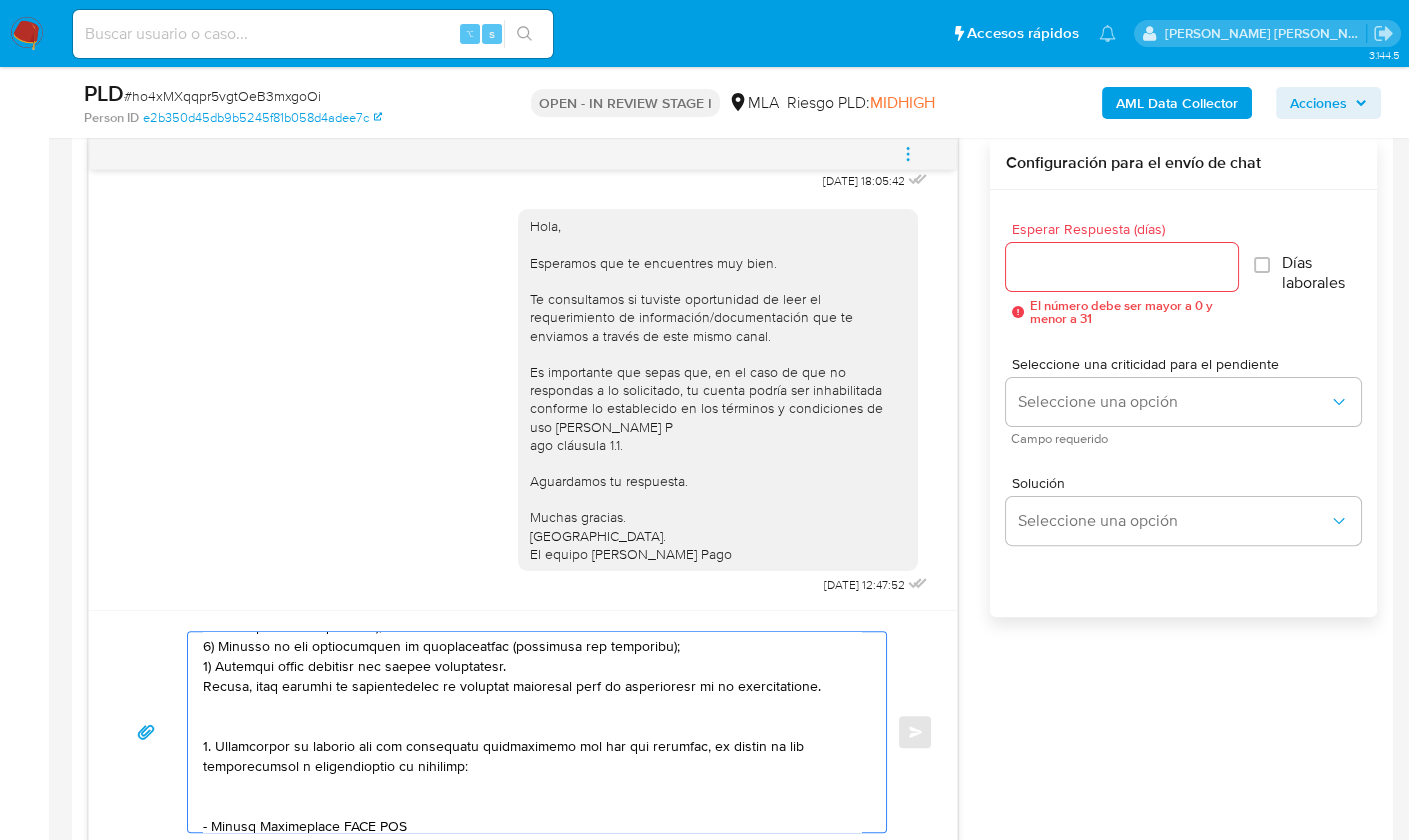 scroll, scrollTop: 597, scrollLeft: 0, axis: vertical 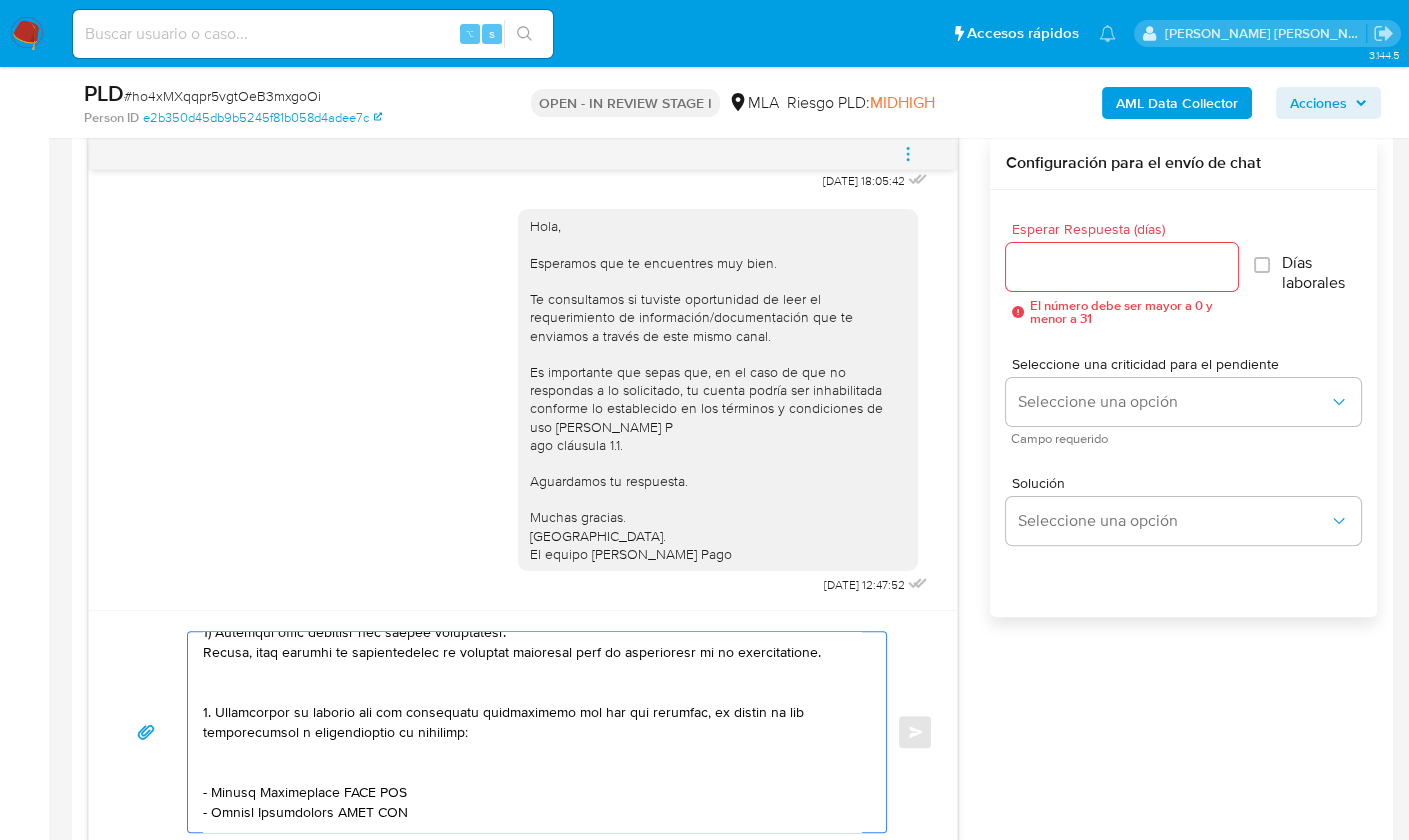drag, startPoint x: 232, startPoint y: 766, endPoint x: 290, endPoint y: 696, distance: 90.90655 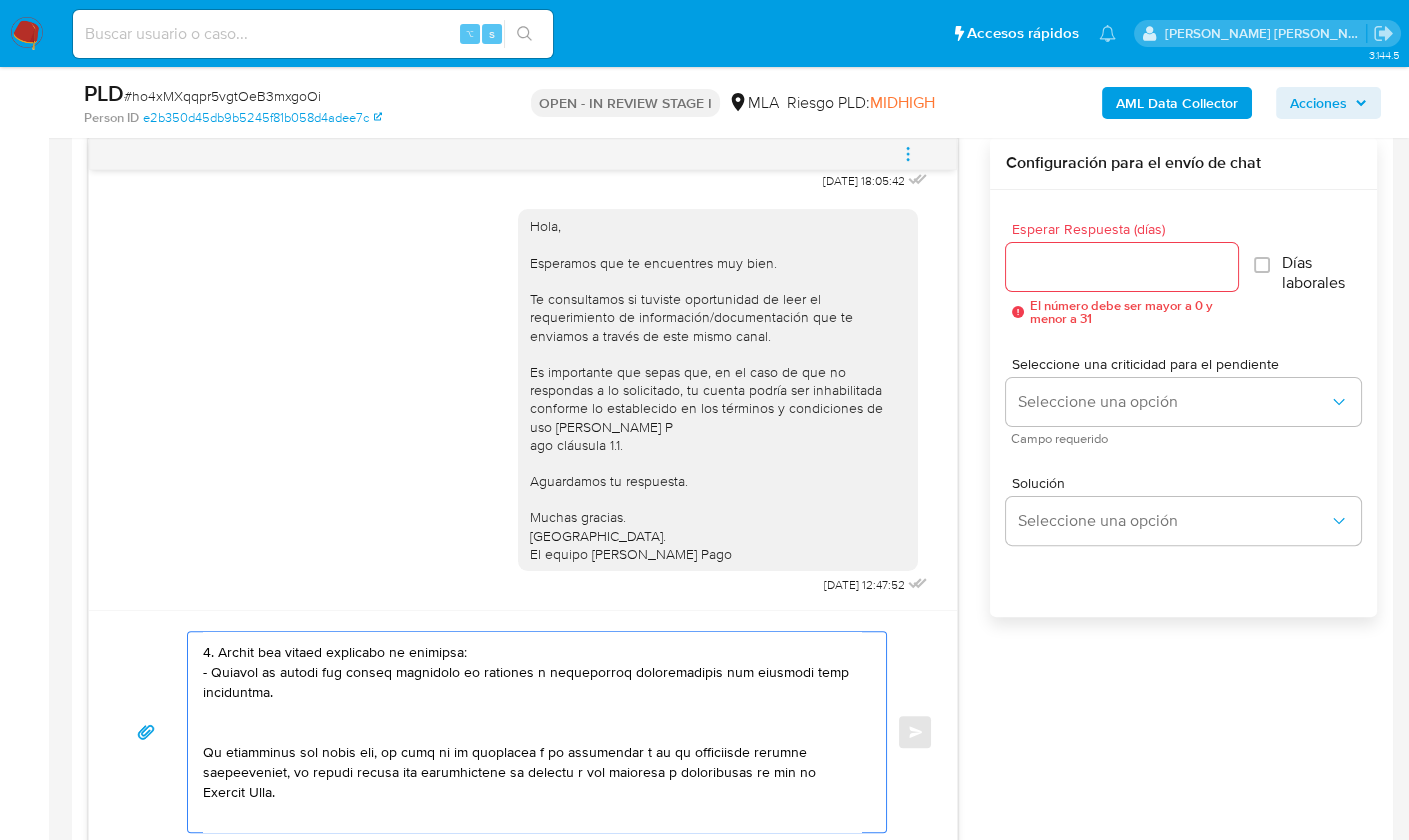 scroll, scrollTop: 377, scrollLeft: 0, axis: vertical 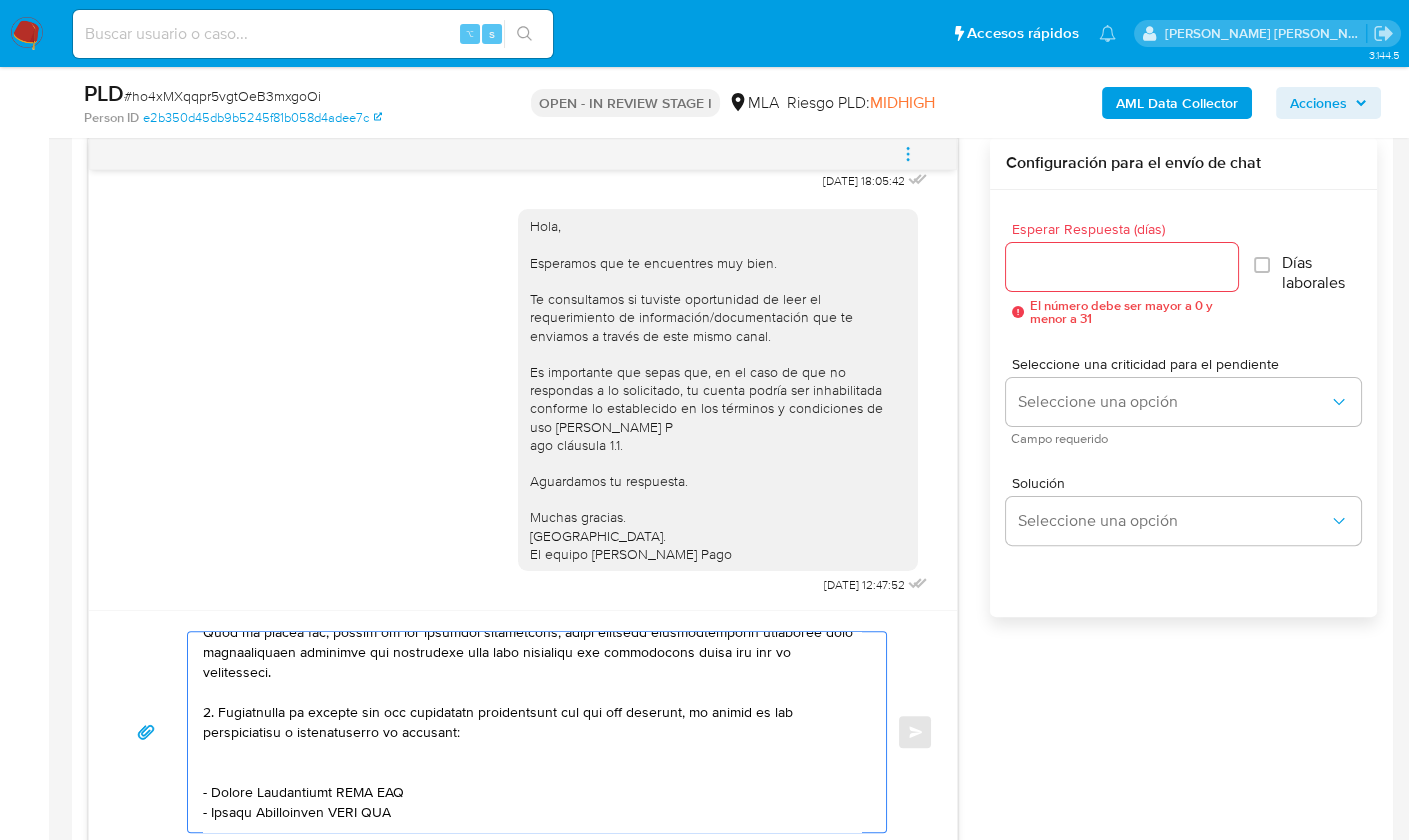 click at bounding box center (532, 732) 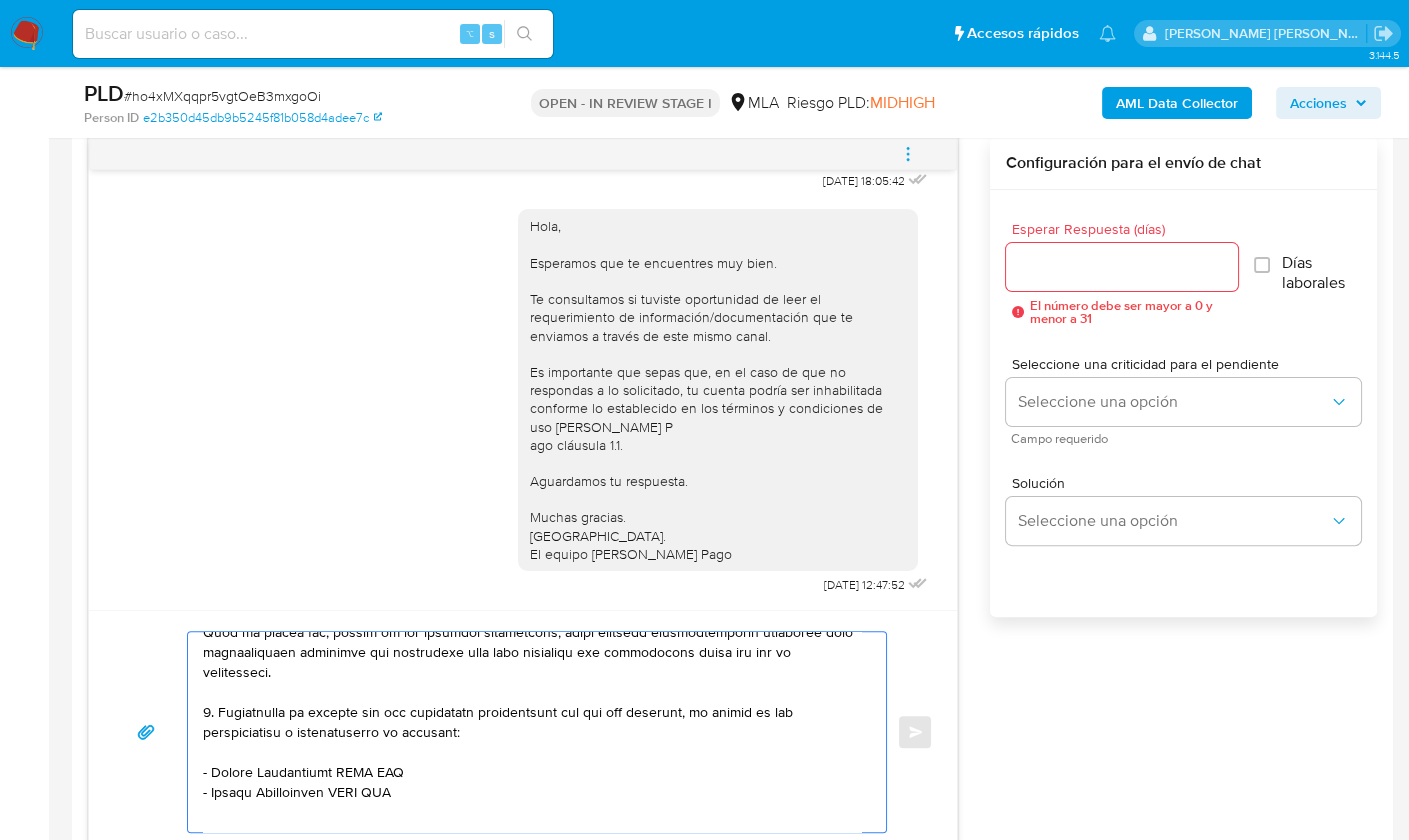 drag, startPoint x: 212, startPoint y: 770, endPoint x: 334, endPoint y: 770, distance: 122 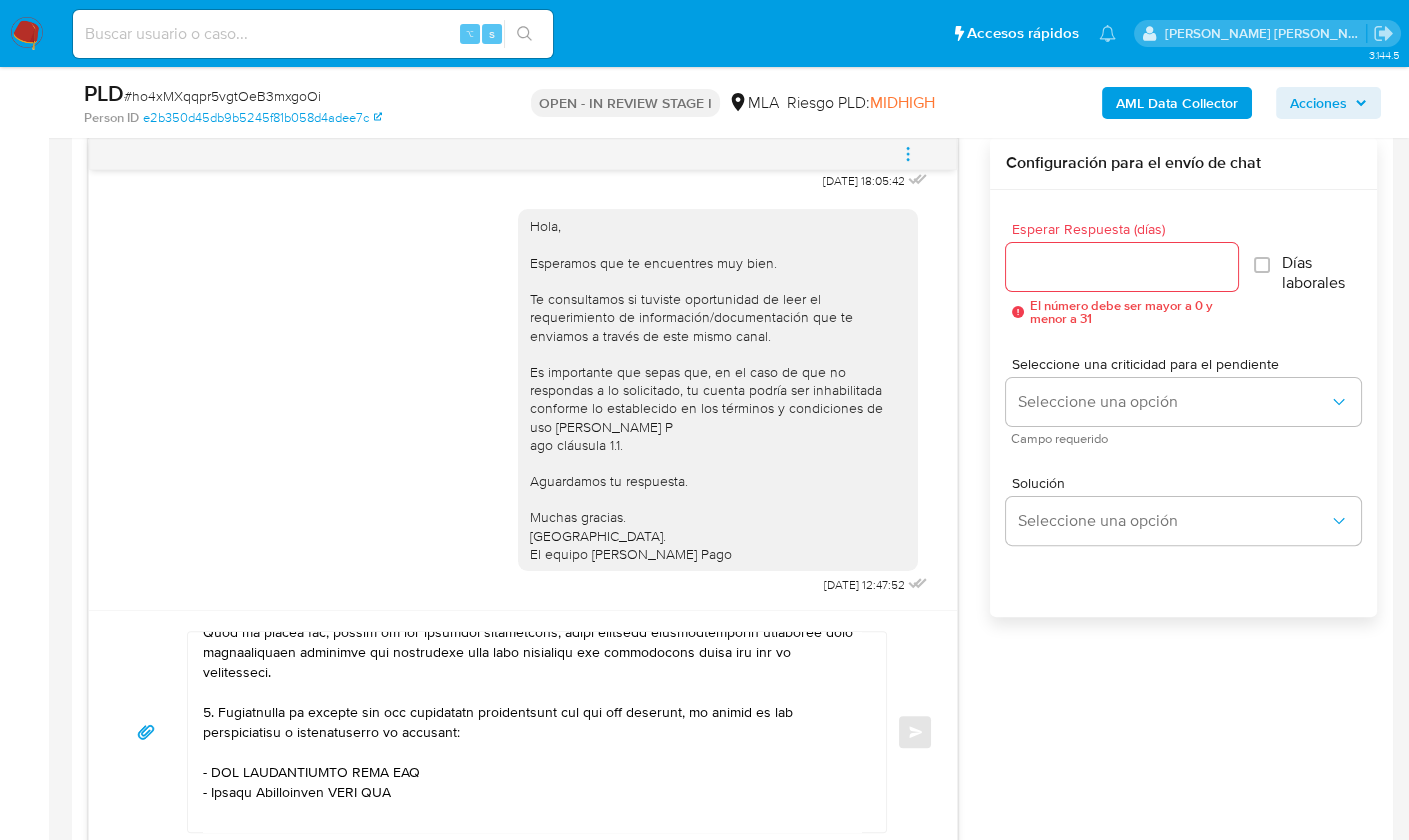 click at bounding box center (532, 732) 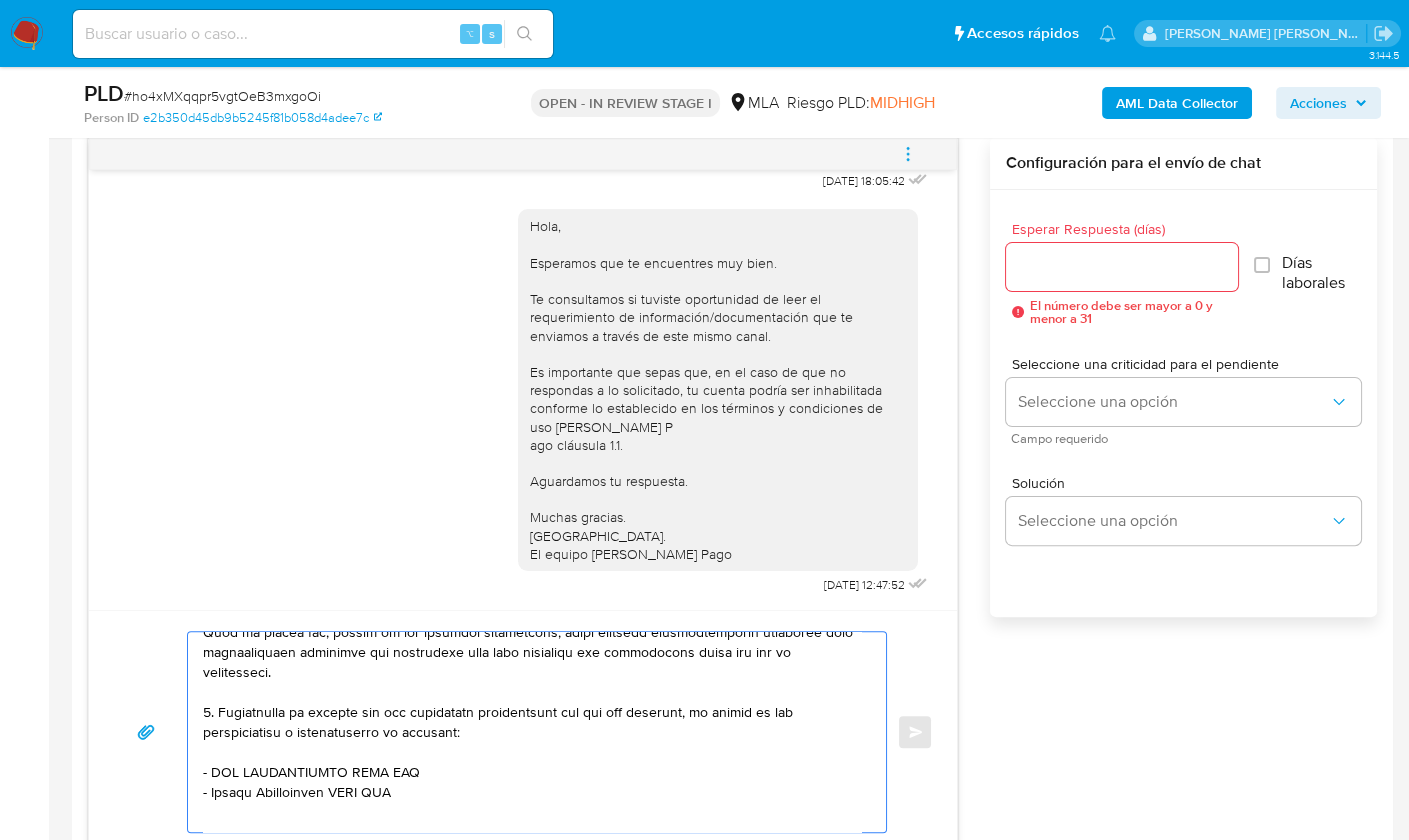 paste on "30718326210" 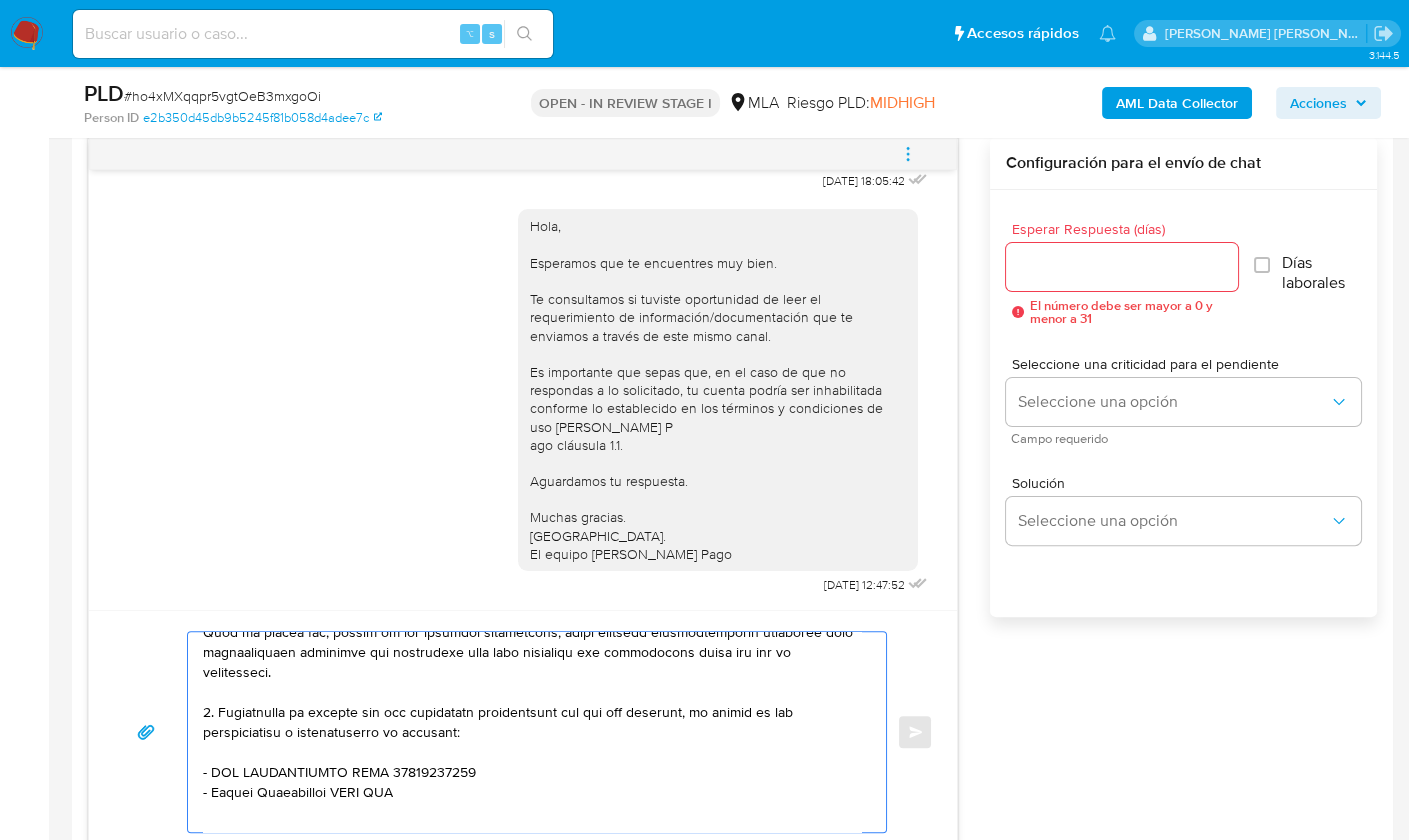 drag, startPoint x: 213, startPoint y: 792, endPoint x: 337, endPoint y: 793, distance: 124.004036 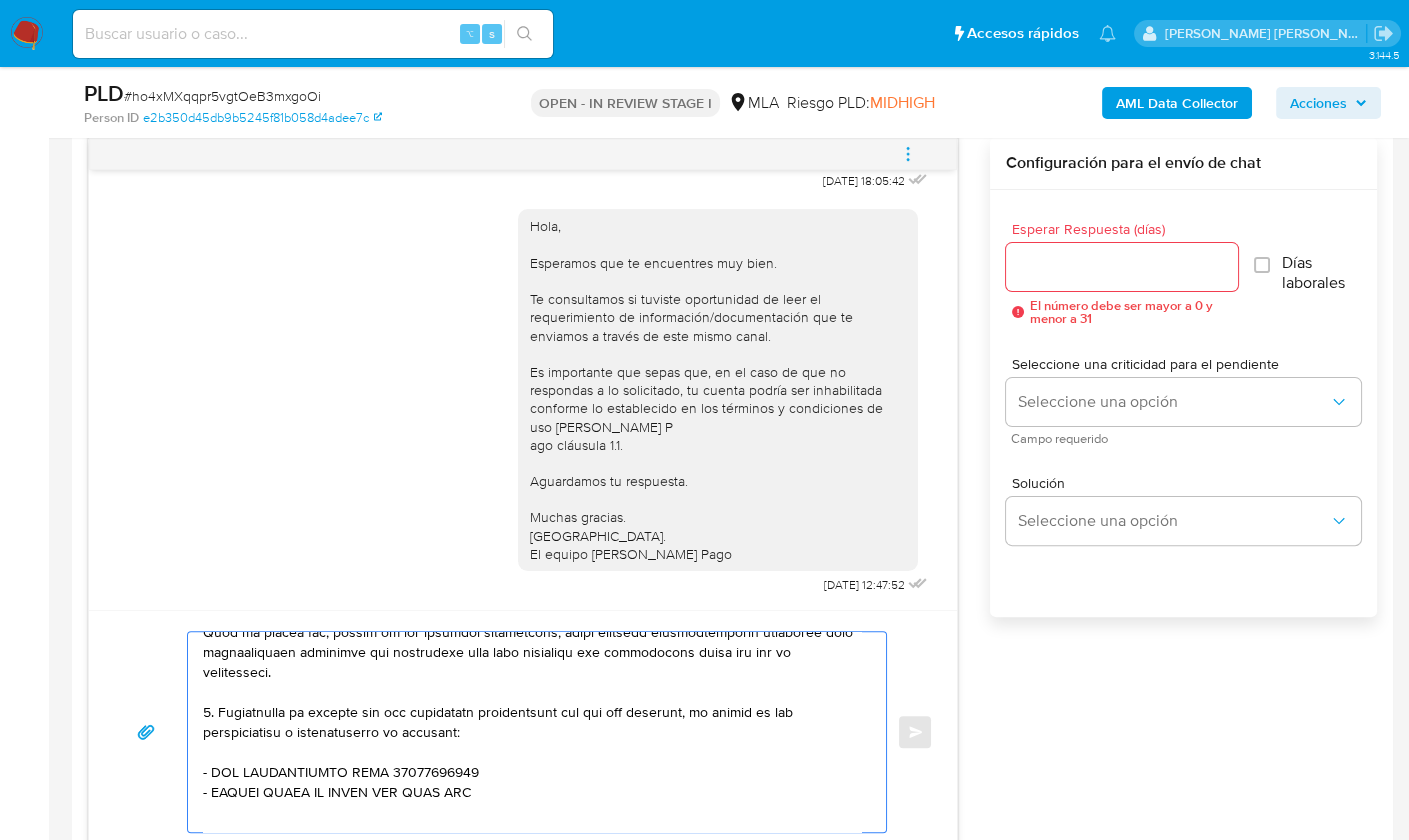 click at bounding box center [532, 732] 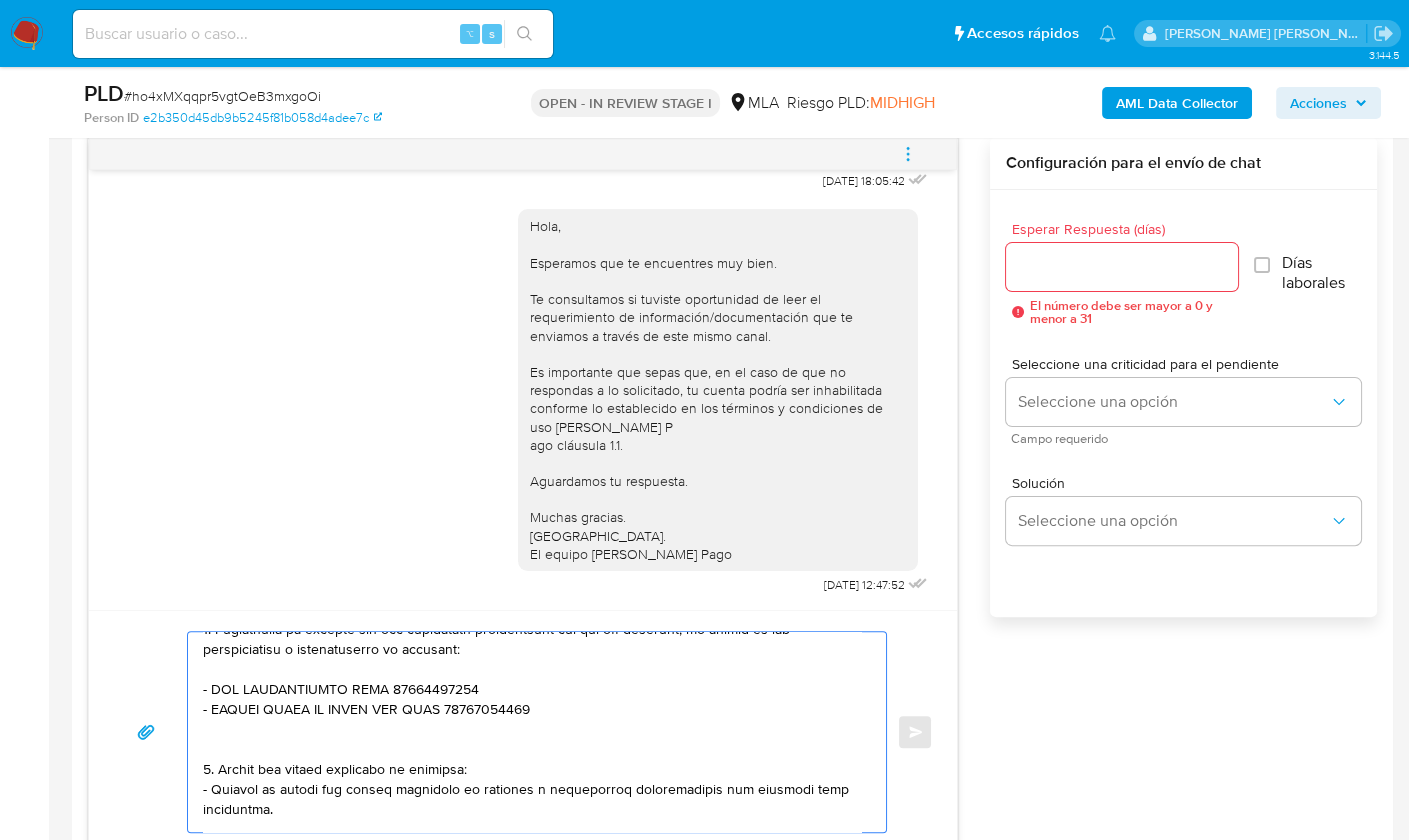 scroll, scrollTop: 475, scrollLeft: 0, axis: vertical 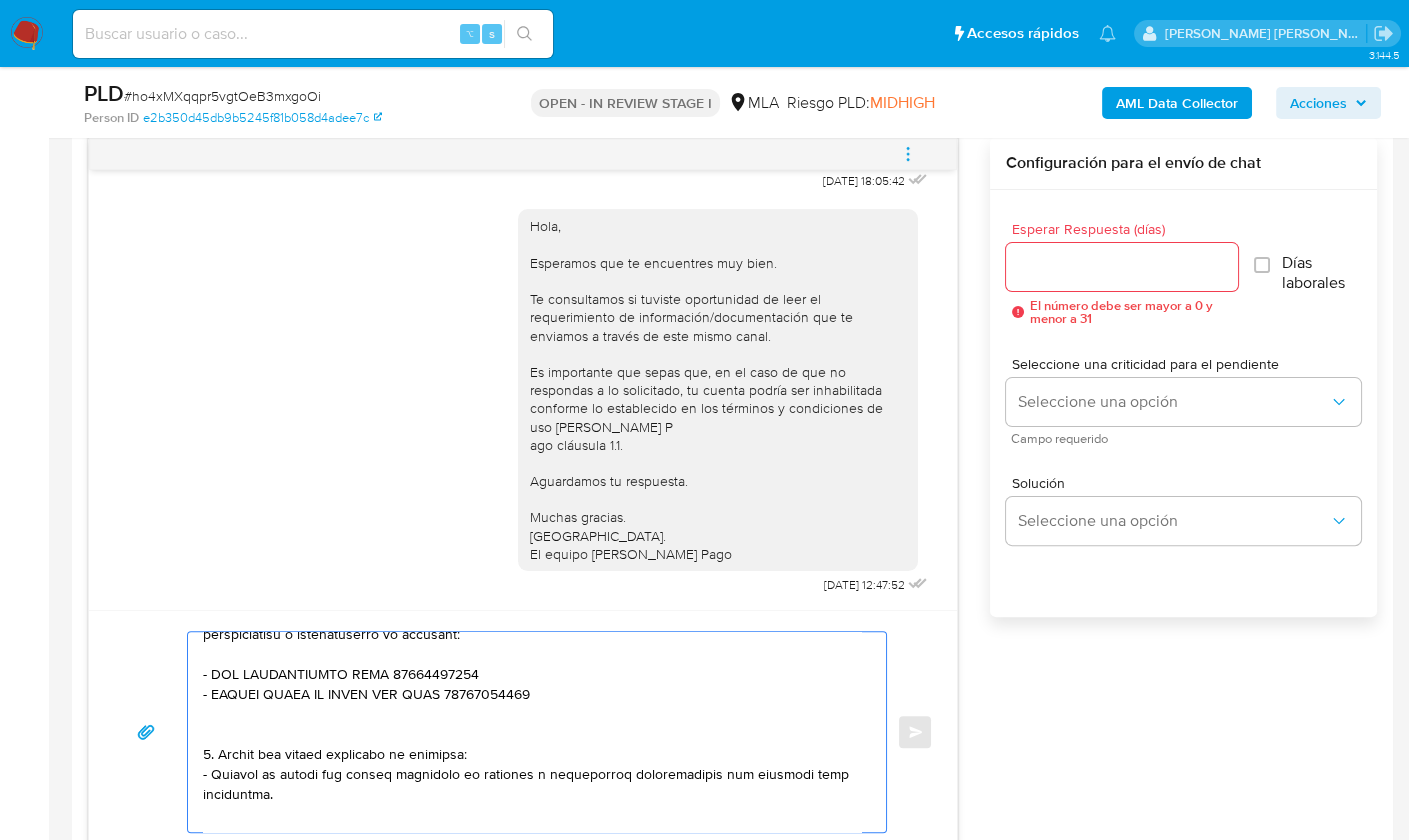 click at bounding box center (532, 732) 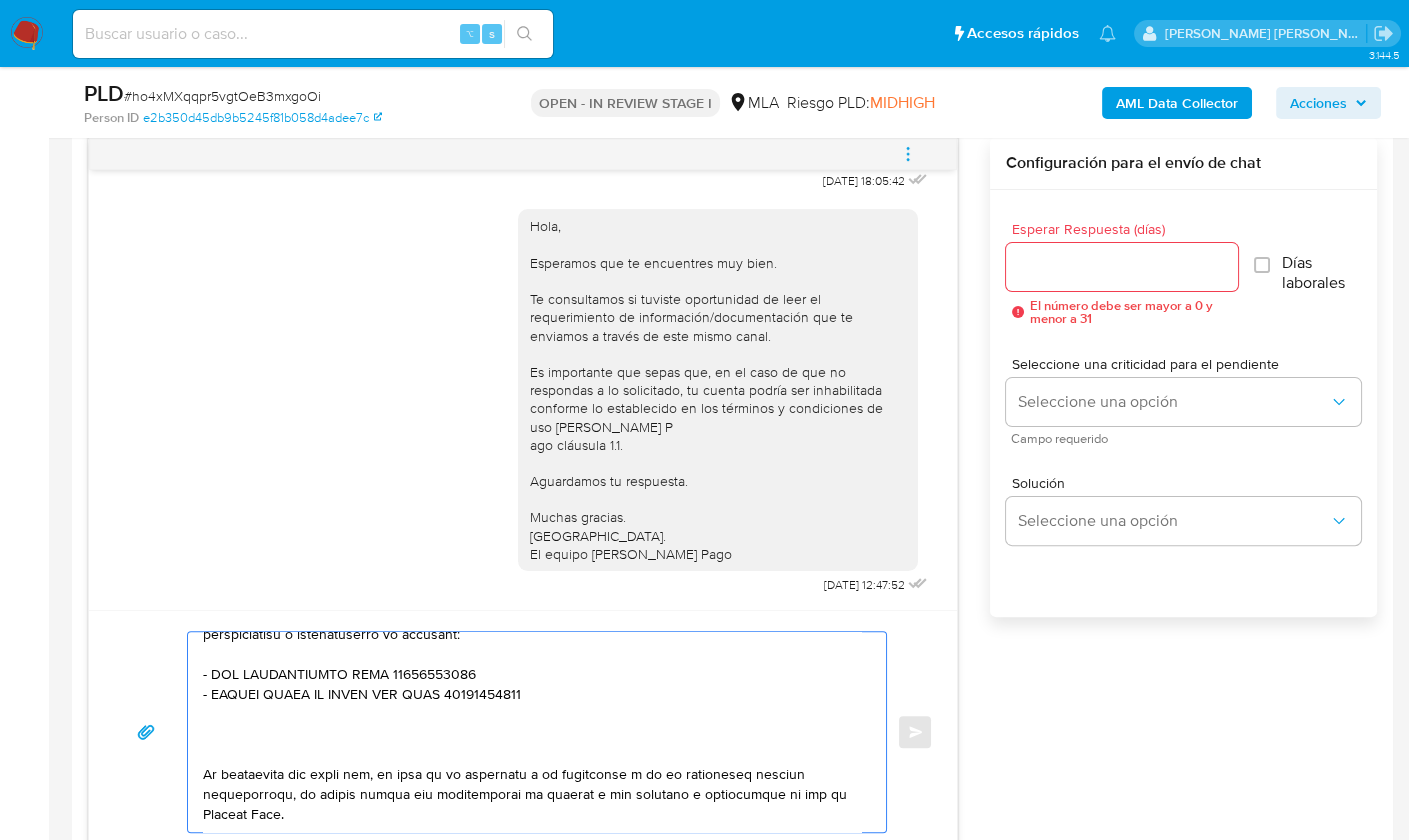 click at bounding box center (532, 732) 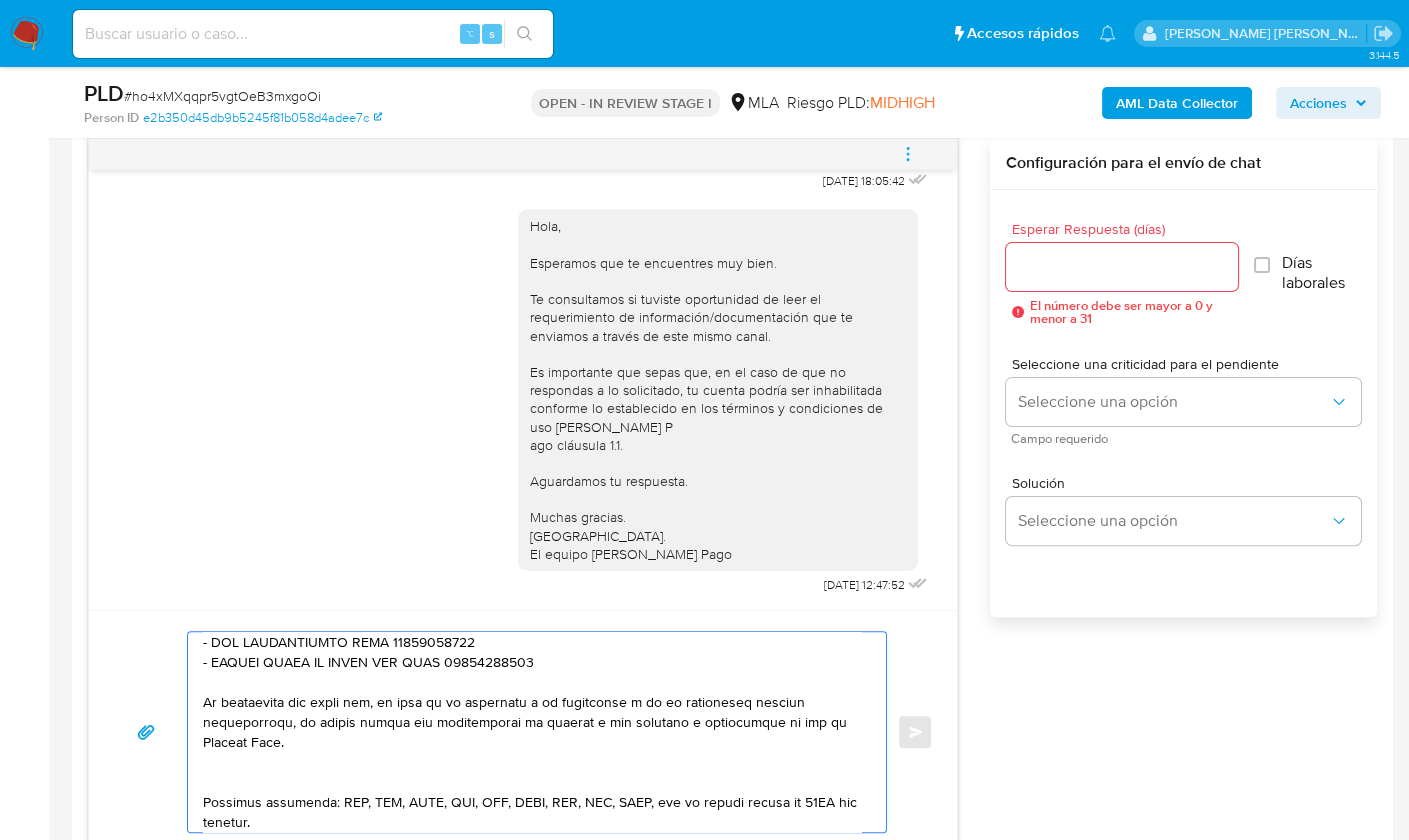 click at bounding box center [532, 732] 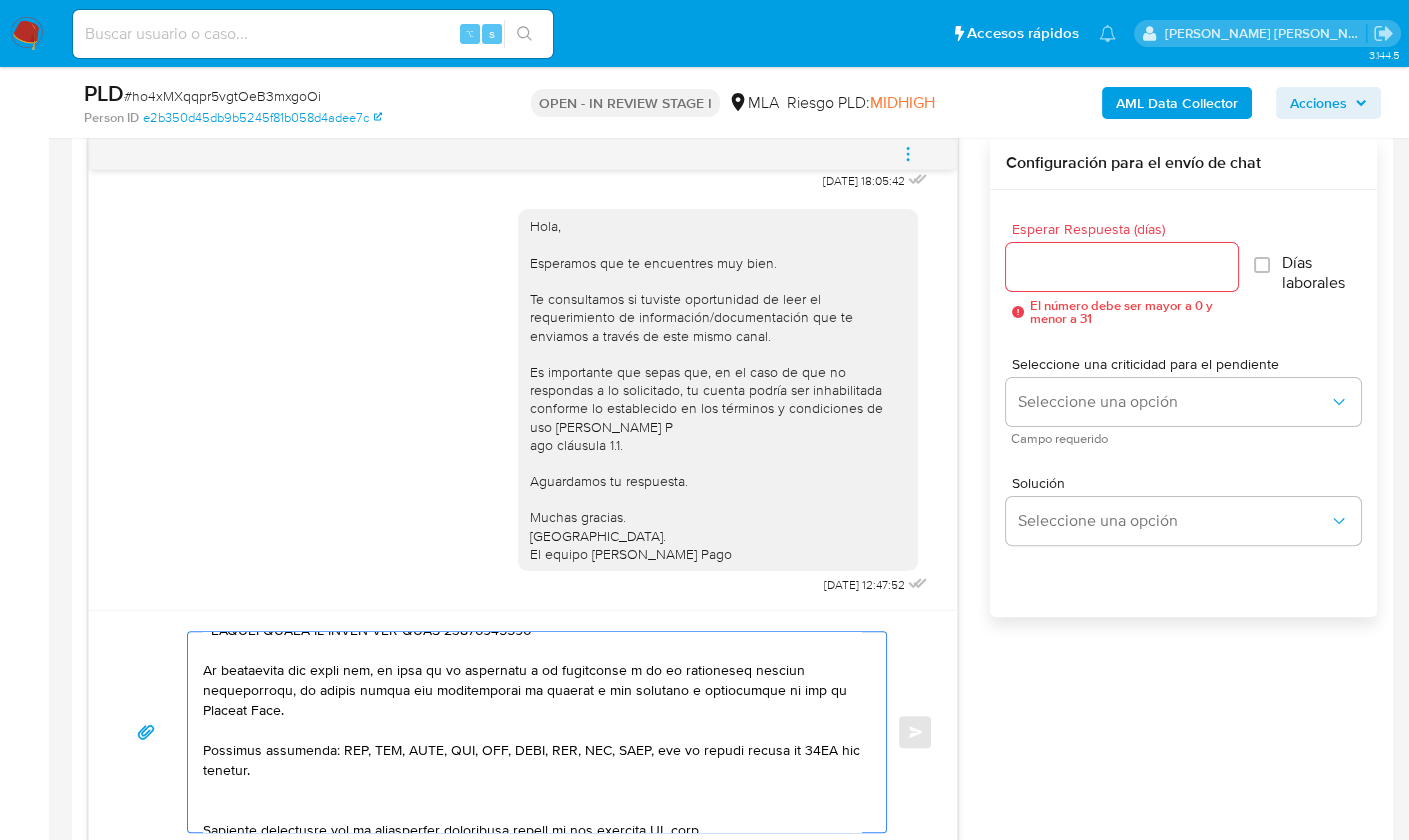 scroll, scrollTop: 541, scrollLeft: 0, axis: vertical 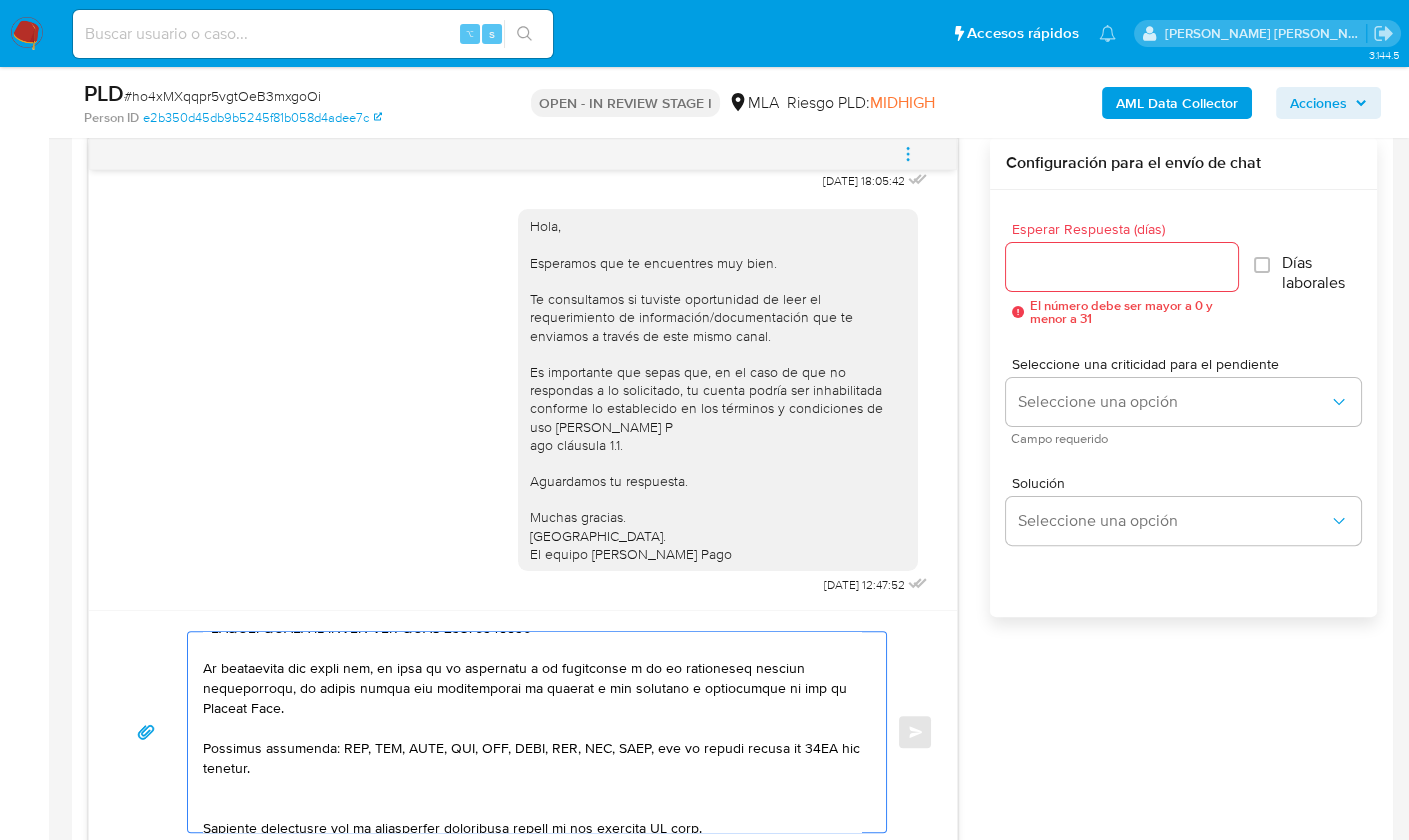 click at bounding box center (532, 732) 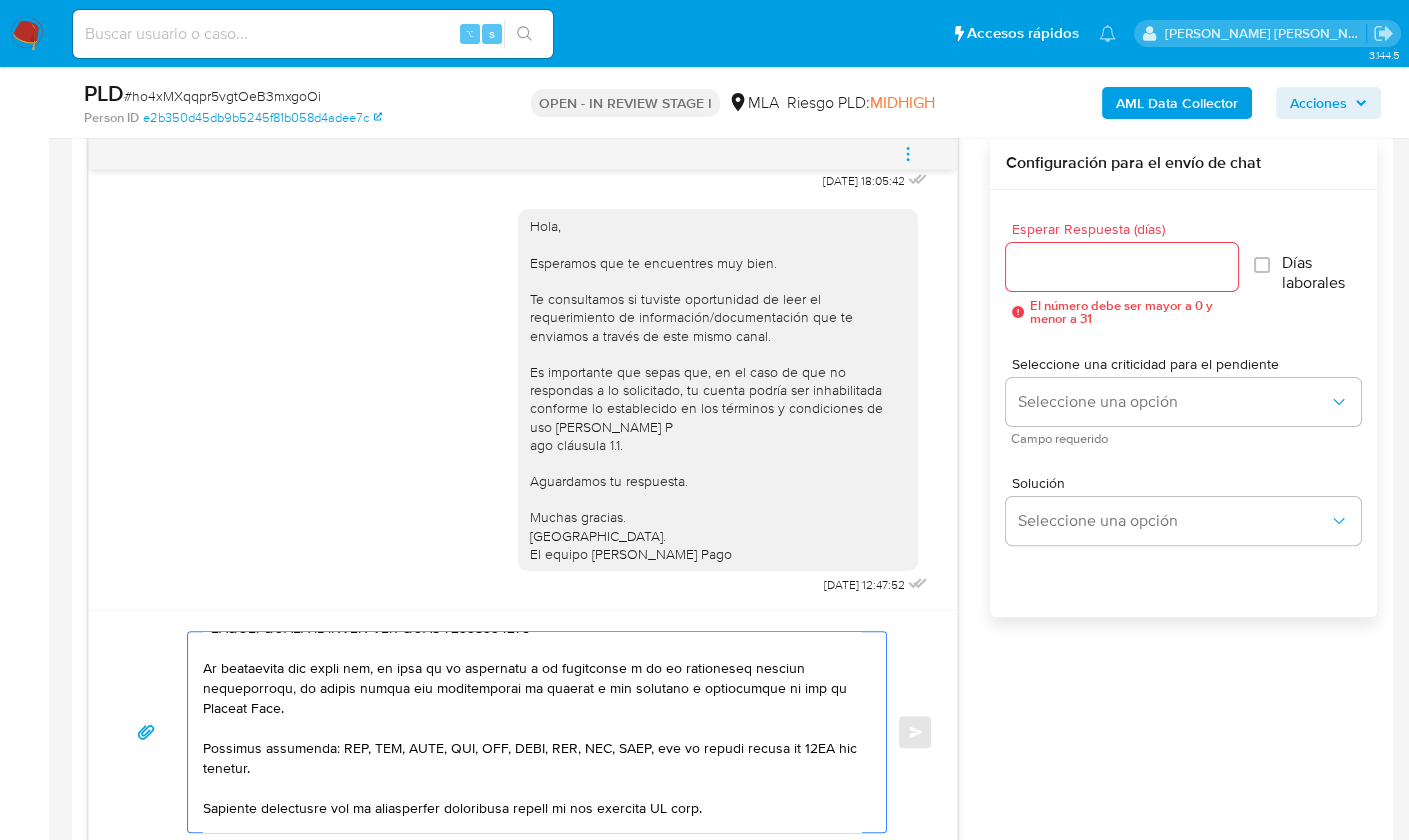 drag, startPoint x: 735, startPoint y: 806, endPoint x: 595, endPoint y: 808, distance: 140.01428 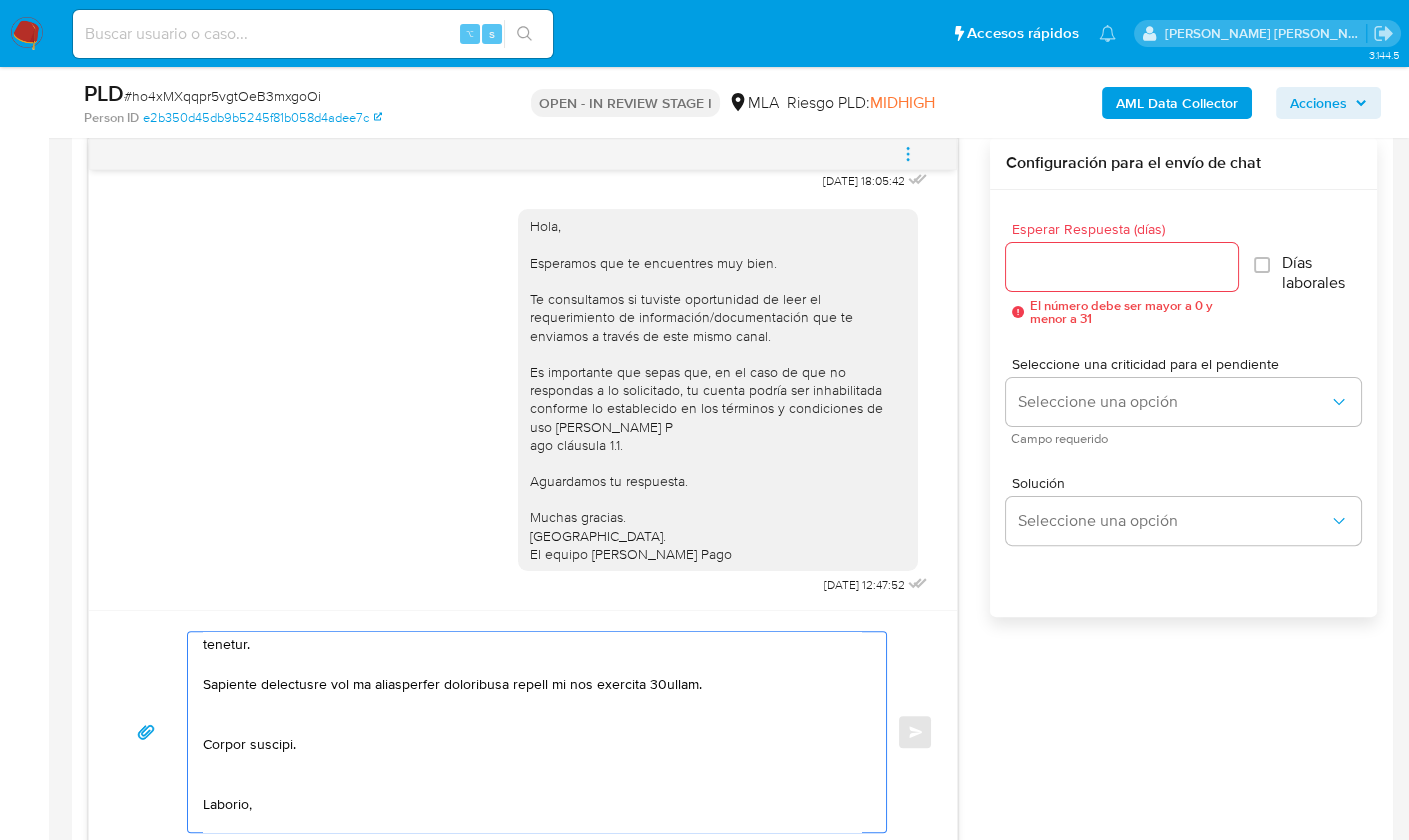 scroll, scrollTop: 666, scrollLeft: 0, axis: vertical 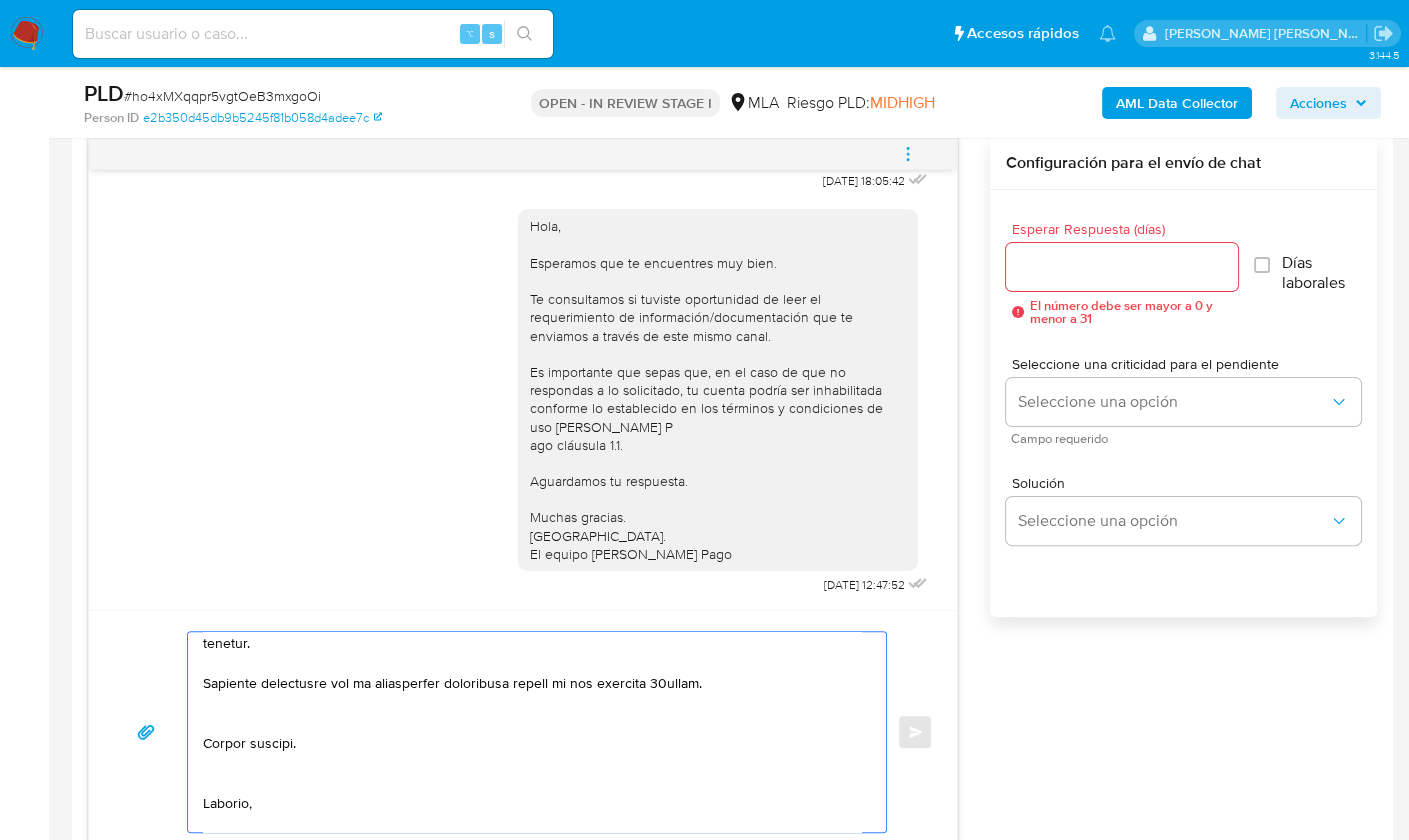 click at bounding box center [532, 732] 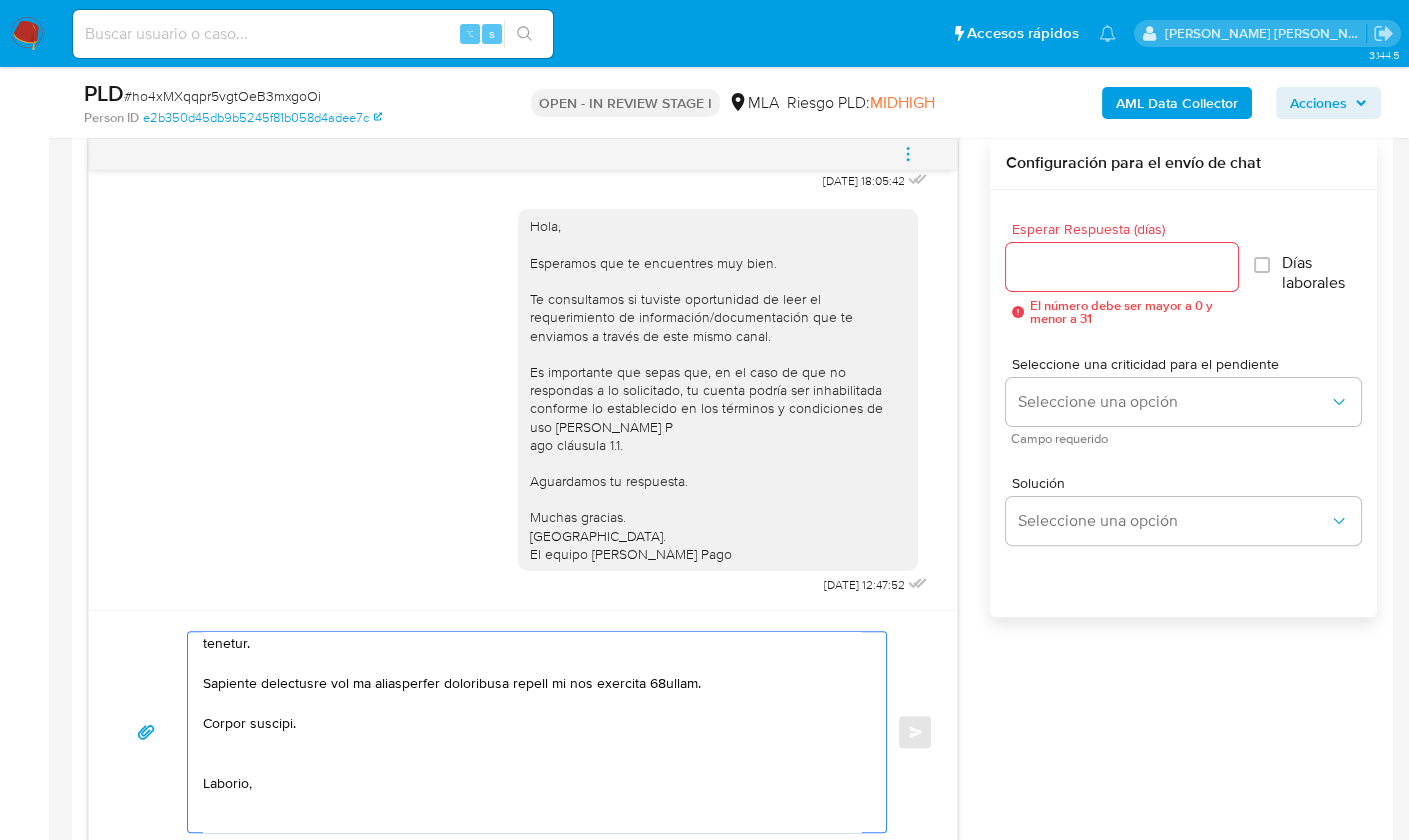 click at bounding box center [532, 732] 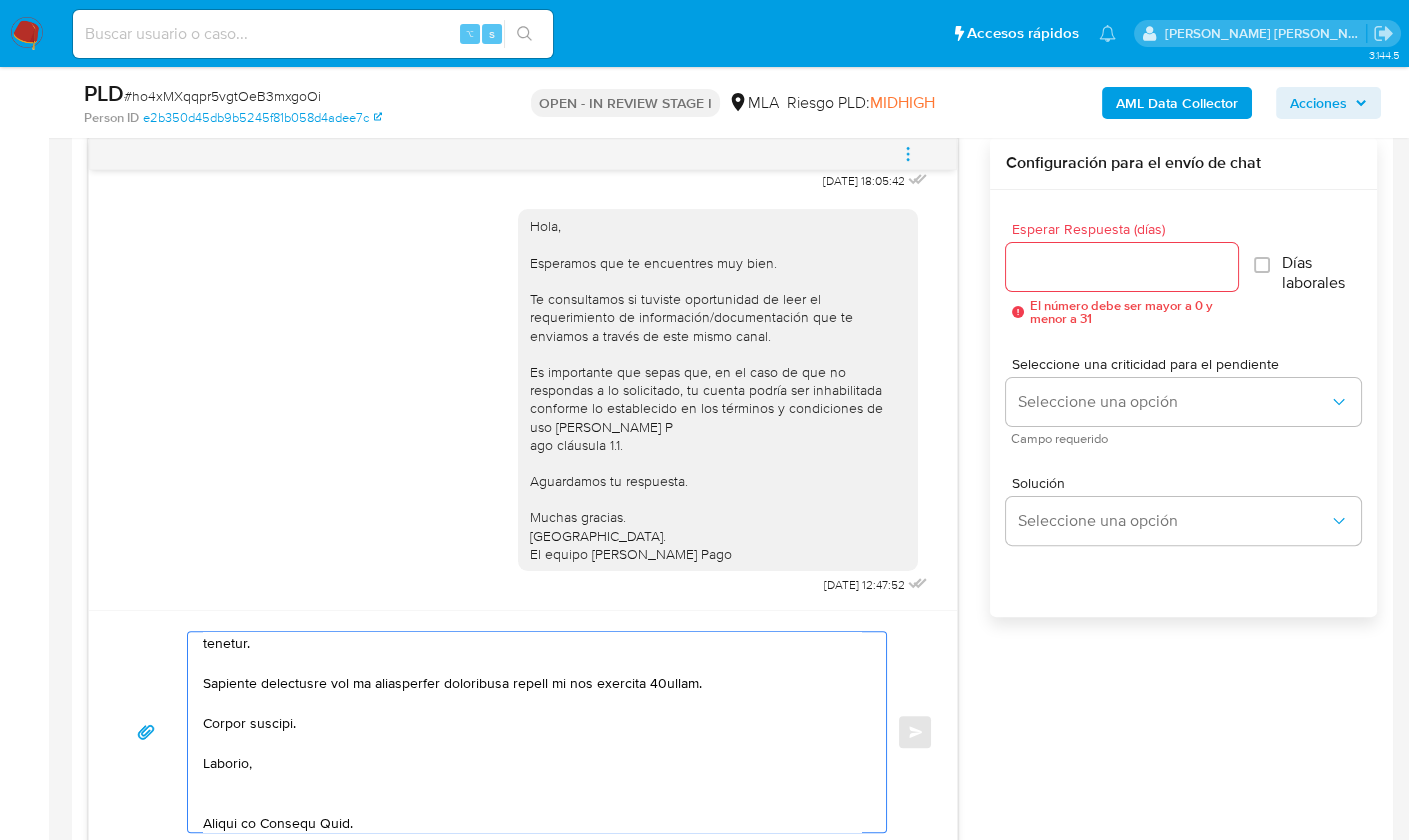 click at bounding box center (532, 732) 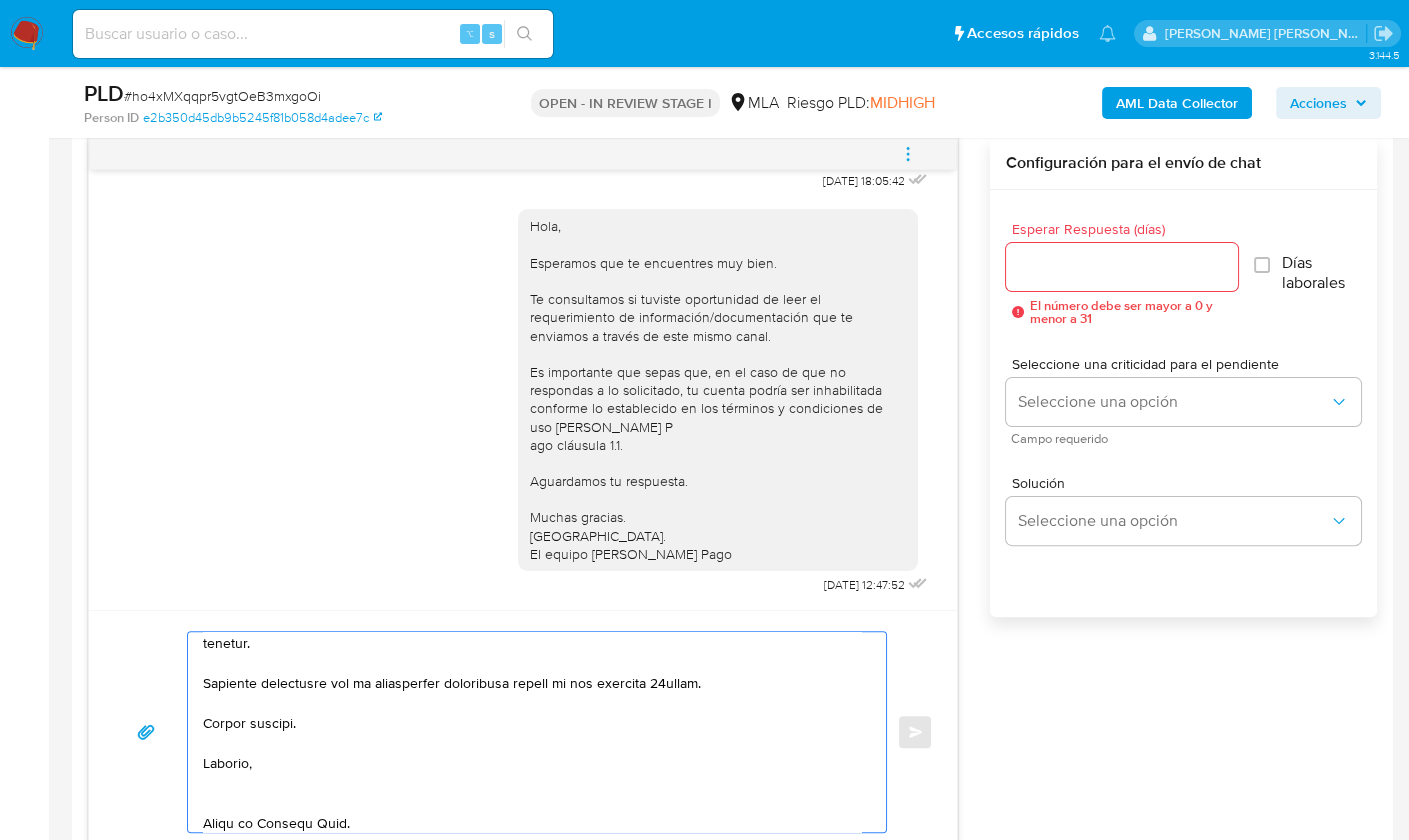 scroll, scrollTop: 667, scrollLeft: 0, axis: vertical 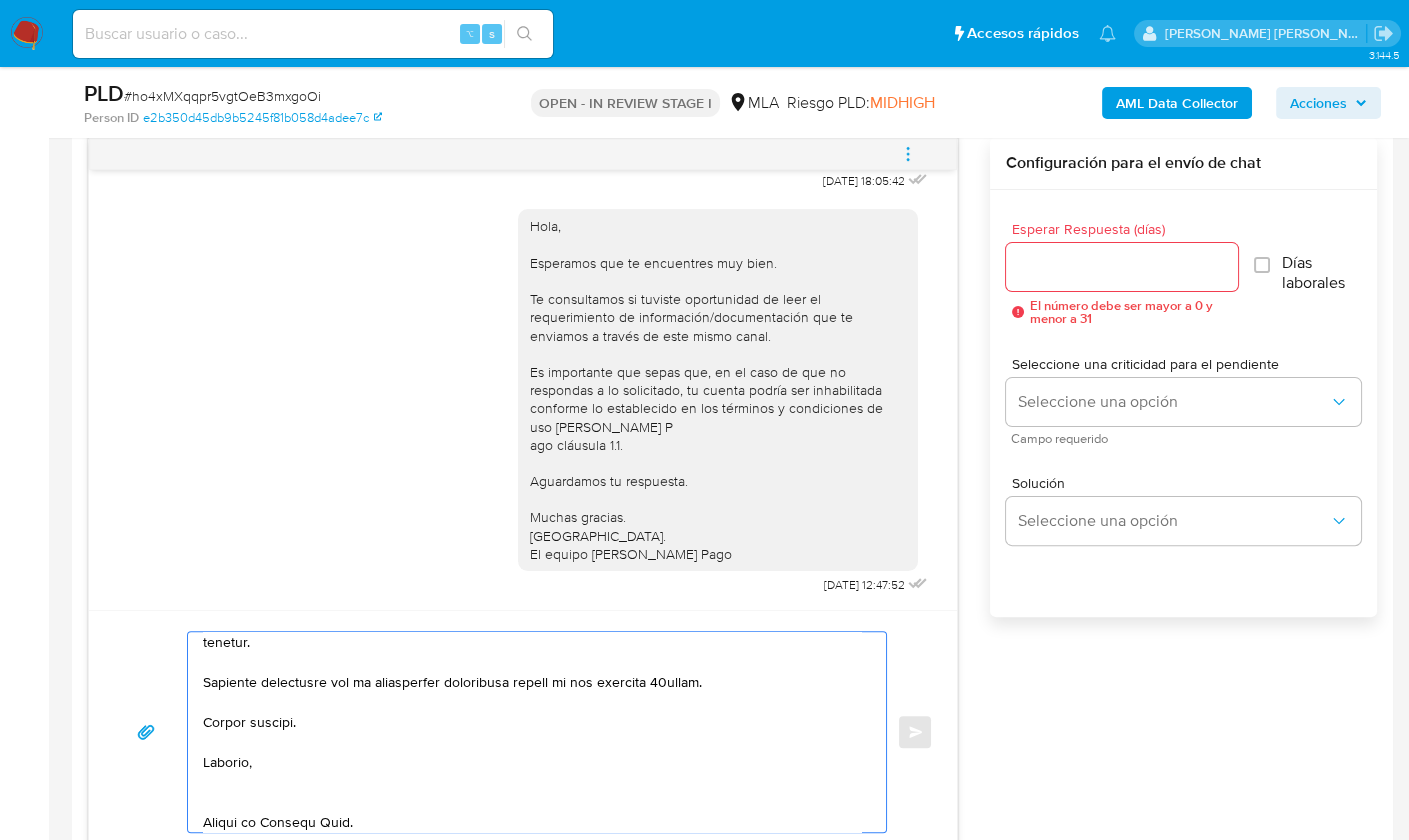 click at bounding box center [532, 732] 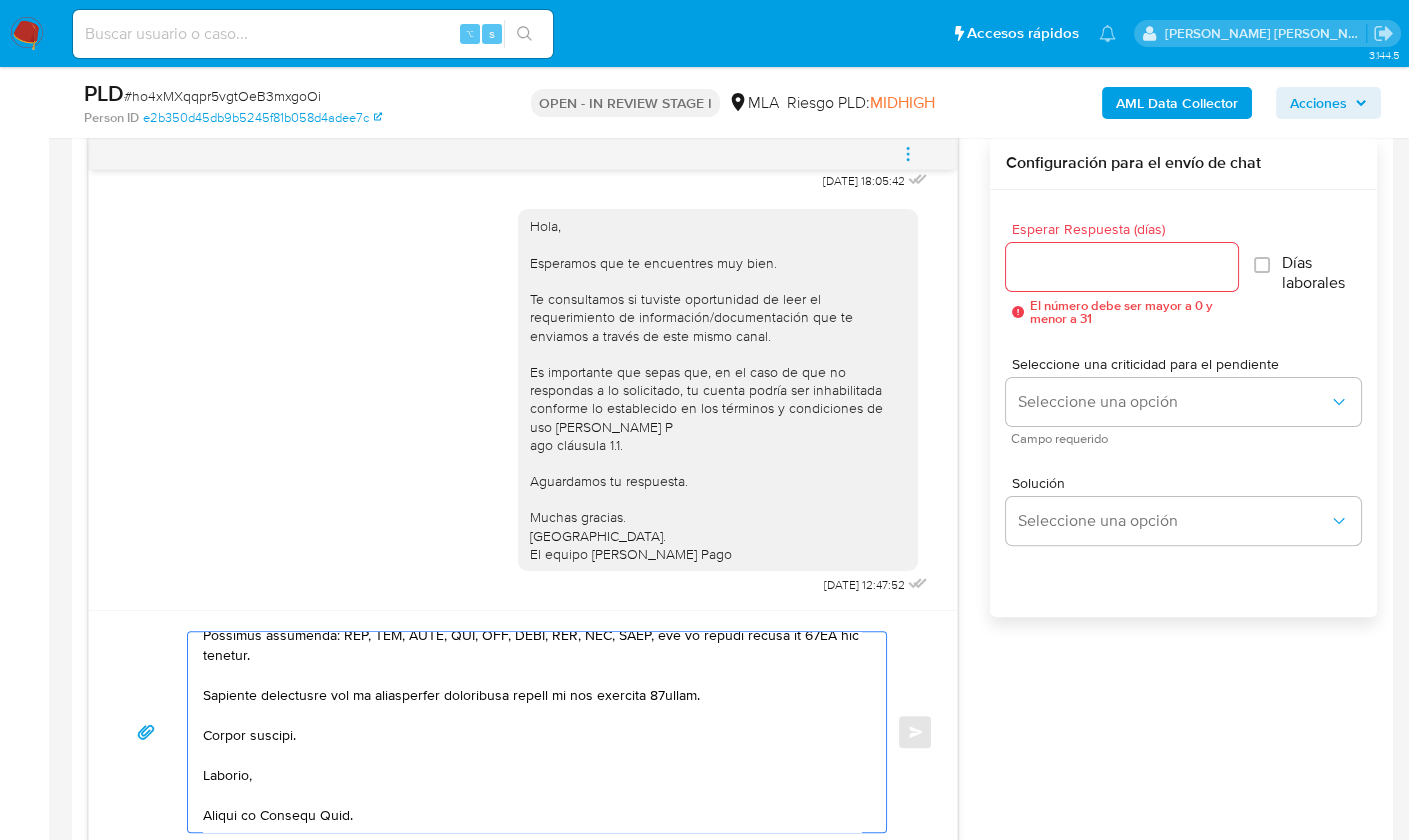 click at bounding box center [532, 732] 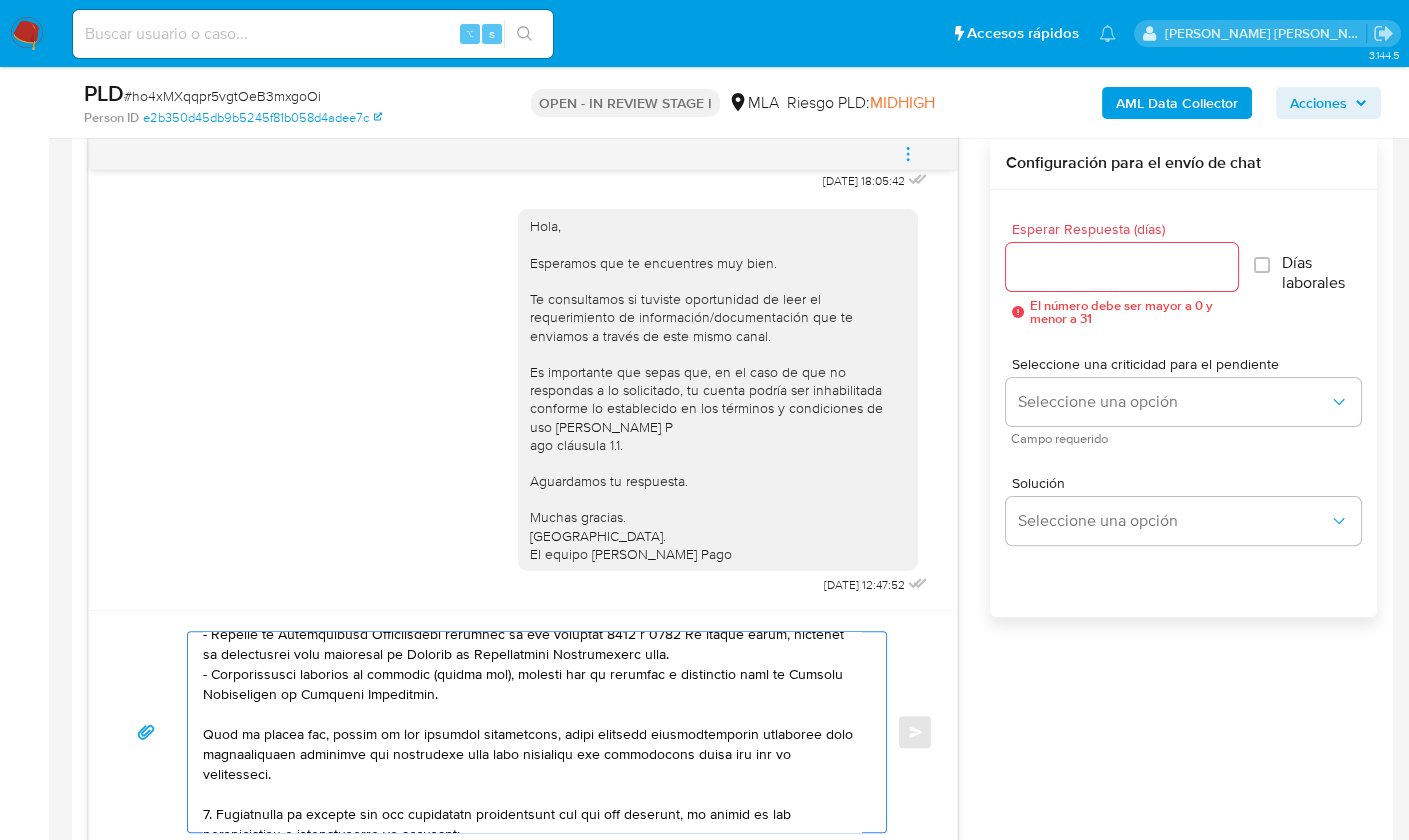 scroll, scrollTop: 0, scrollLeft: 0, axis: both 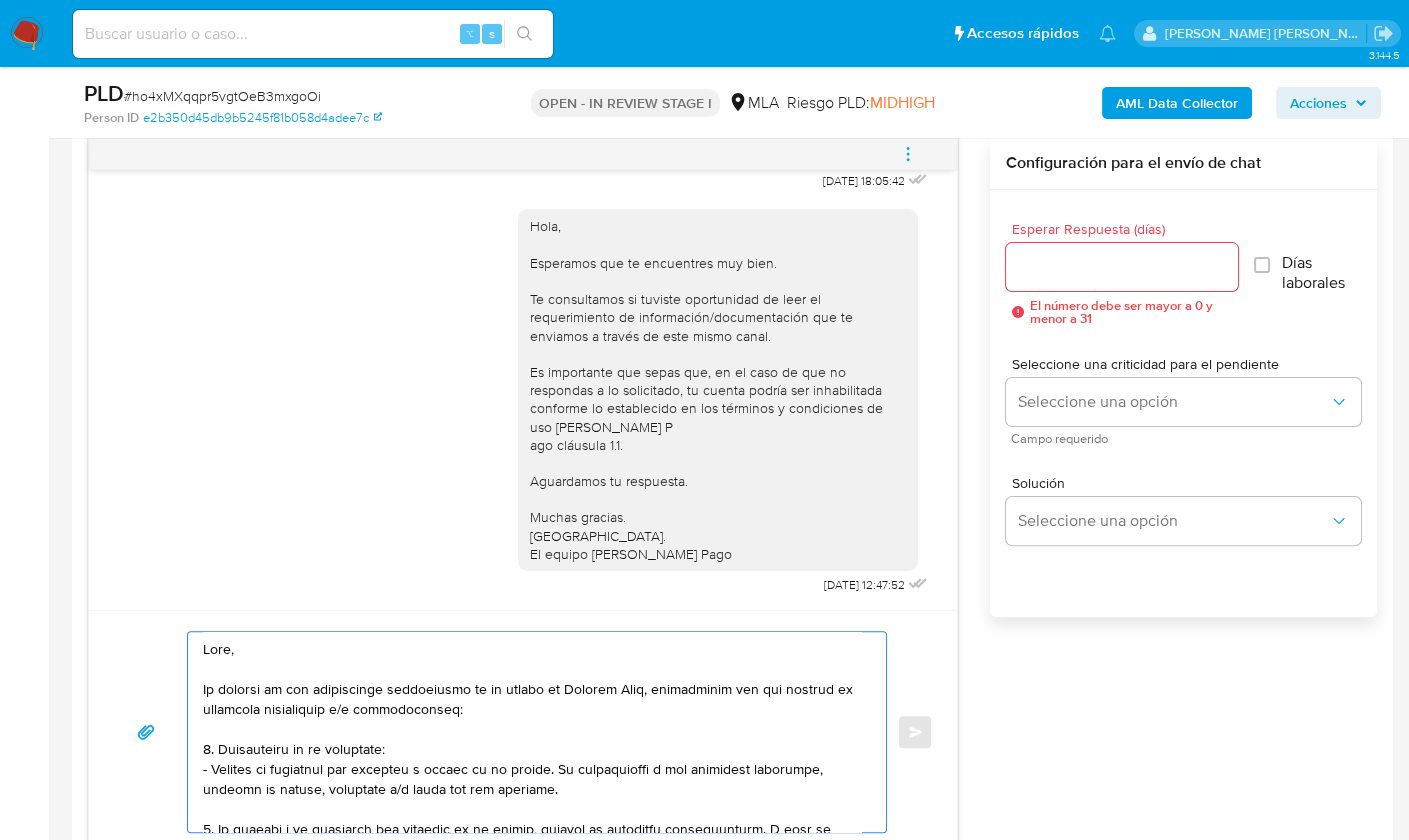 type on "Hola,
En función de las operaciones registradas en tu cuenta de Mercado Pago, necesitamos que nos brindes la siguiente información y/o documentación:
1. Descripción de la actividad:
- Detalla la actividad que realizas a través de tu cuenta. De corresponder a una actividad comercial, indicar el nombre, domicilio y/o sitio web del comercio.
2. De acuerdo a la actividad que realices en tu cuenta, adjunta la siguiente documentación. A modo de ejemplo, puedes enviar uno de estos comprobantes:
- Últimas 6 Declaraciones Juradas de Ingresos Brutos (donde se visualice la base imponible).
- Resumen de Comprobantes Electrónicos emitidos de los períodos 2024 y 2025 Si tienes dudas, consulta el instructivo para descargar el Resumen de Comprobantes Electrónicos aquí.
- Certificación contable de ingresos (último año), firmada por un contador y legalizada ante el Consejo Profesional de Ciencias Económicas.
Tené en cuenta que, además de los ejemplos mencionados, podés adjuntar voluntariamente cualquier otra documenta..." 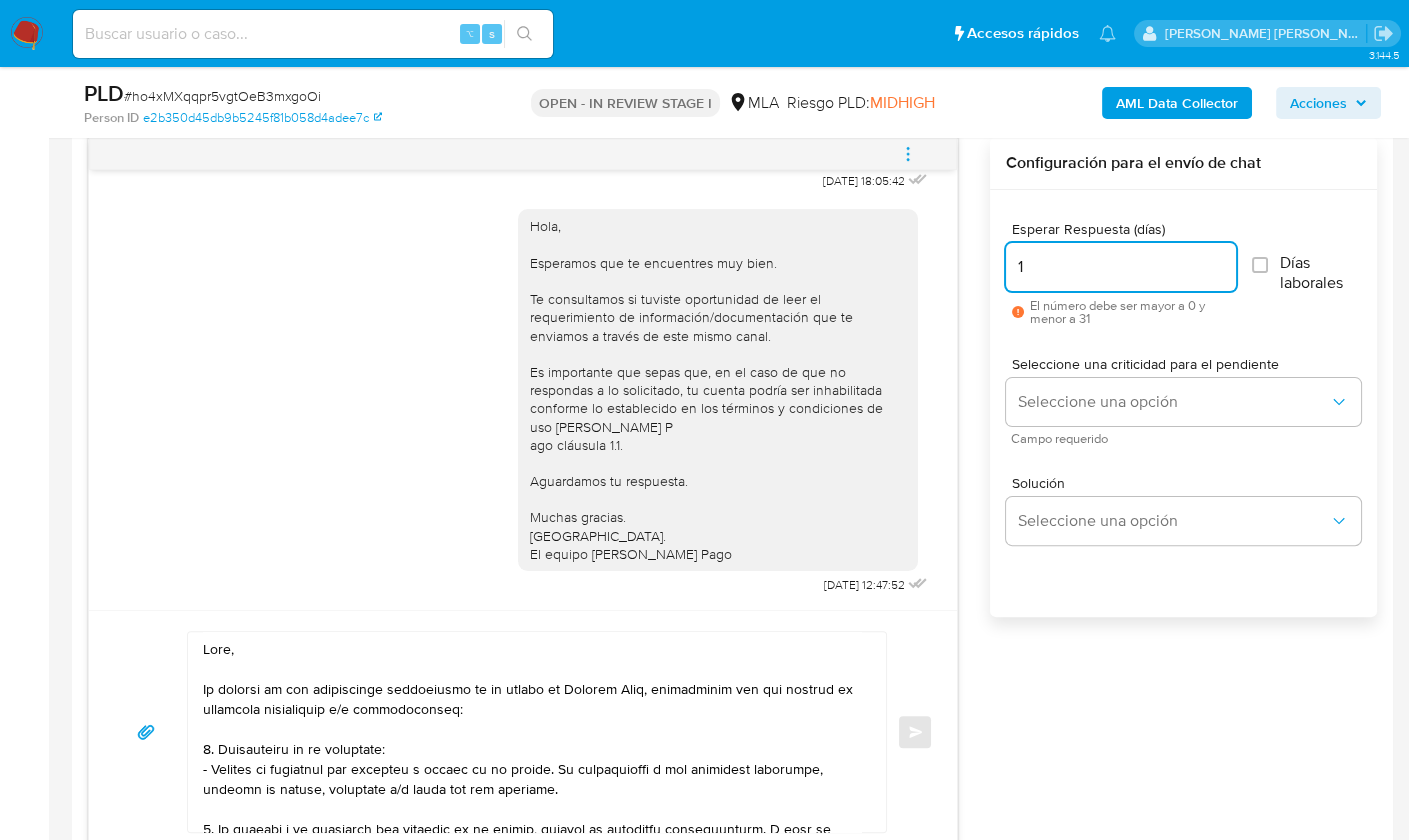 type on "1" 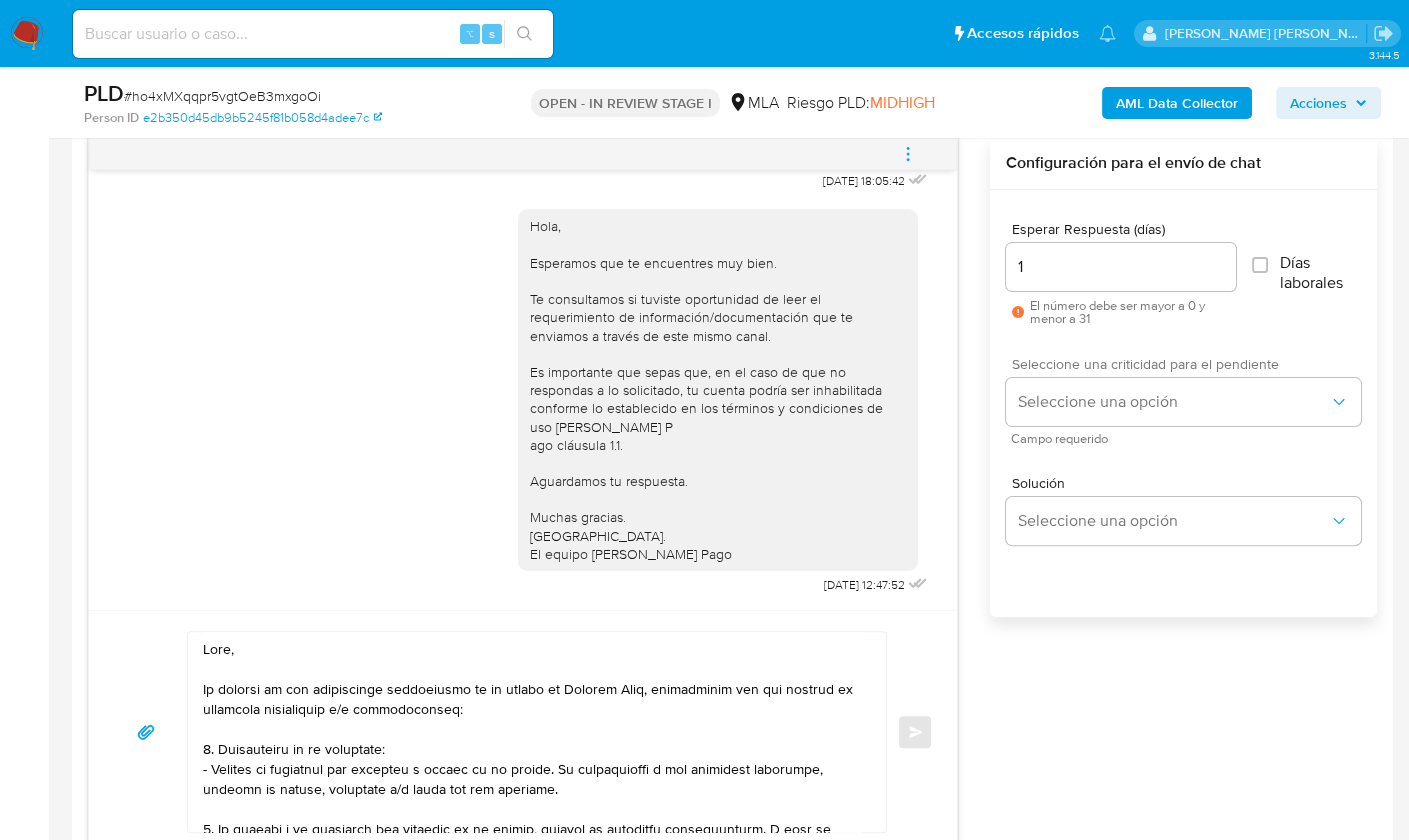 click on "Seleccione una criticidad para el pendiente Seleccione una opción Campo requerido" at bounding box center [1183, 400] 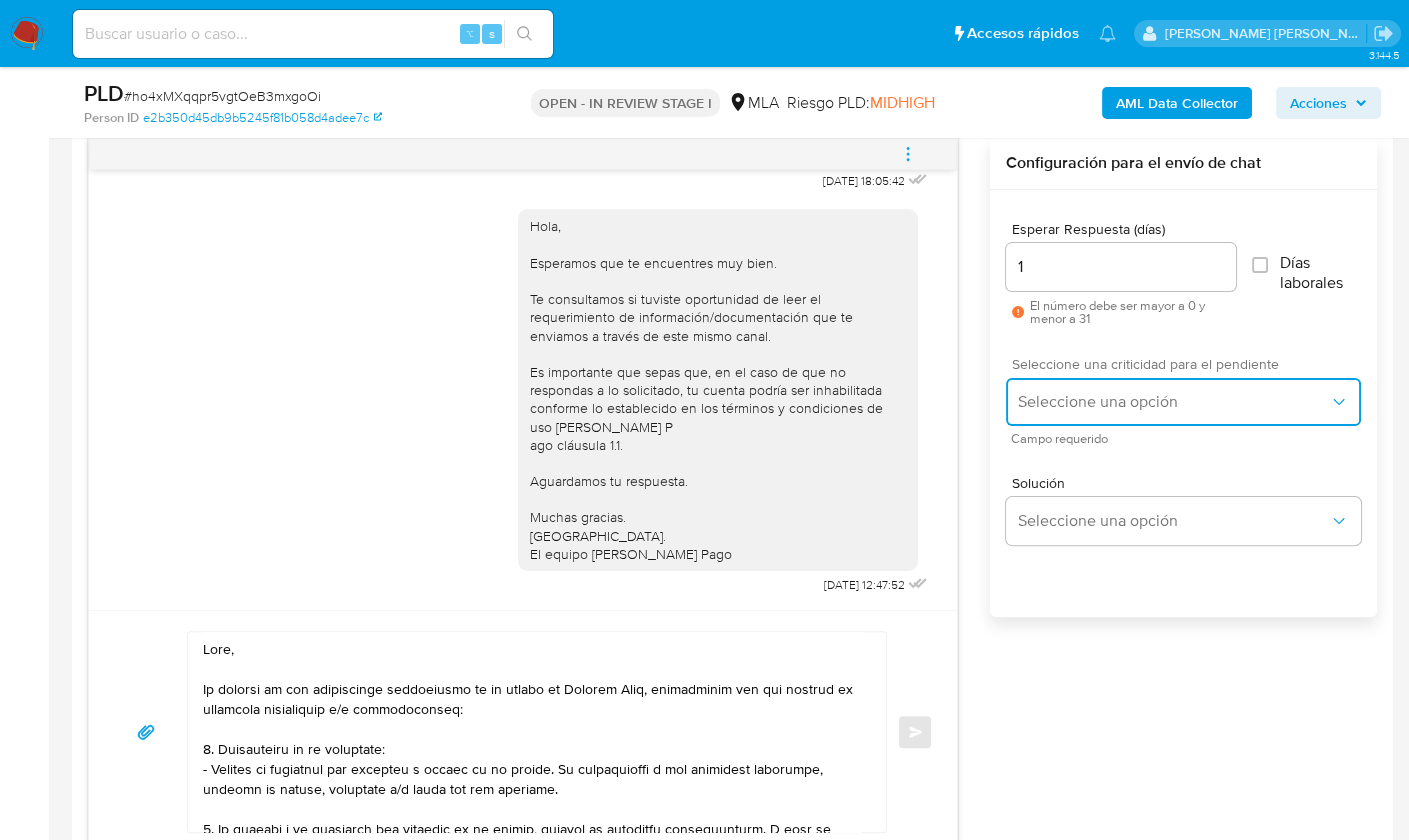 click on "Seleccione una opción" at bounding box center [1183, 402] 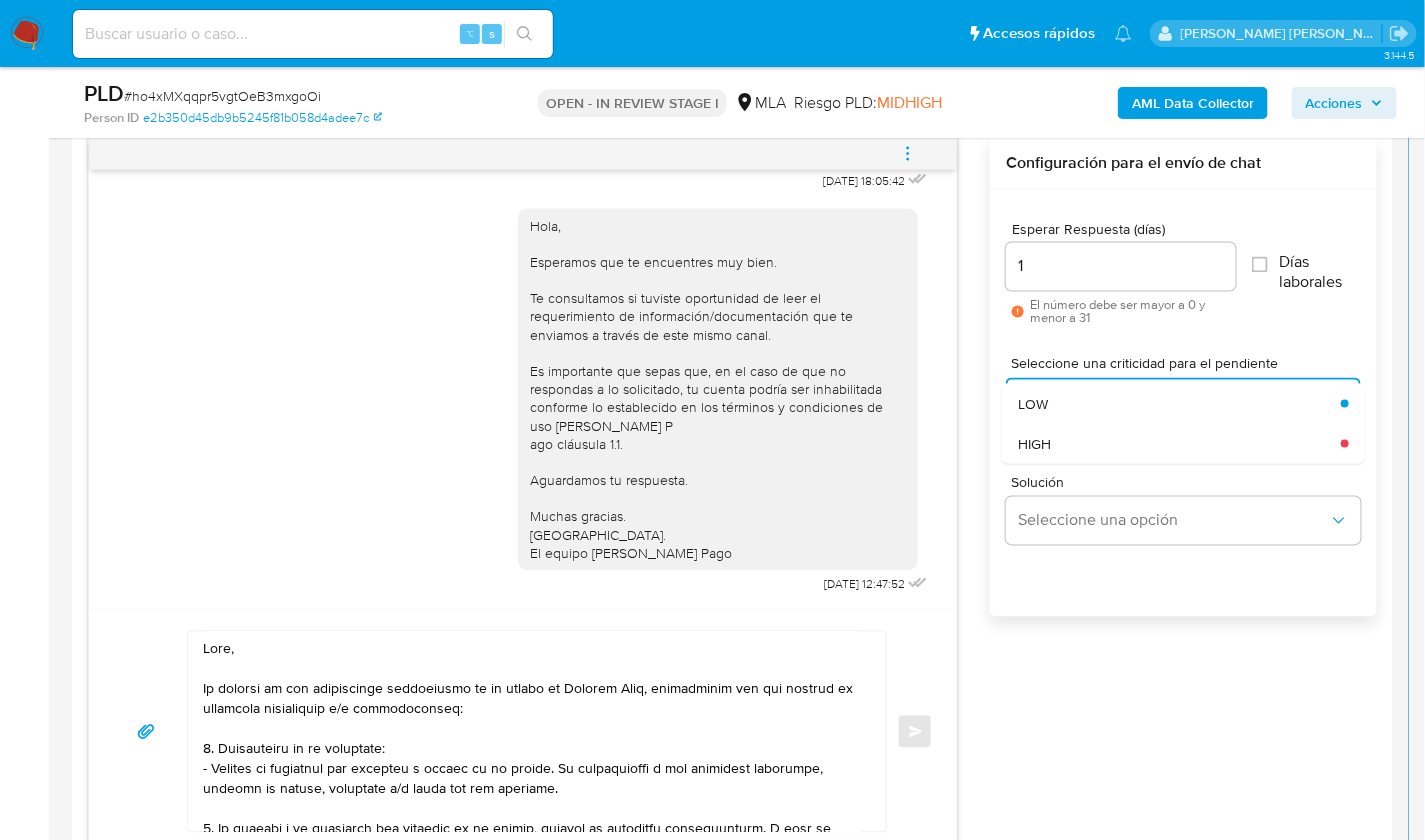 drag, startPoint x: 1114, startPoint y: 460, endPoint x: 1104, endPoint y: 465, distance: 11.18034 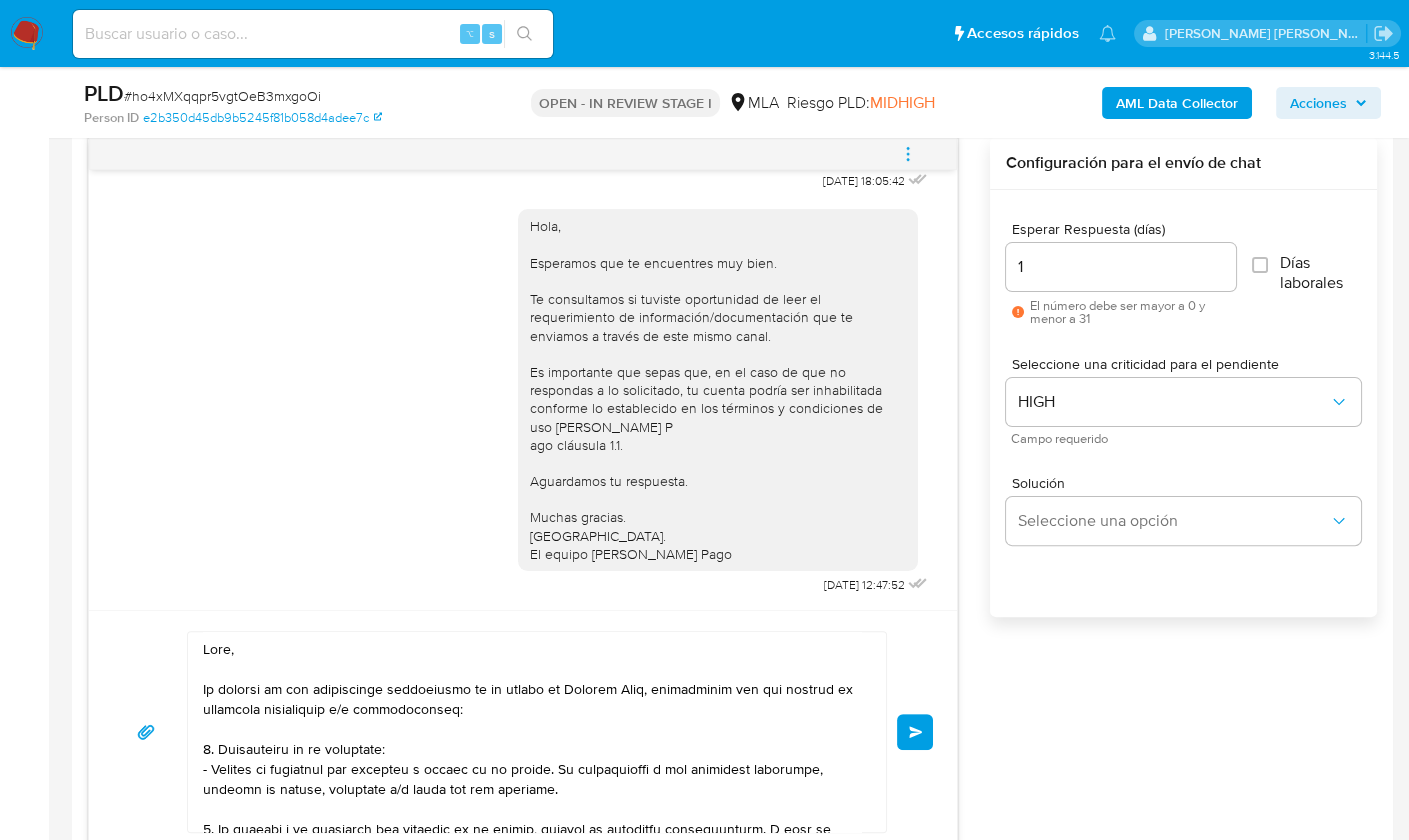 click on "Enviar" at bounding box center (523, 731) 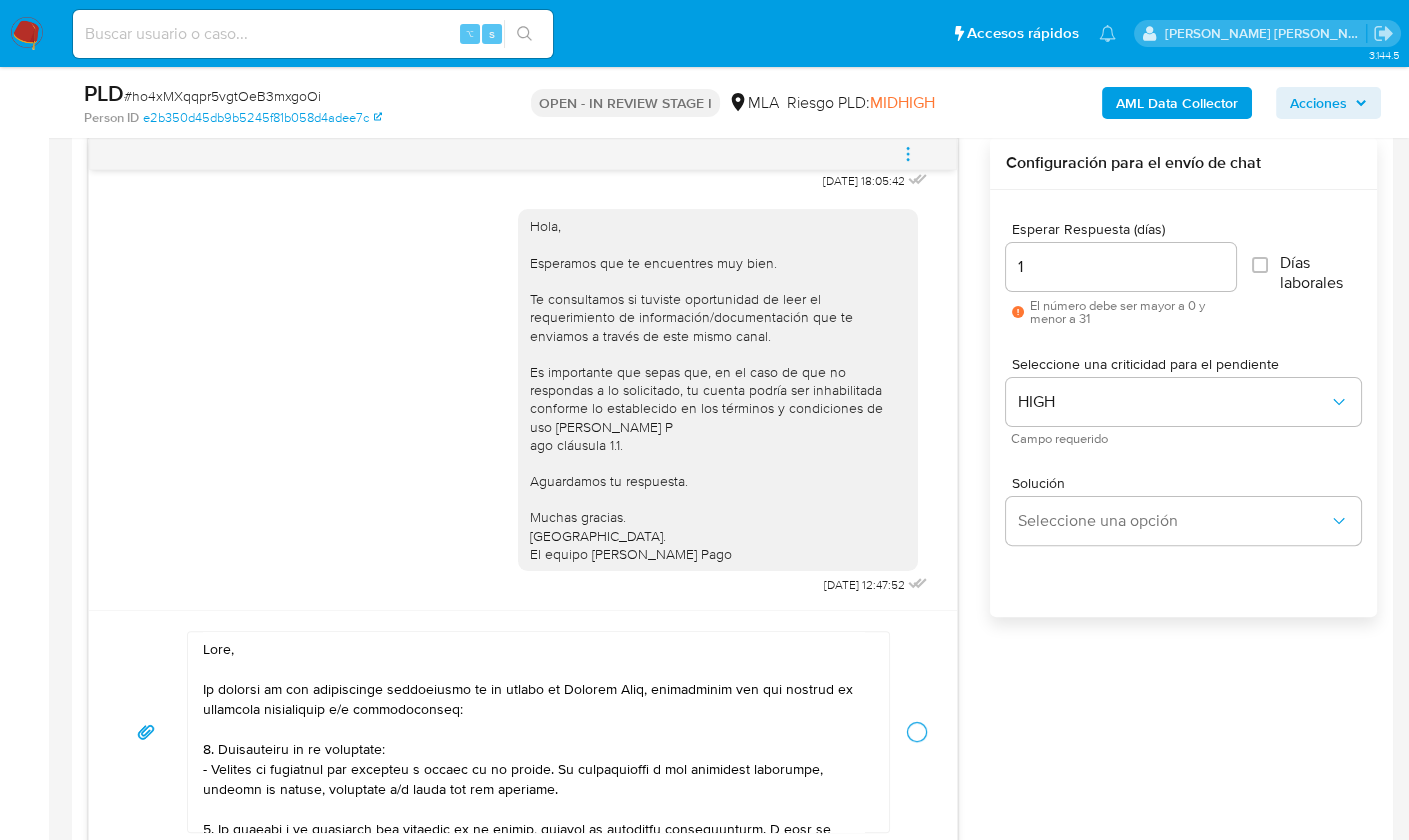 type 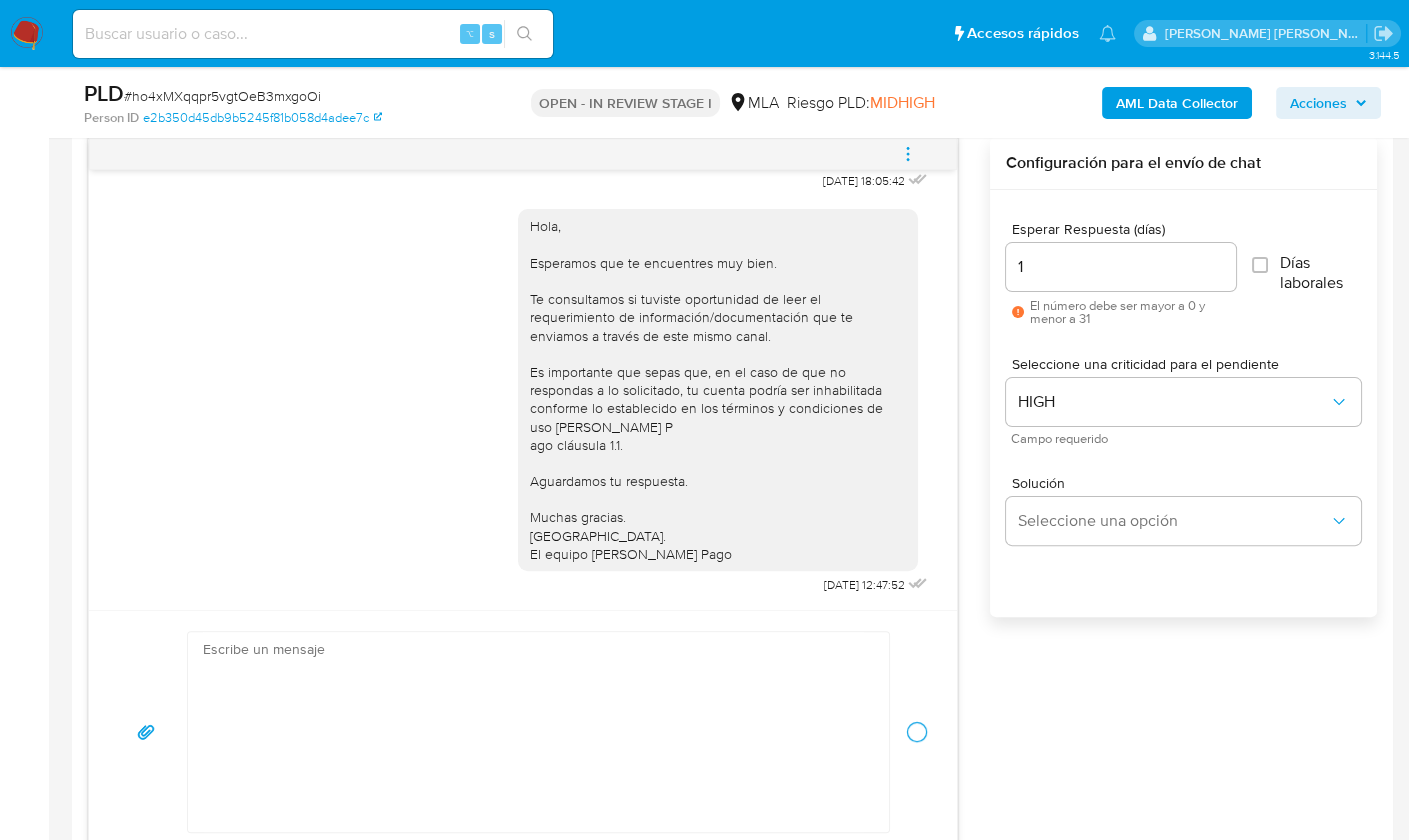 scroll, scrollTop: 2155, scrollLeft: 0, axis: vertical 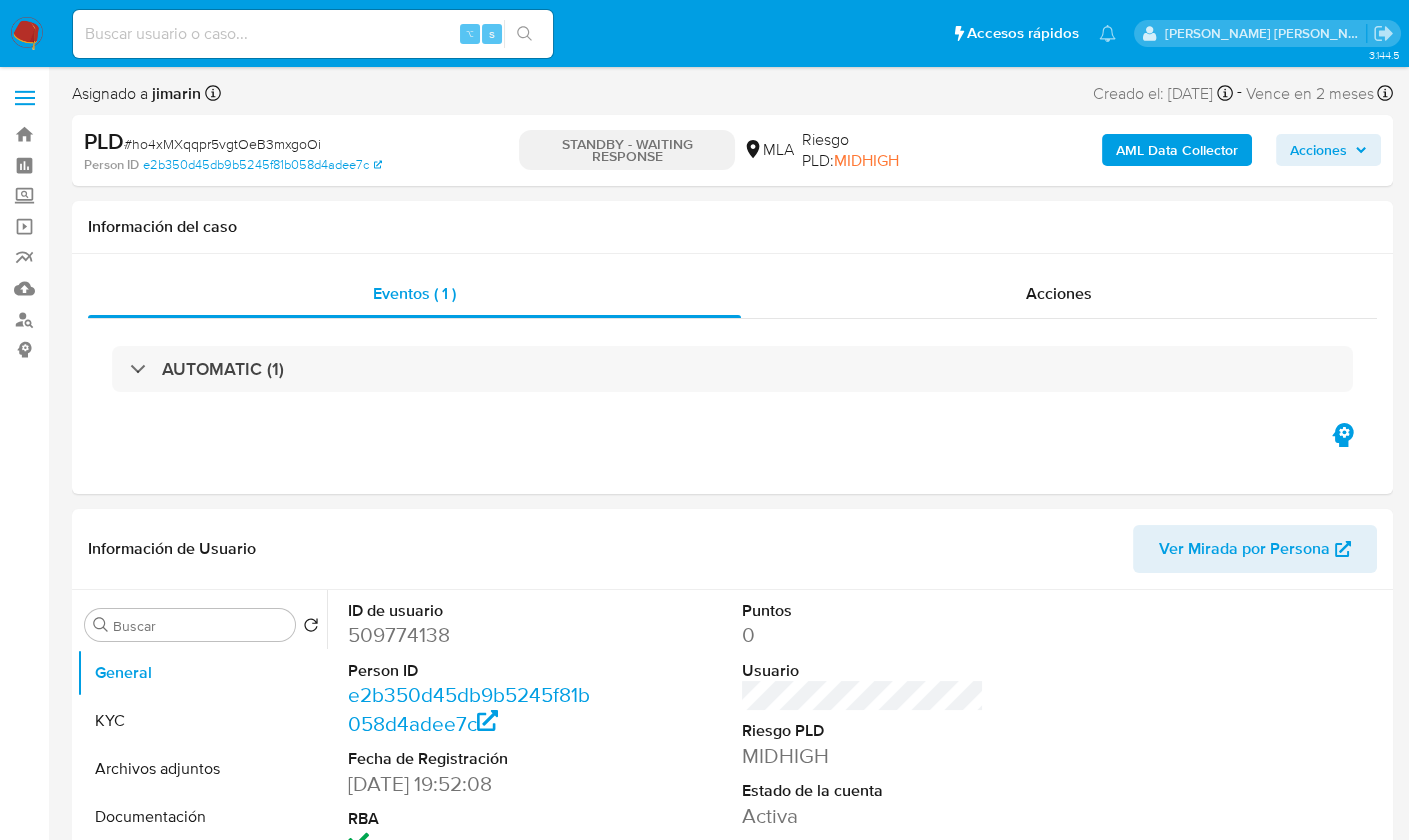 select on "10" 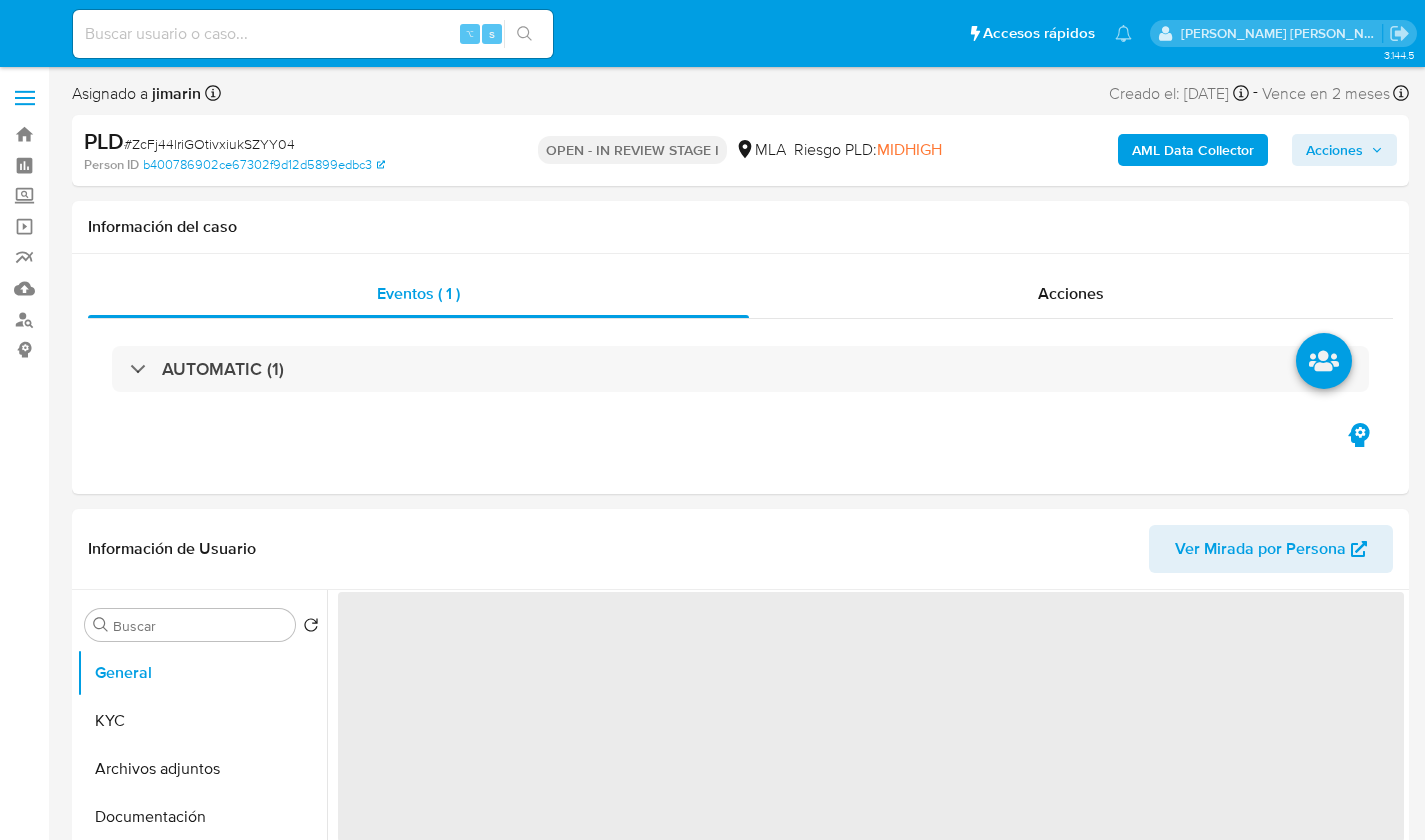 select on "10" 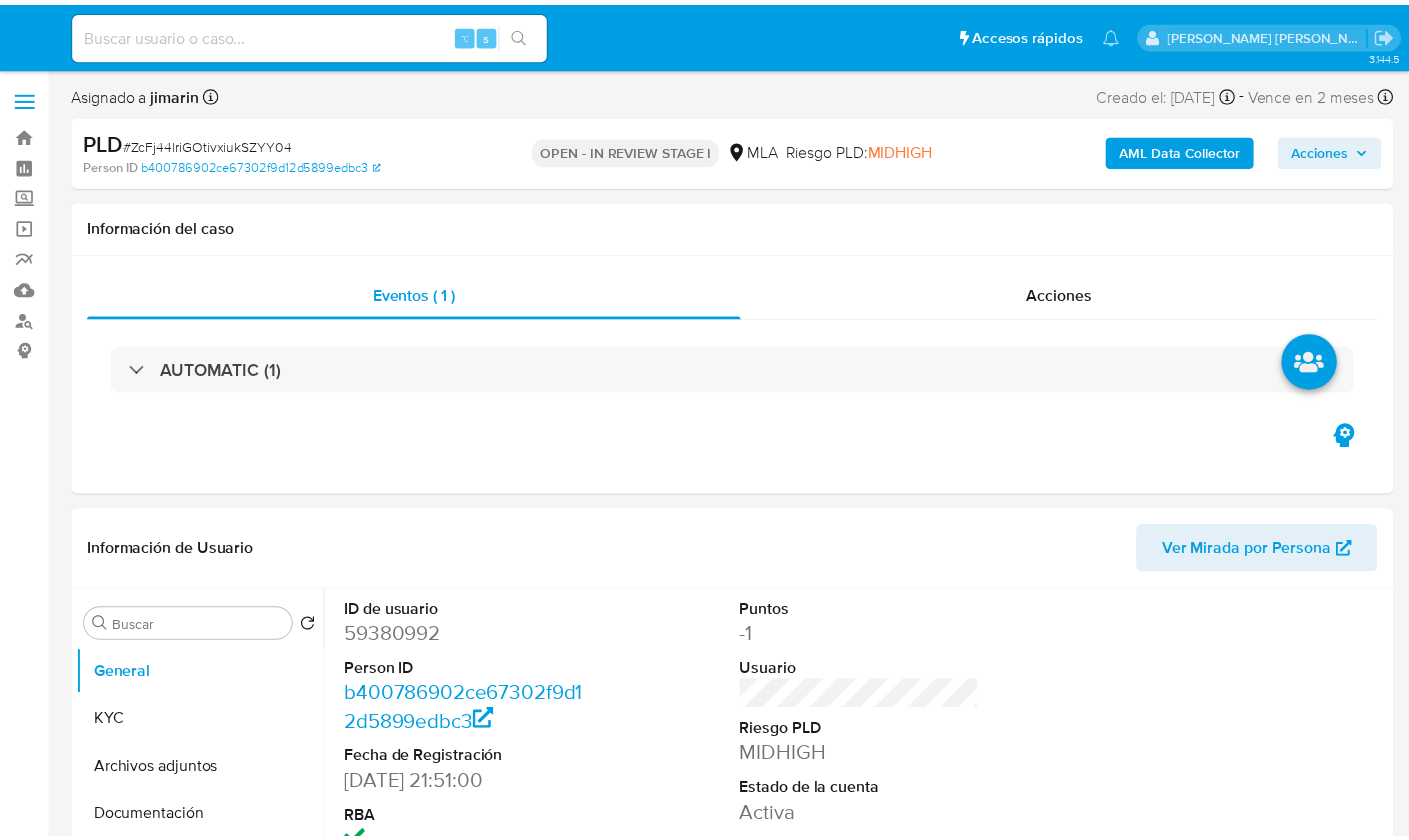 scroll, scrollTop: 0, scrollLeft: 0, axis: both 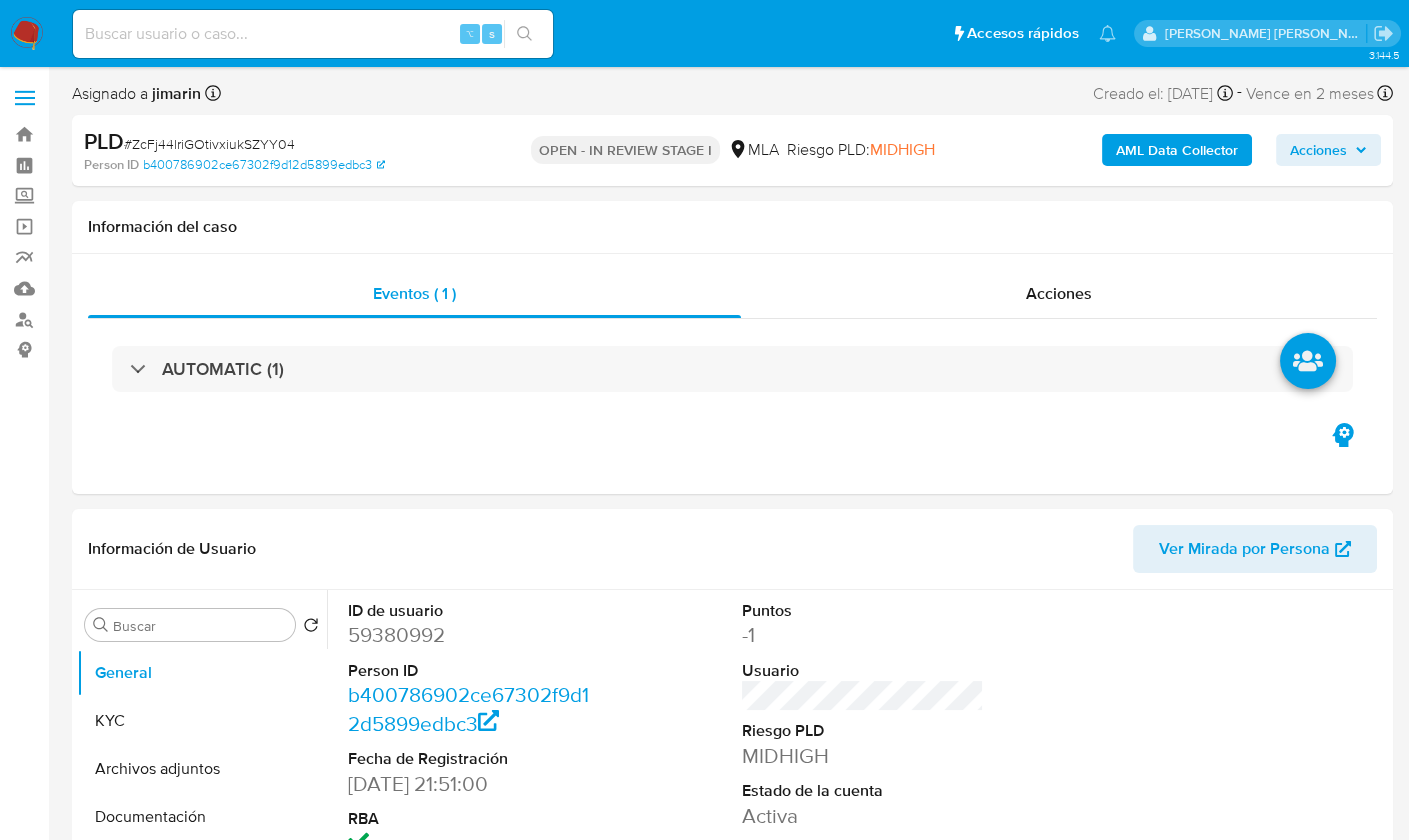 click on "# ZcFj44lriGOtivxiukSZYY04" at bounding box center [209, 144] 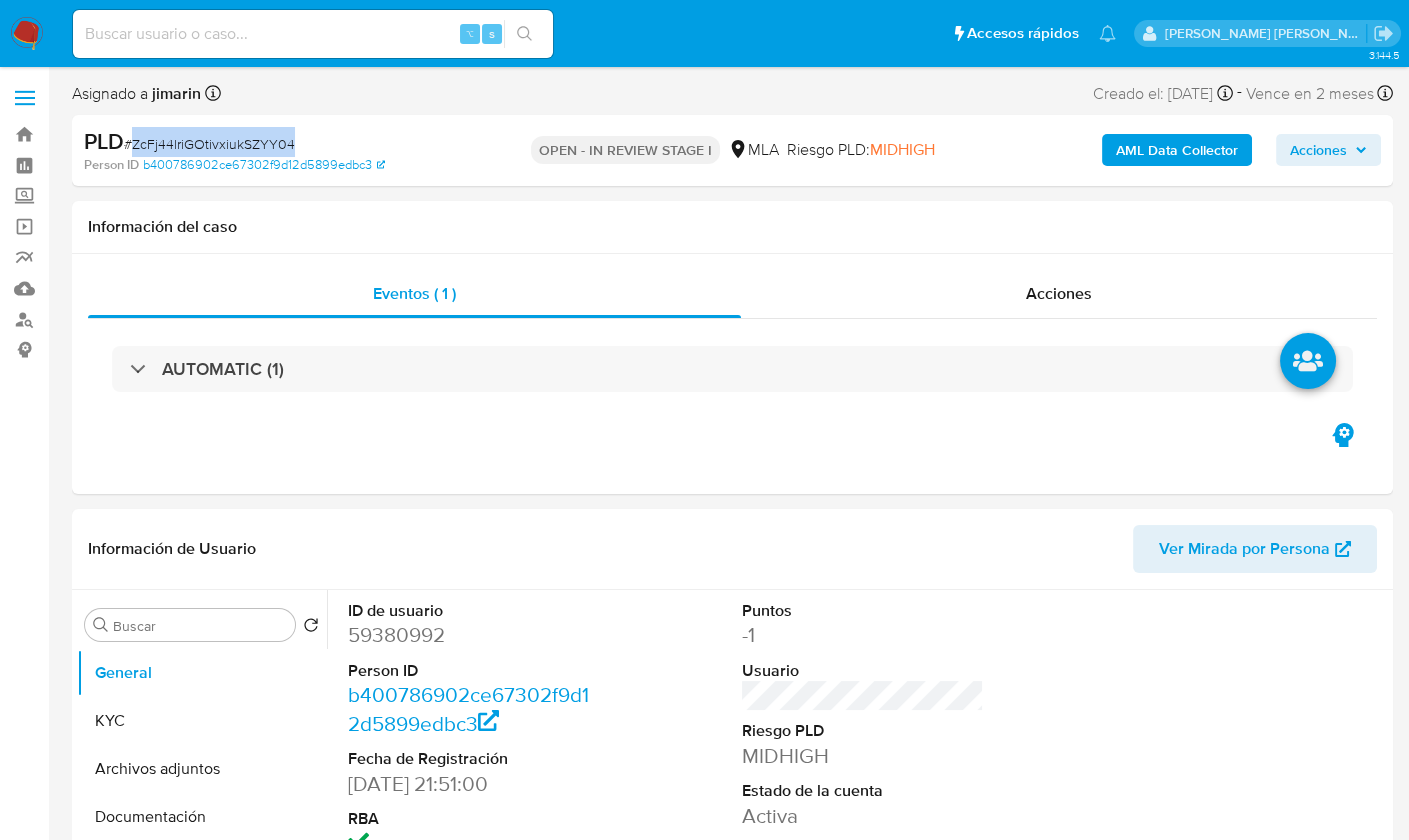 click on "# ZcFj44lriGOtivxiukSZYY04" at bounding box center [209, 144] 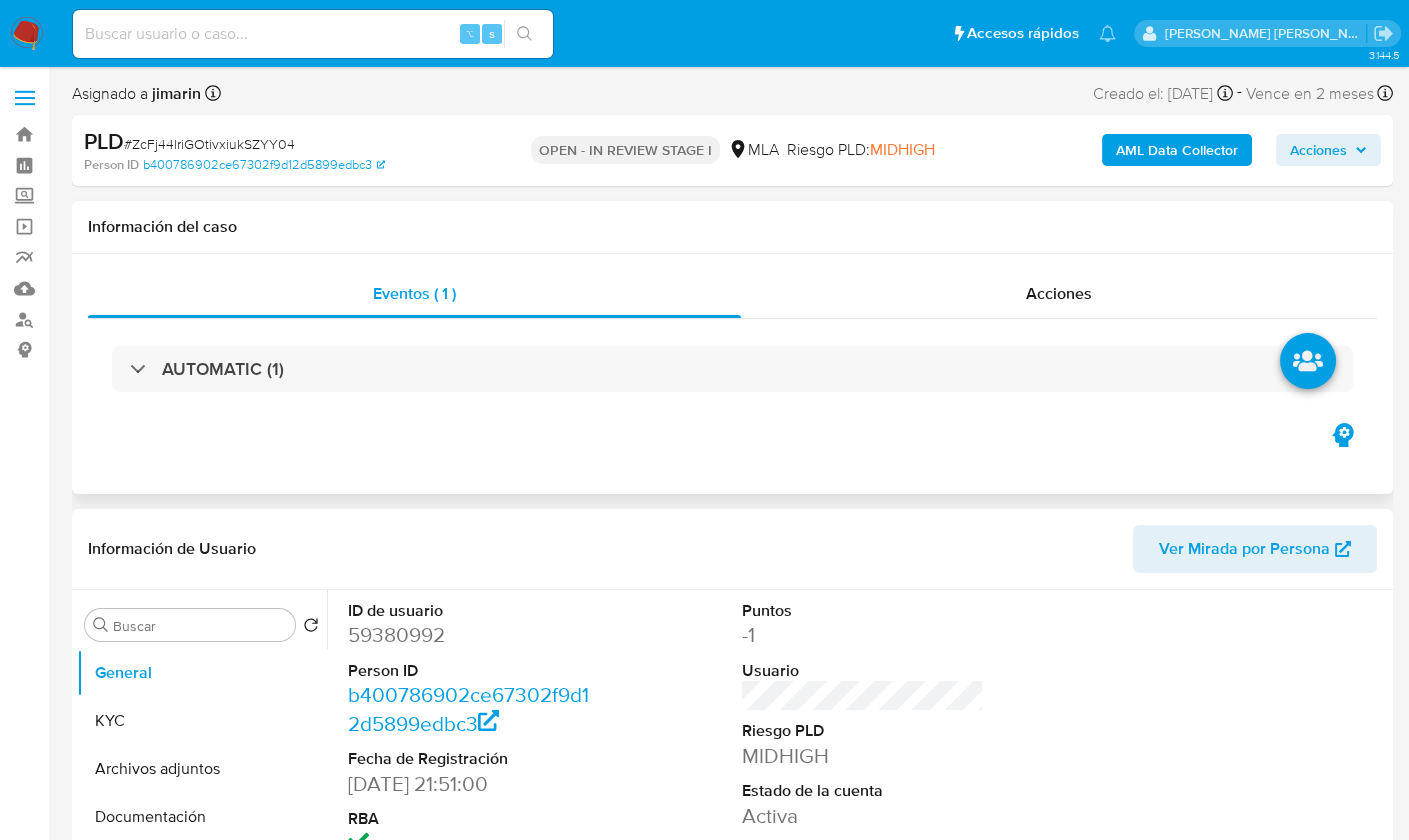 click on "Eventos ( 1 ) Acciones AUTOMATIC (1)" at bounding box center (732, 374) 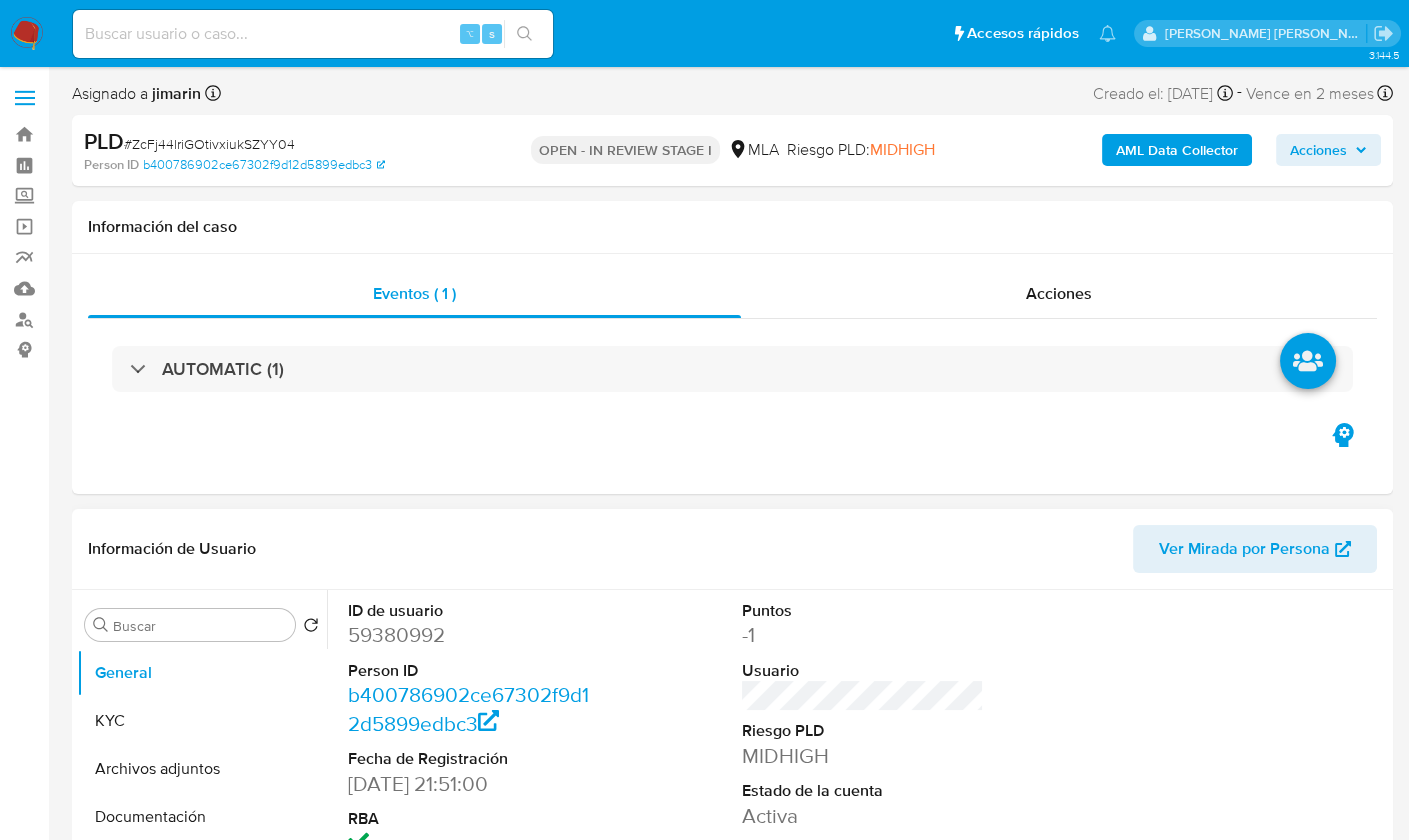 click on "59380992" at bounding box center (469, 635) 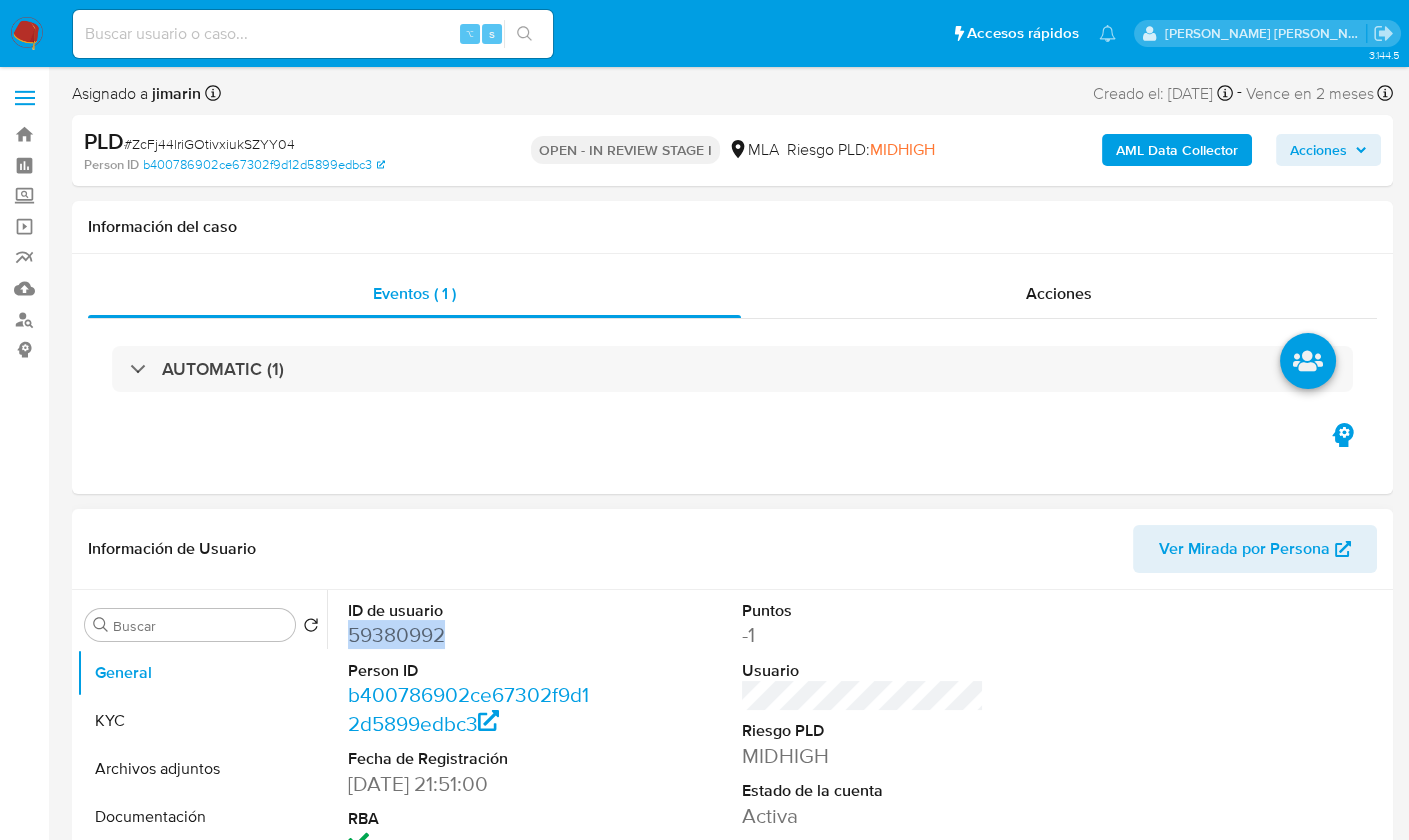 click on "59380992" at bounding box center [469, 635] 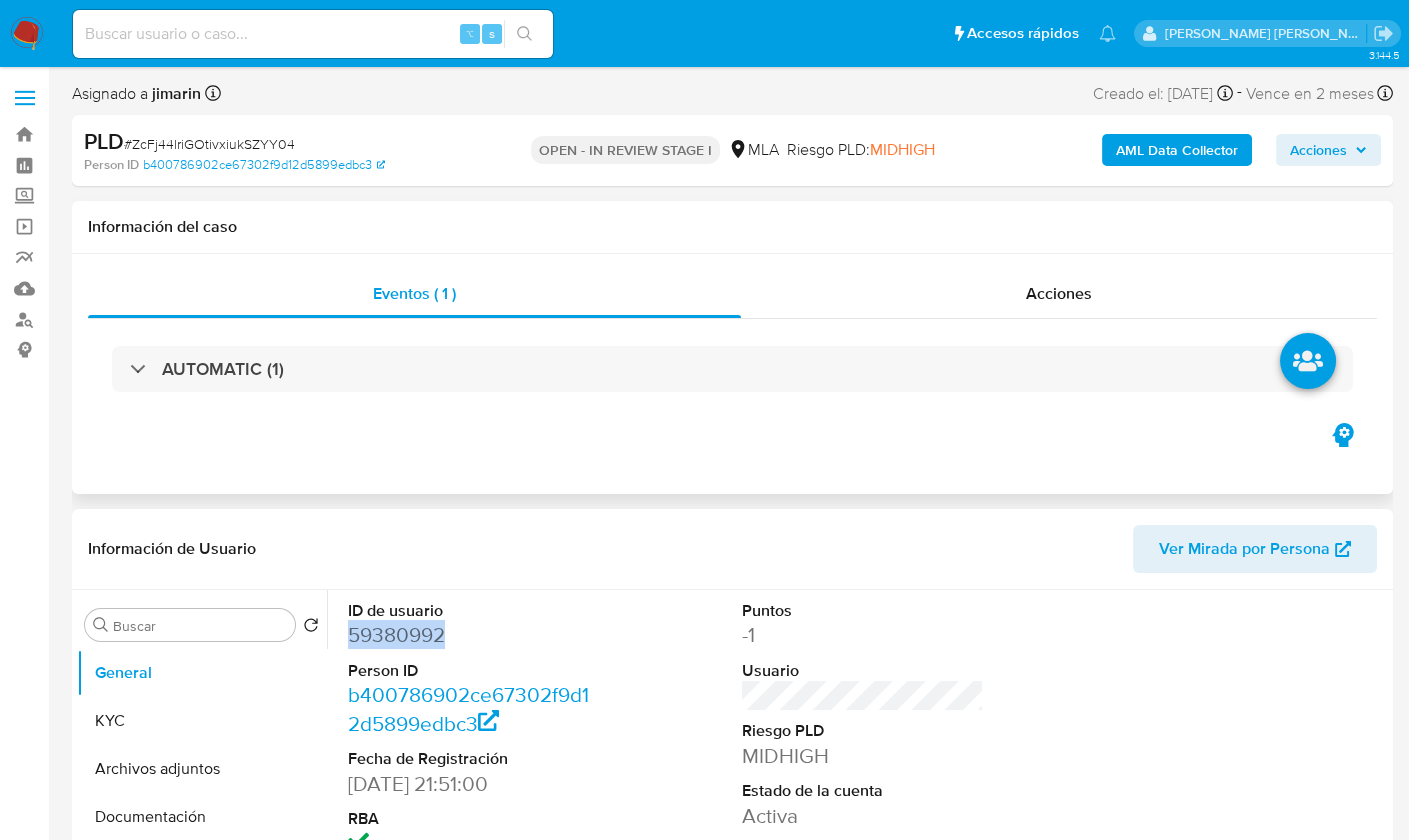 copy on "59380992" 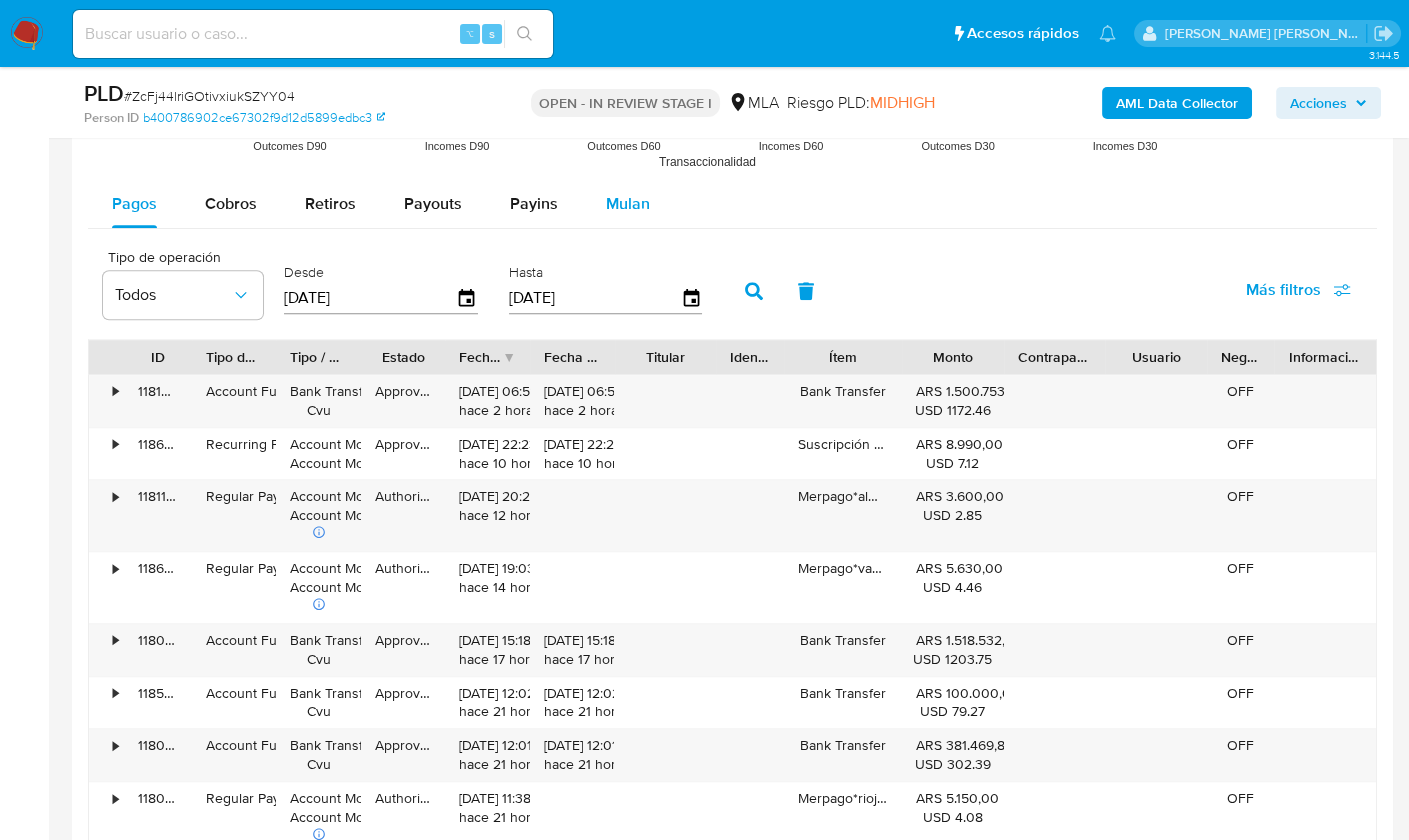 scroll, scrollTop: 2093, scrollLeft: 0, axis: vertical 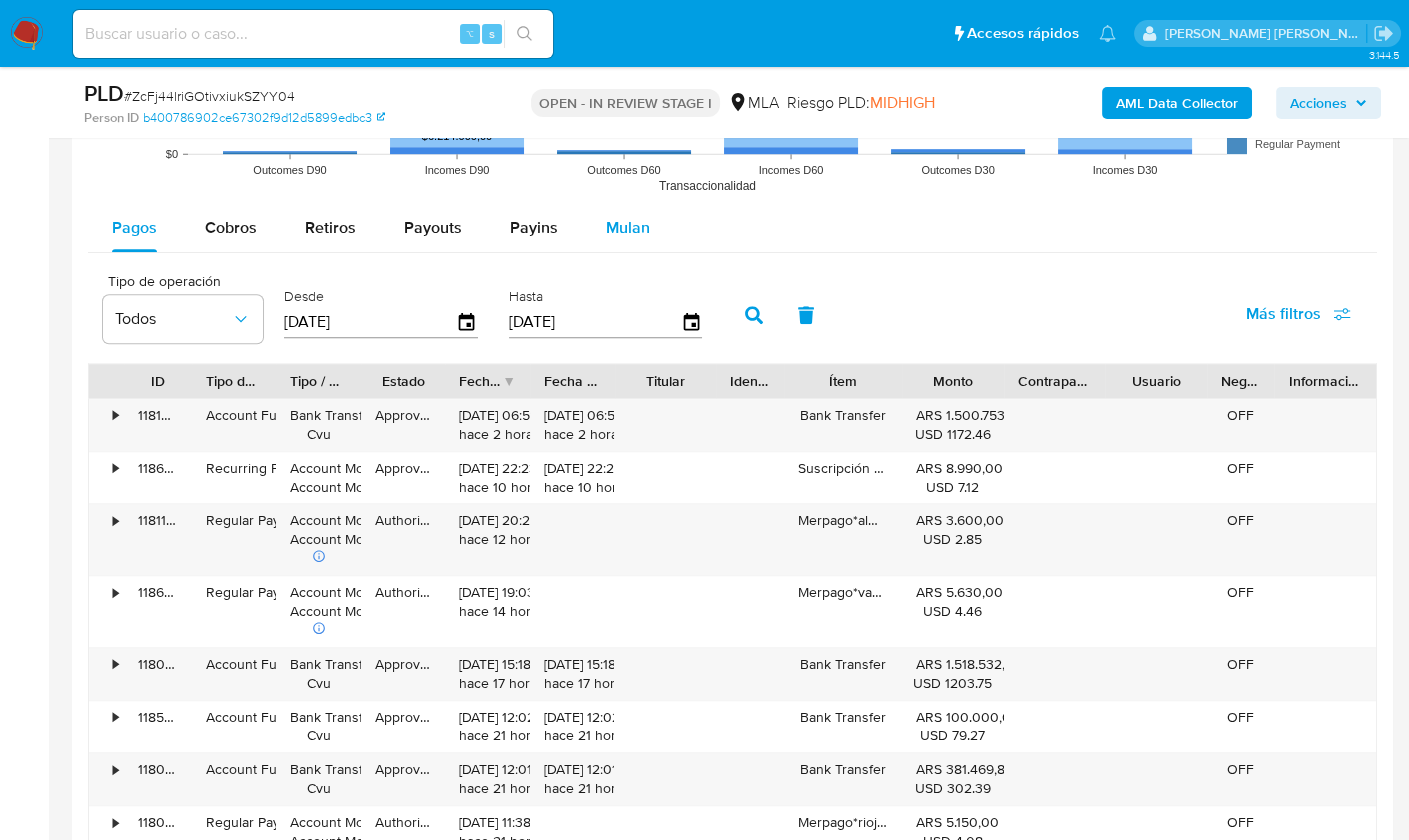 click on "Mulan" at bounding box center (628, 227) 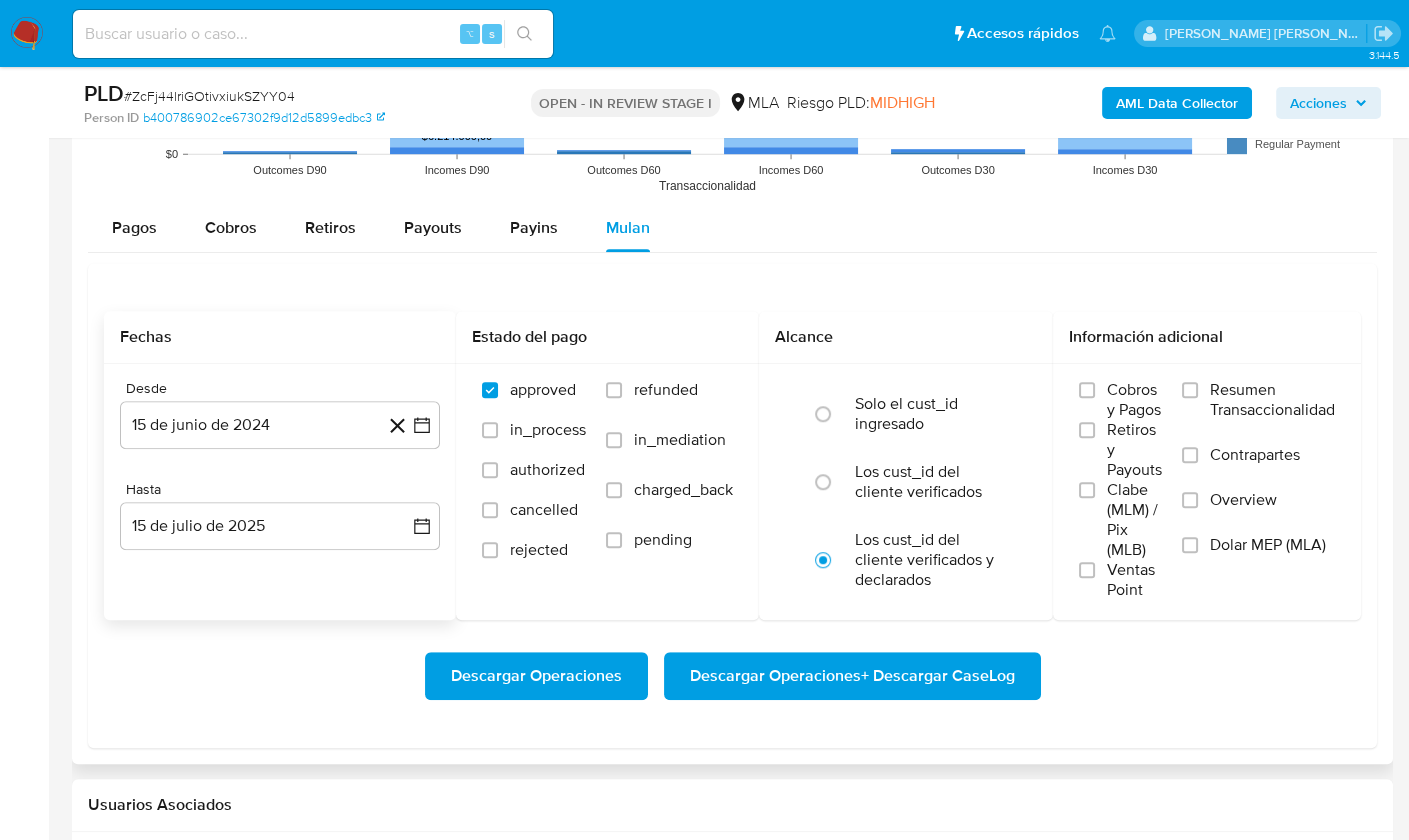 click on "Desde 15 de junio de 2024 15-06-2024 Hasta 15 de julio de 2025 15-07-2025" at bounding box center [280, 481] 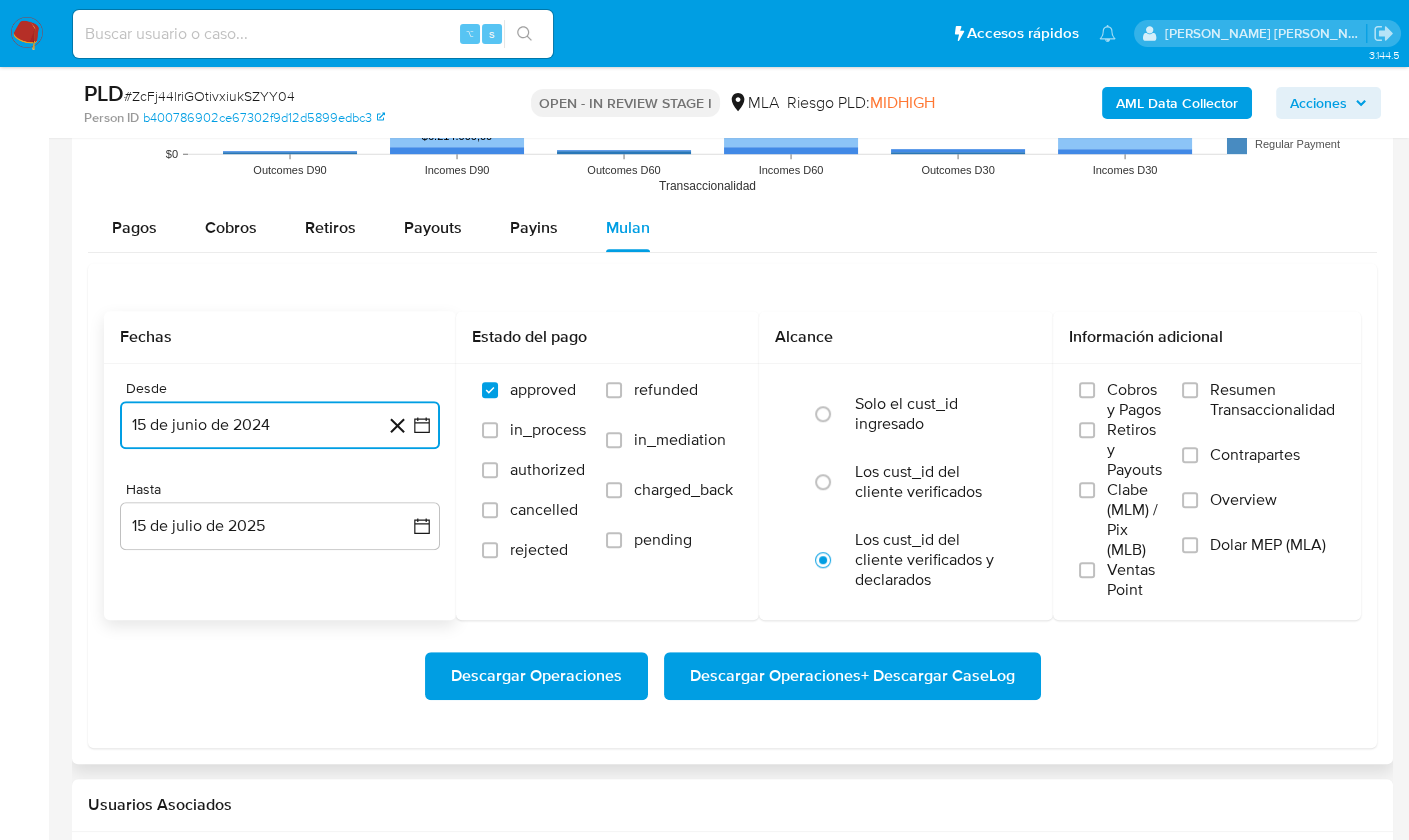 click on "15 de junio de 2024" at bounding box center (280, 425) 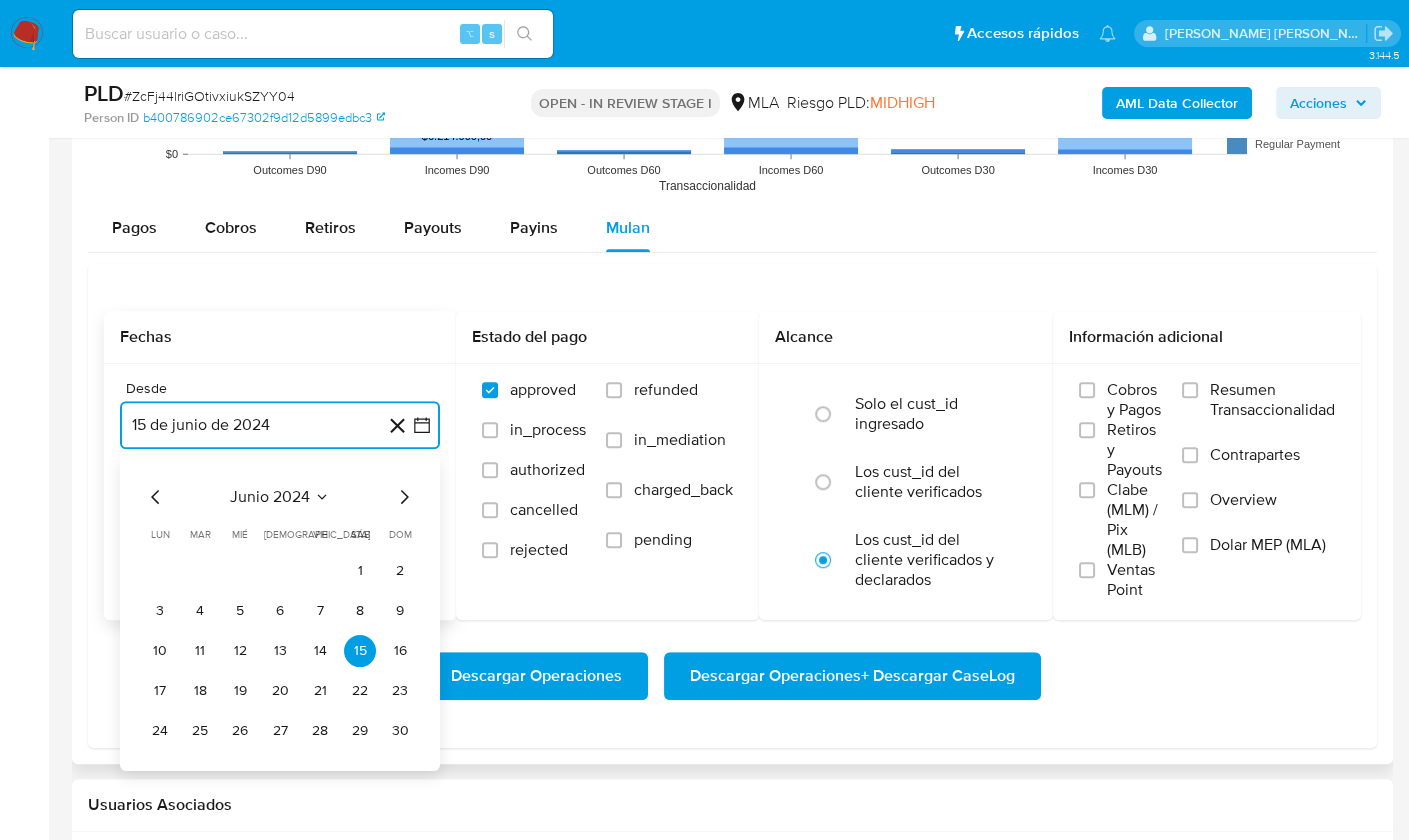click 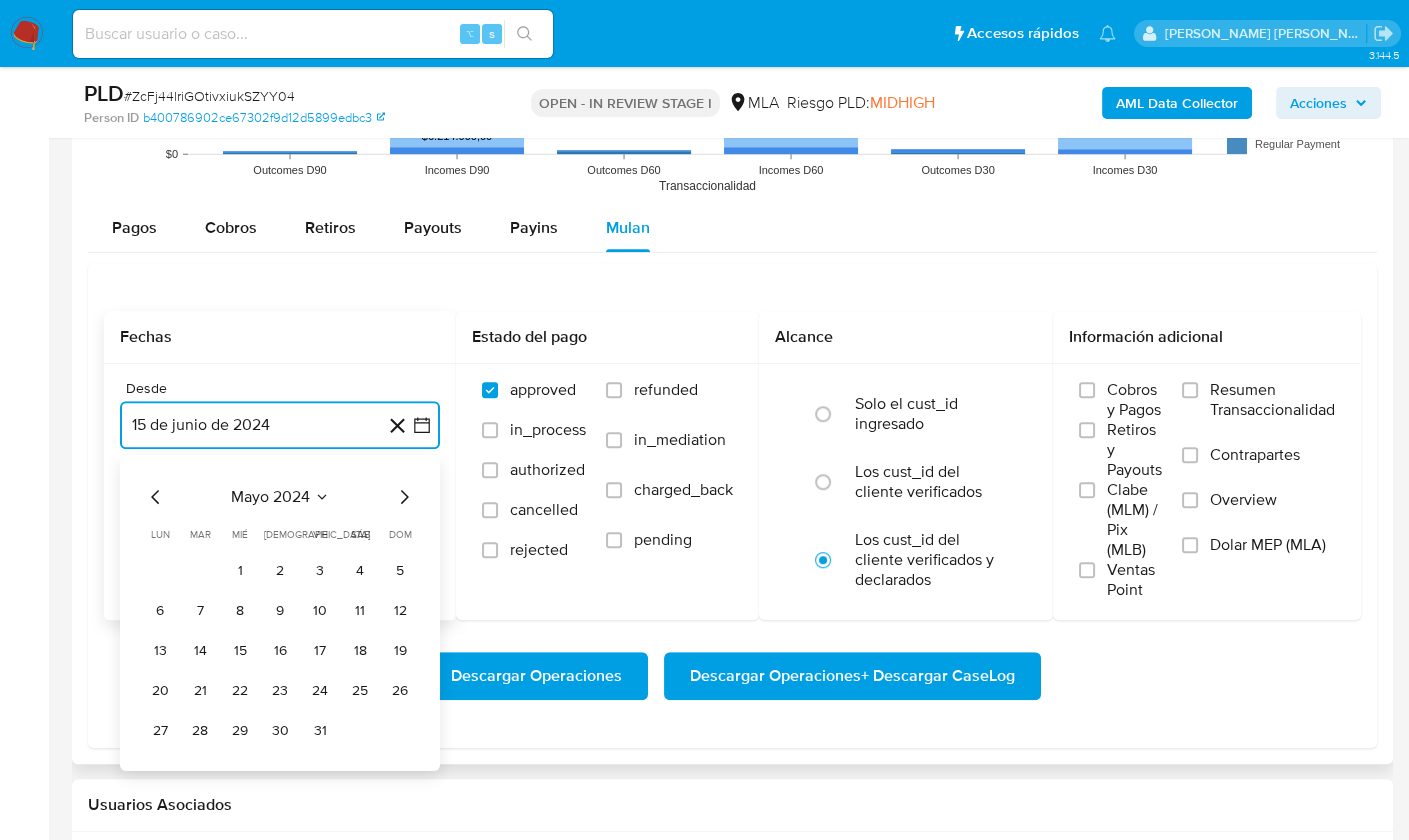 click 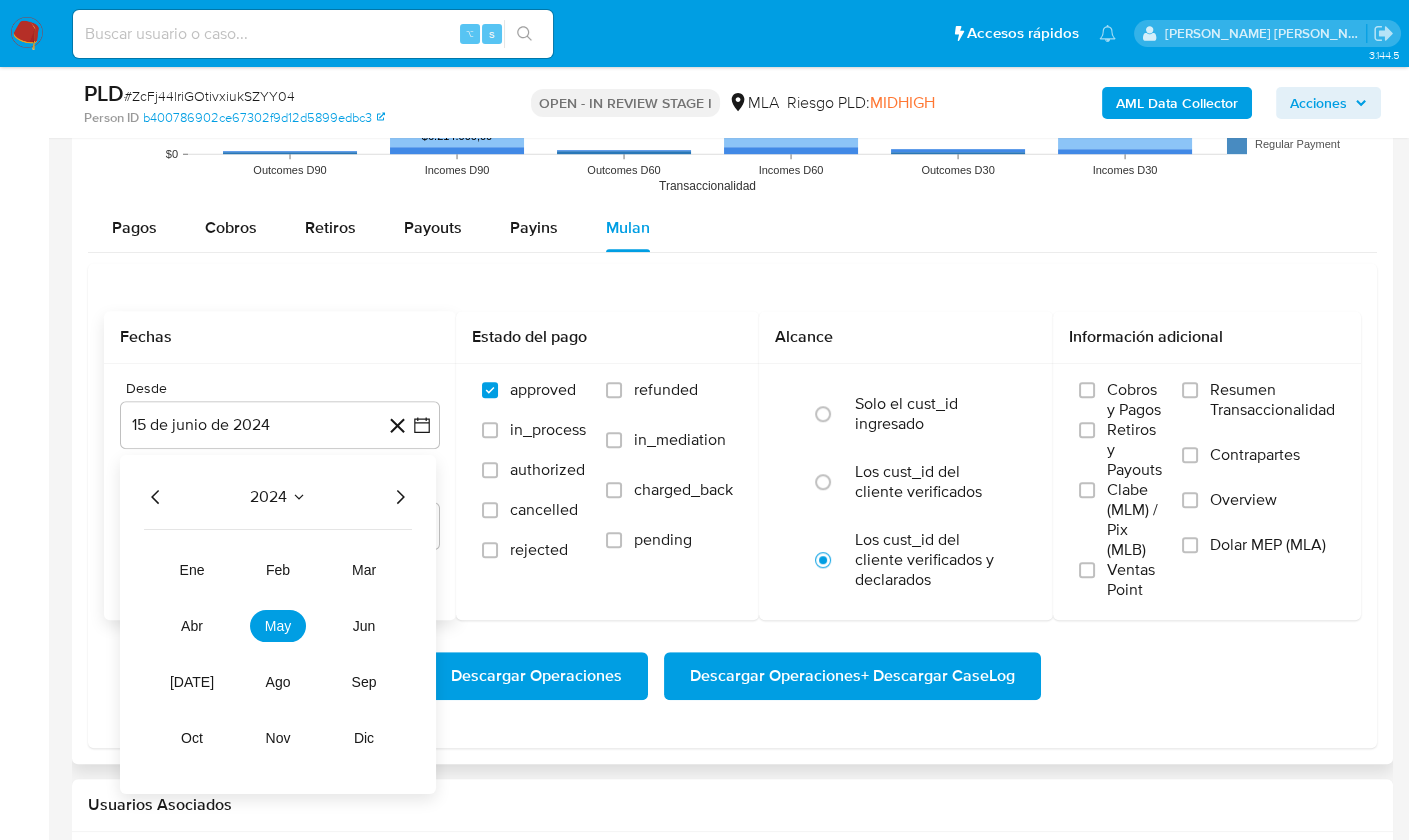 click 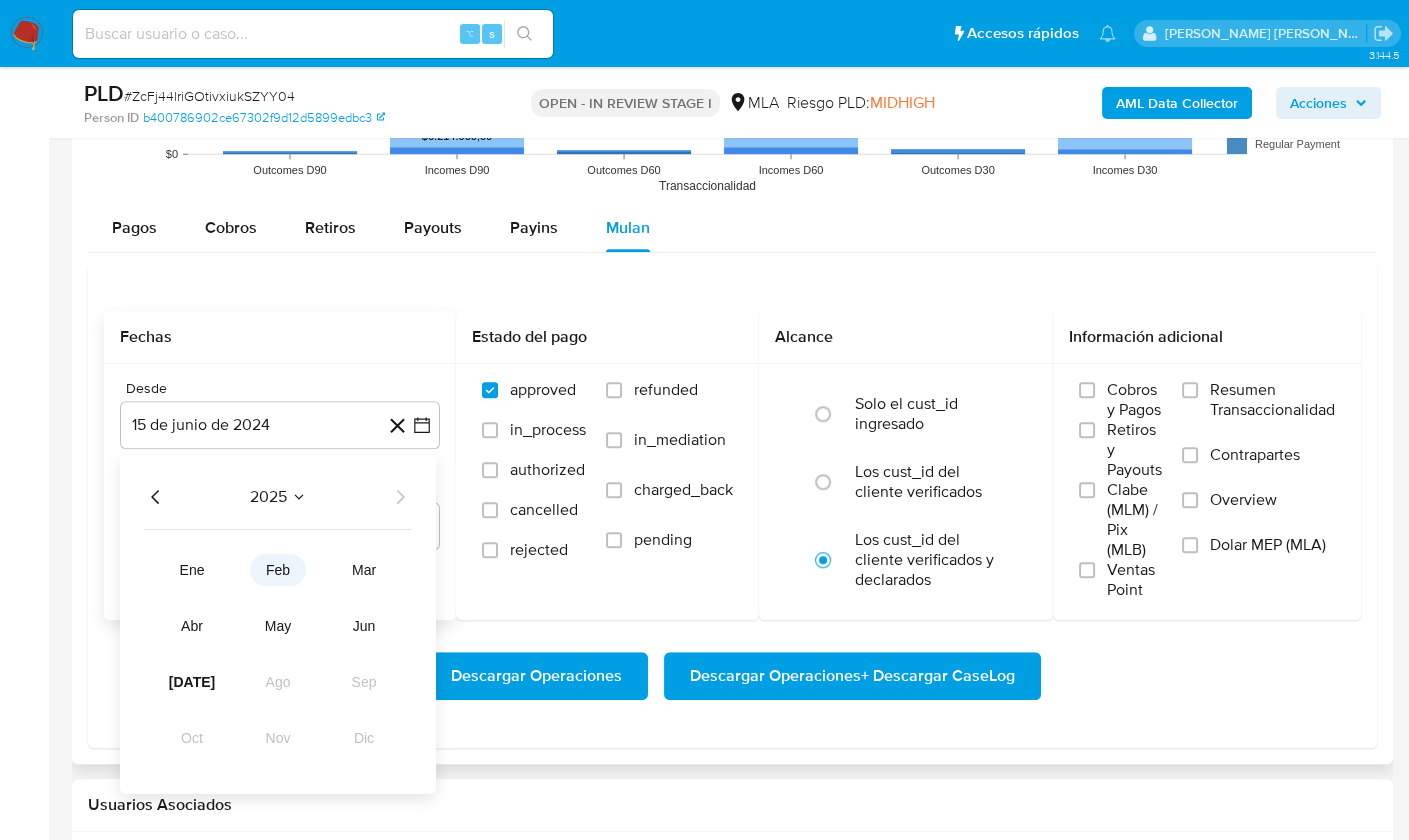 click on "feb" at bounding box center (278, 570) 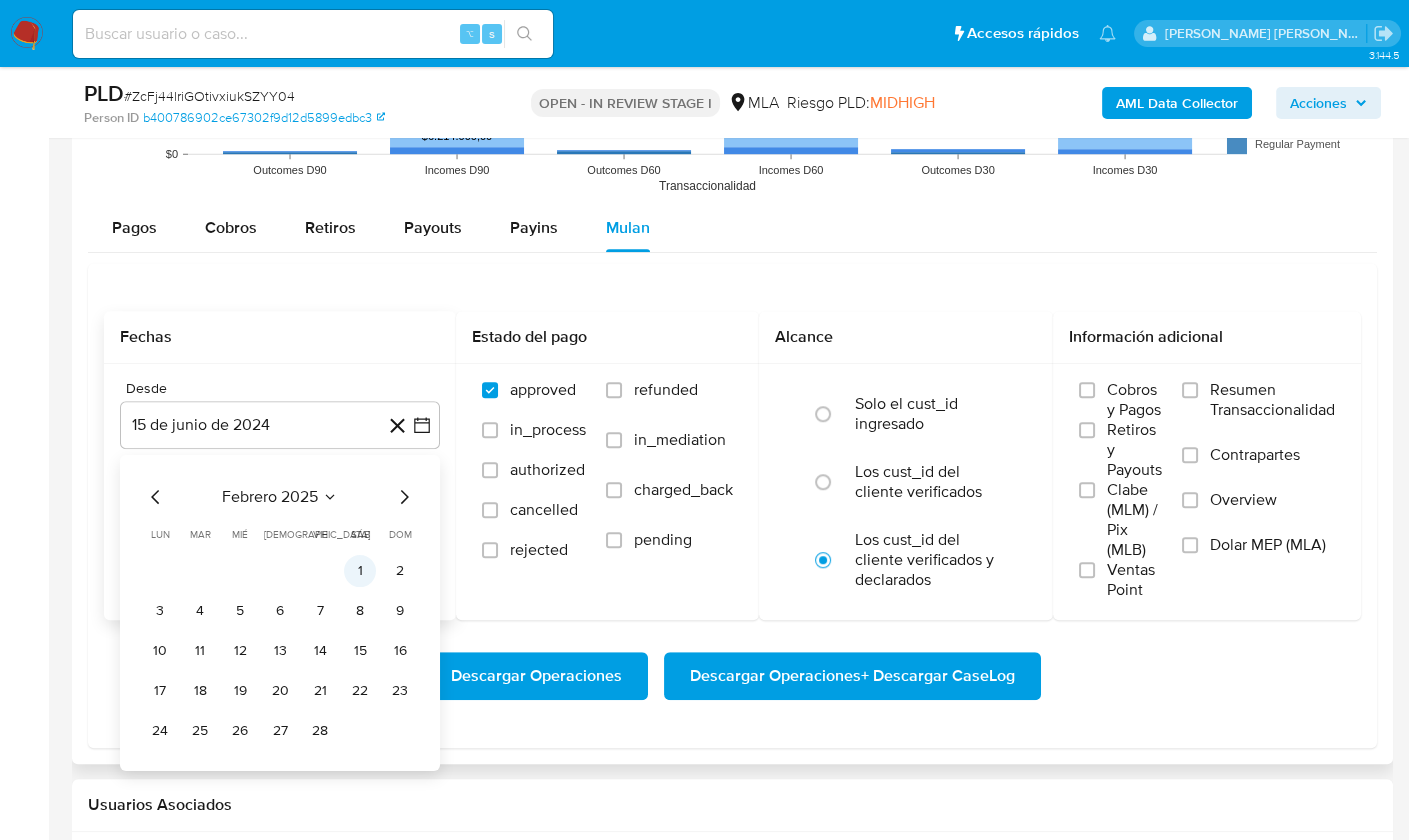 click on "1" at bounding box center (360, 571) 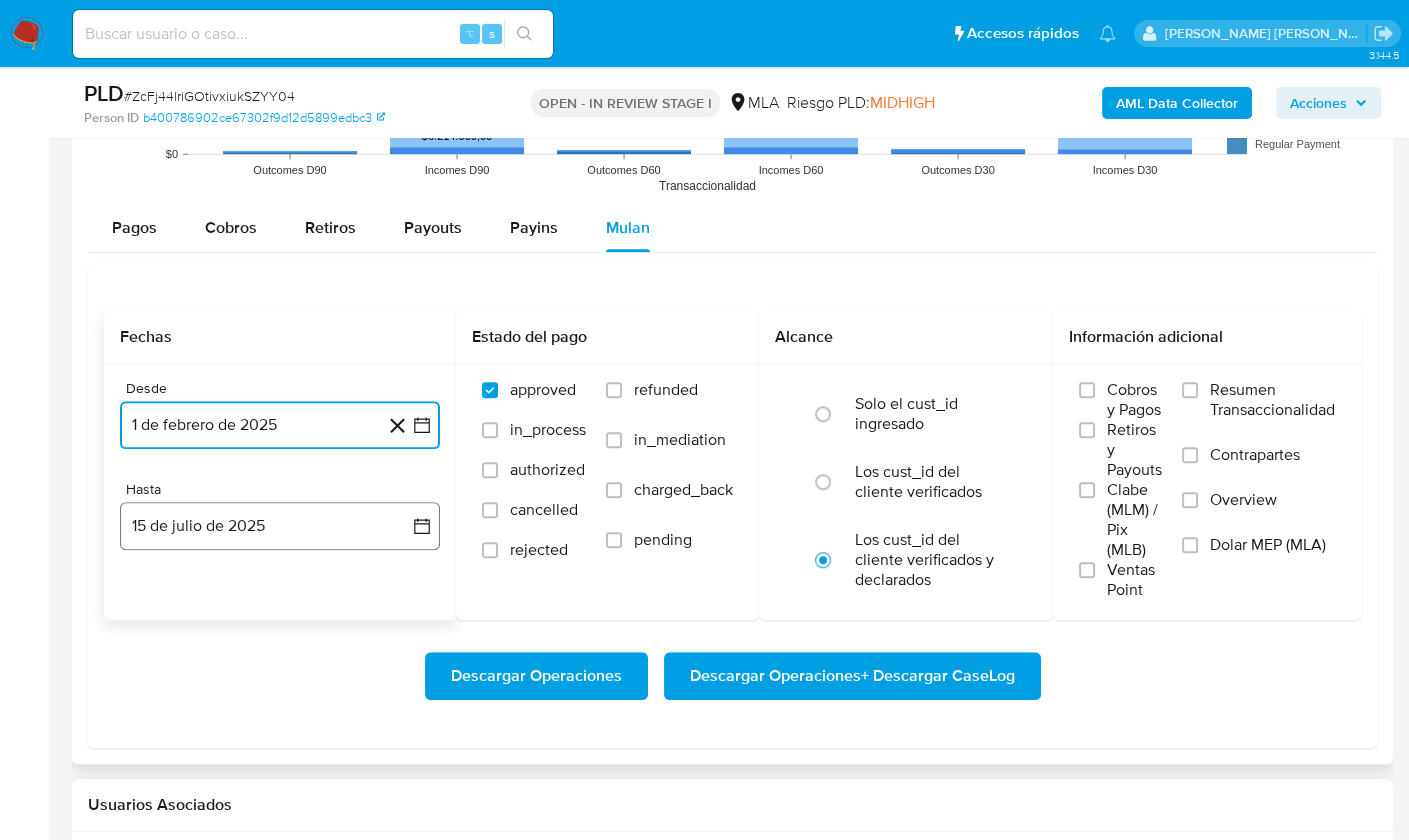 click on "15 de julio de 2025" at bounding box center [280, 526] 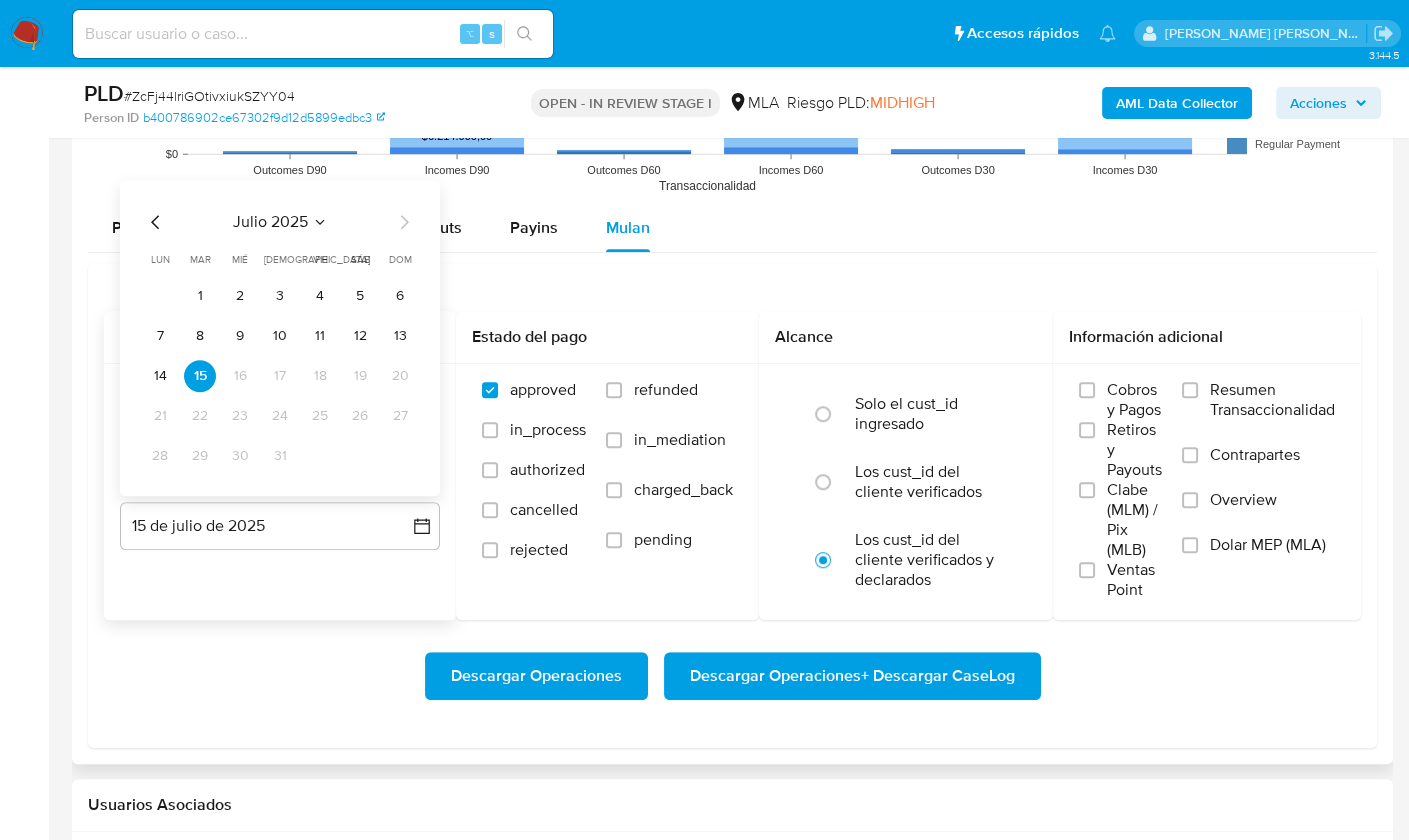 click 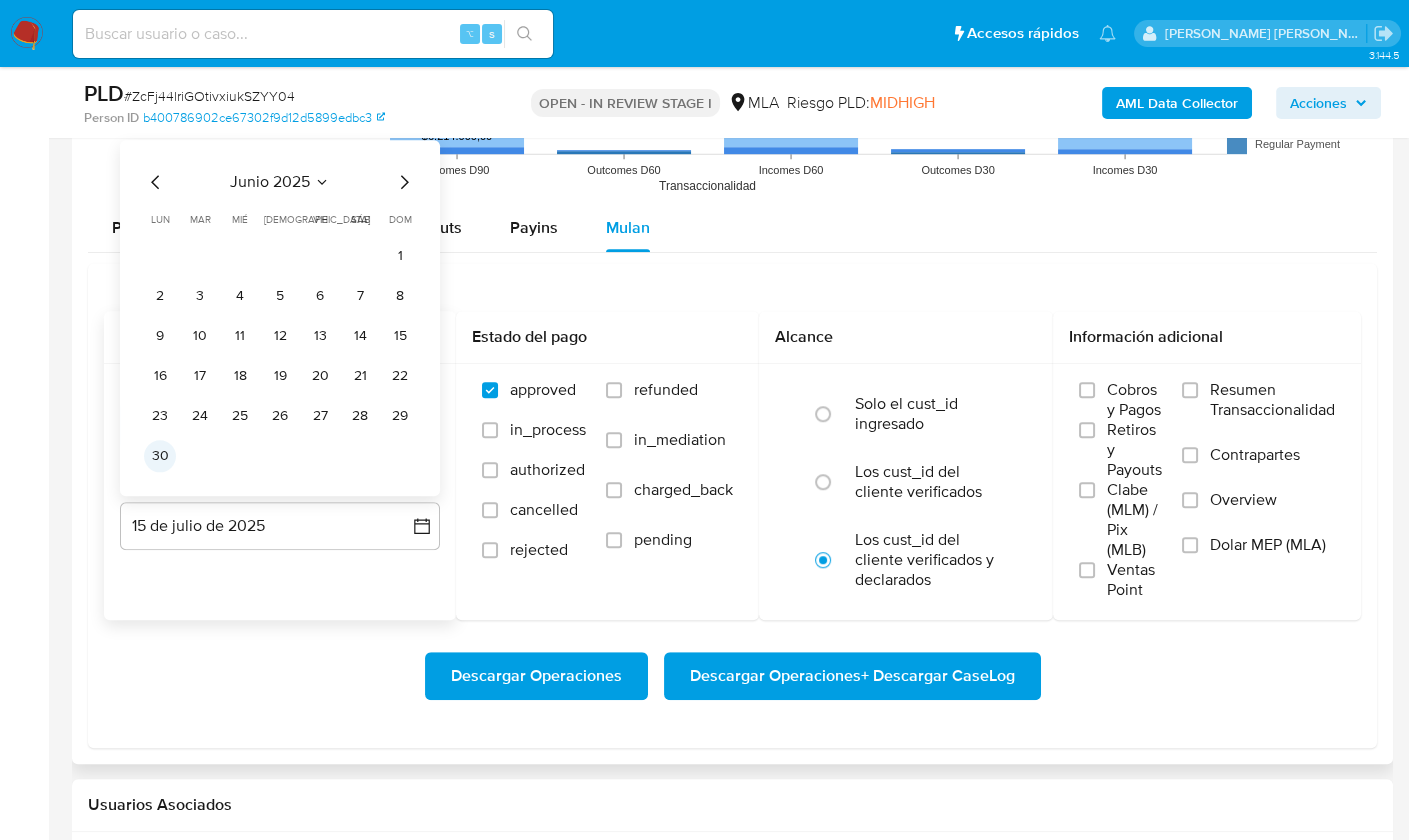 click on "30" at bounding box center (160, 456) 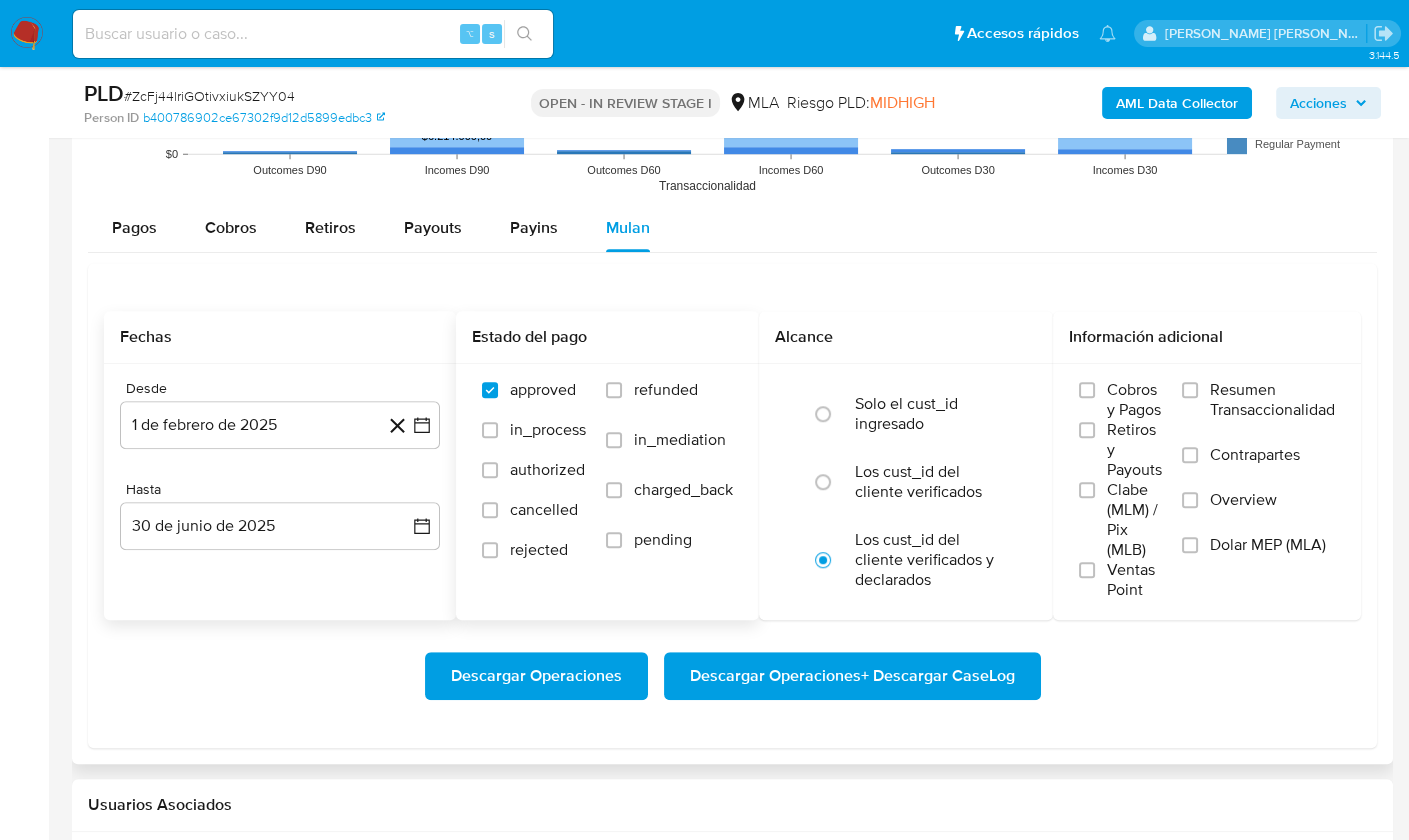 click on "refunded" at bounding box center (666, 390) 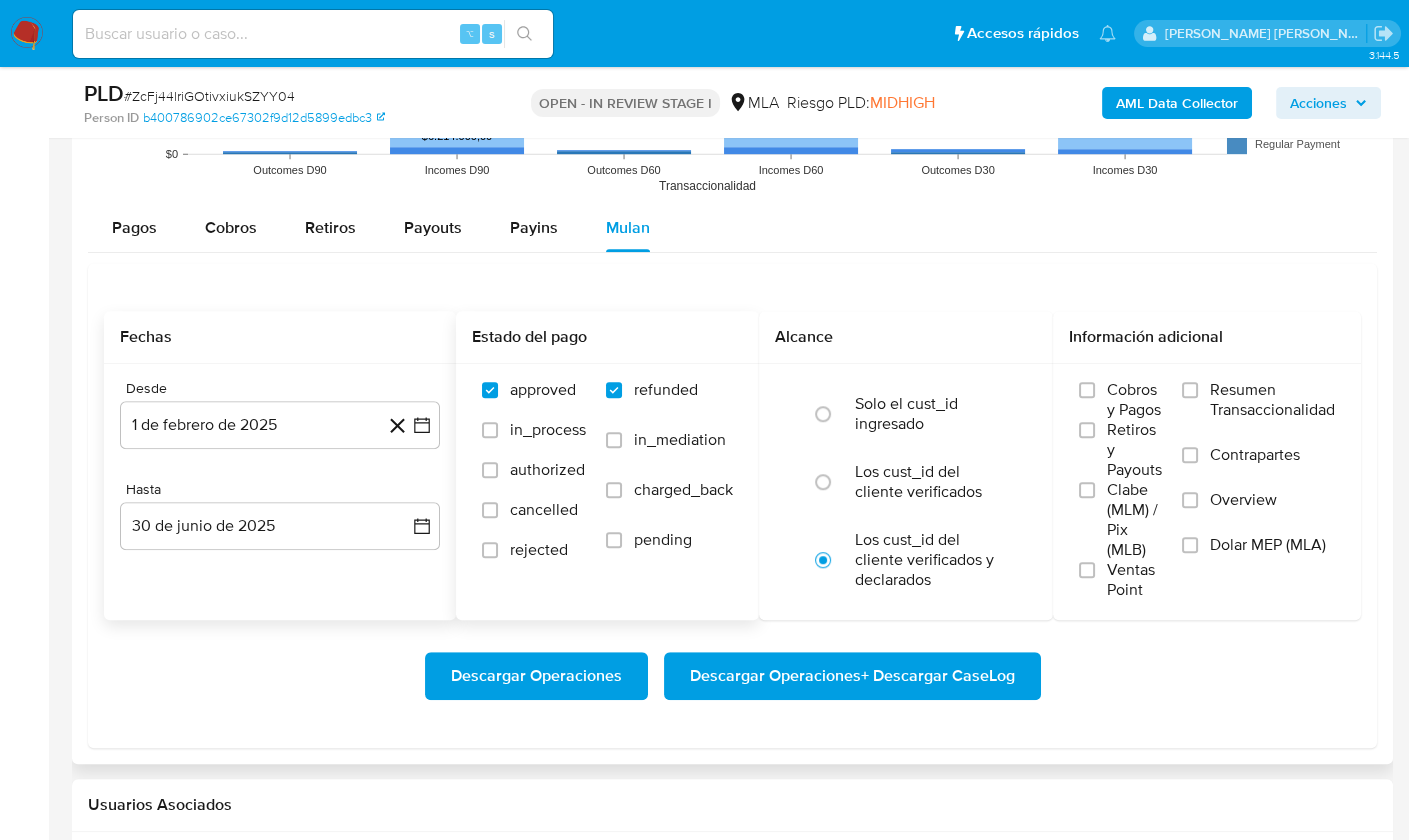 checkbox on "true" 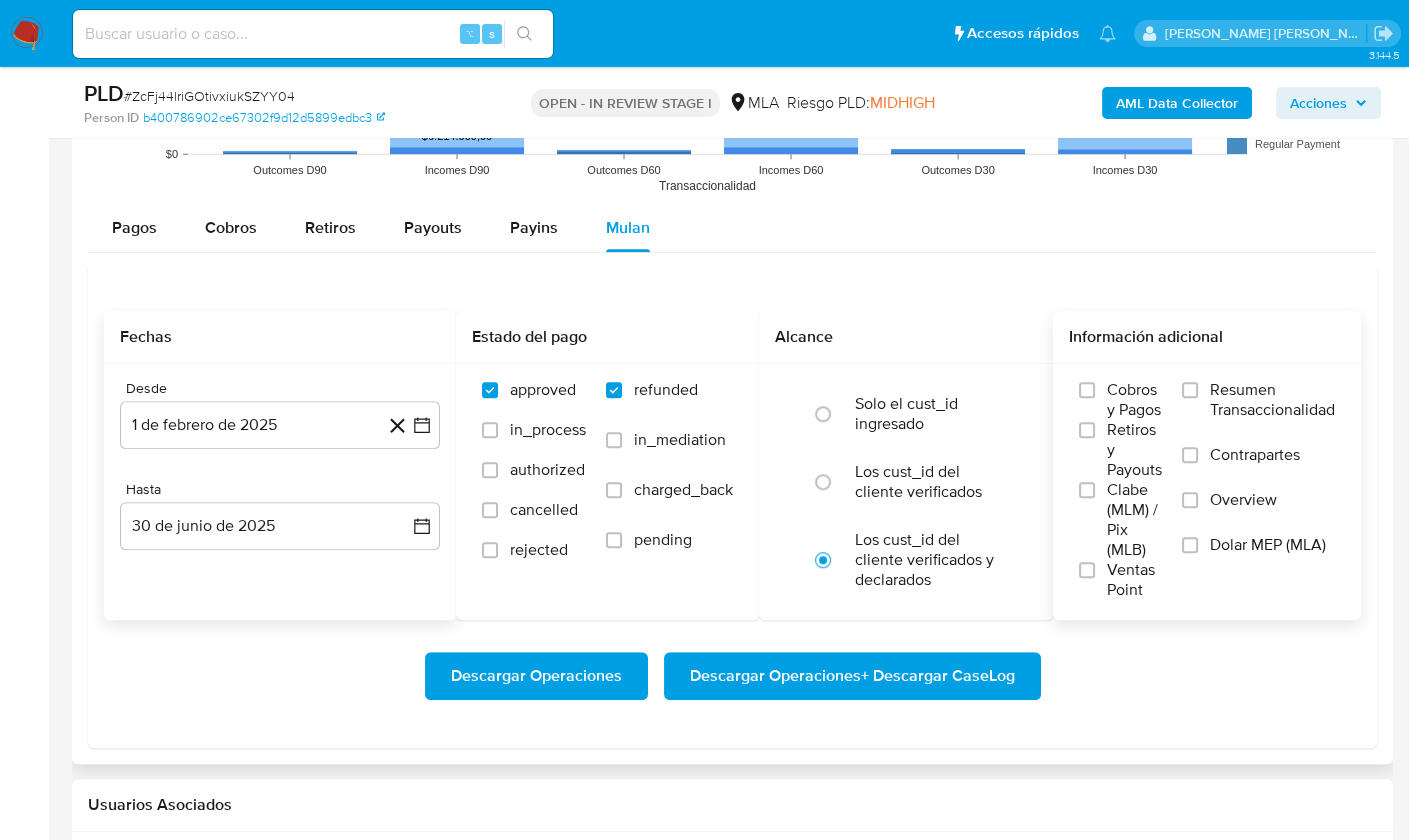 click on "Dolar MEP (MLA)" at bounding box center [1268, 545] 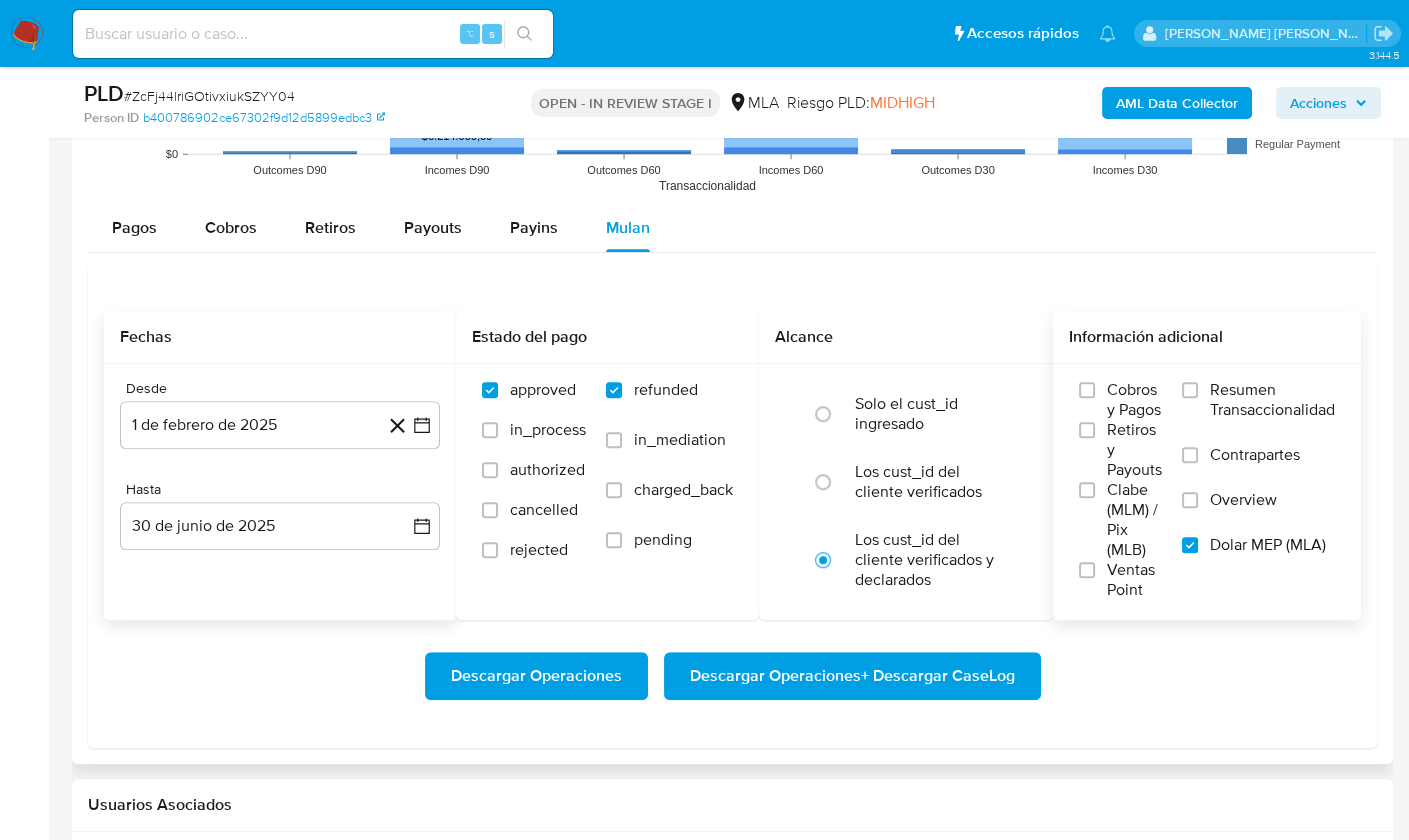 click on "Descargar Operaciones  +   Descargar CaseLog" at bounding box center (852, 676) 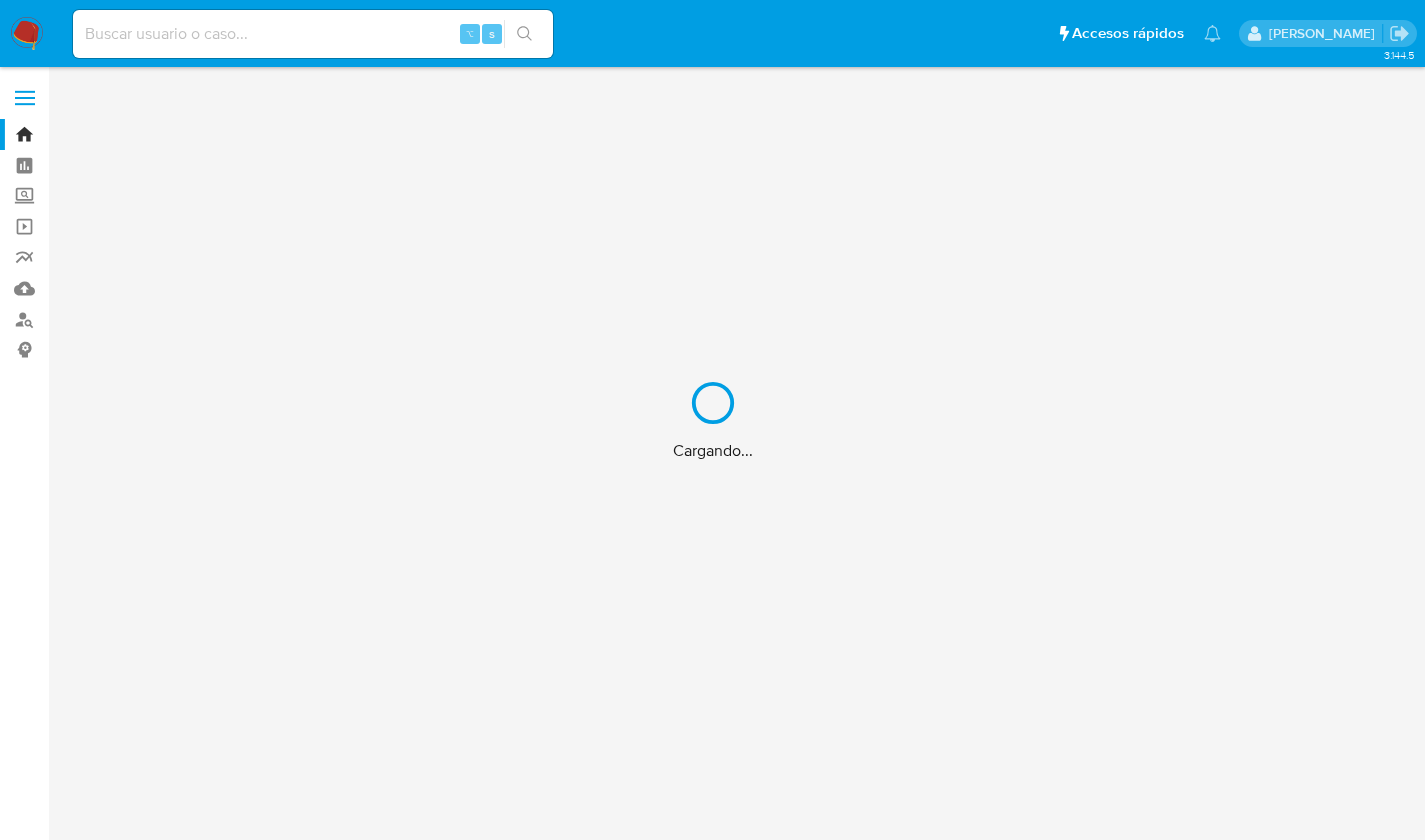 scroll, scrollTop: 0, scrollLeft: 0, axis: both 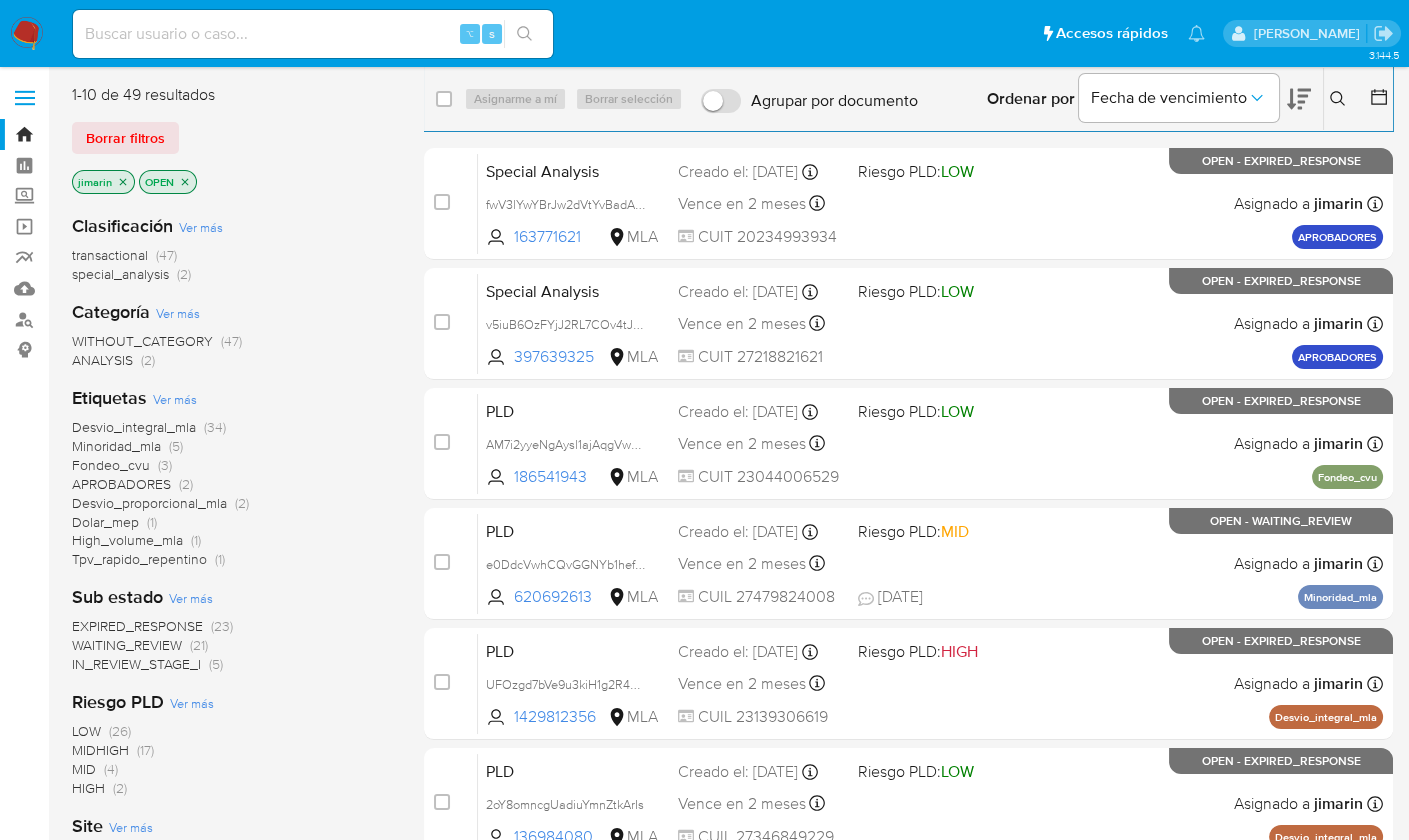 click 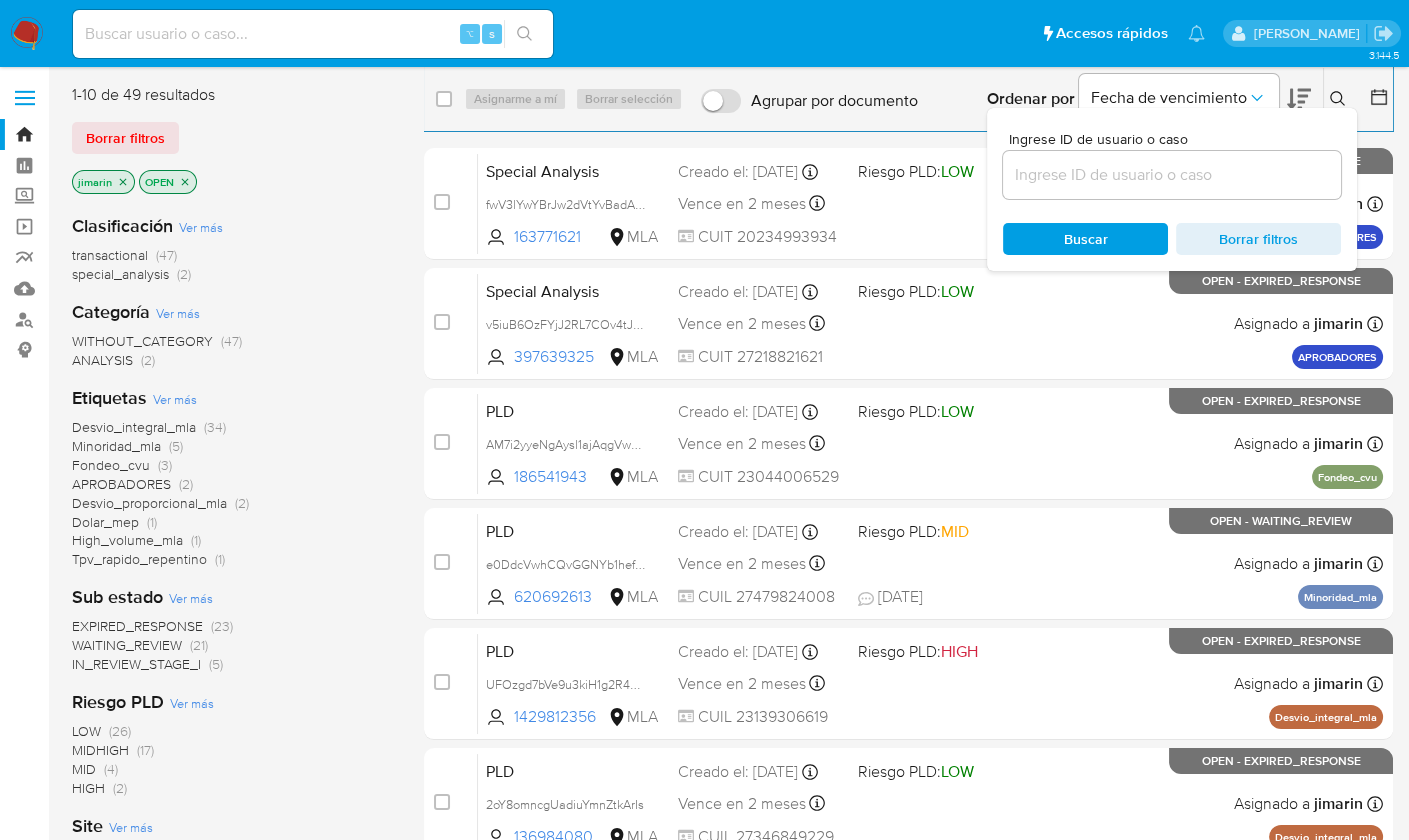 click at bounding box center [1172, 175] 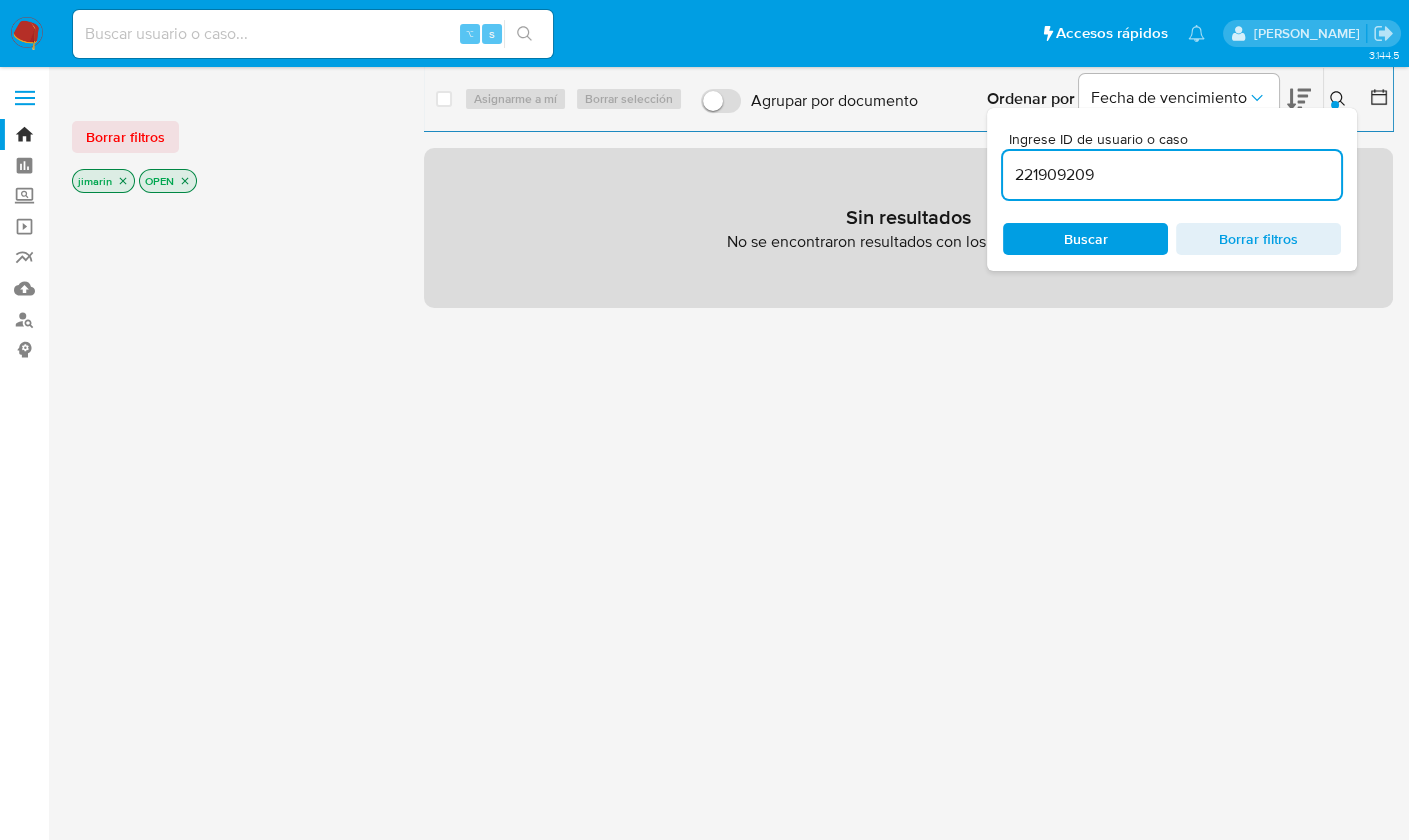 click 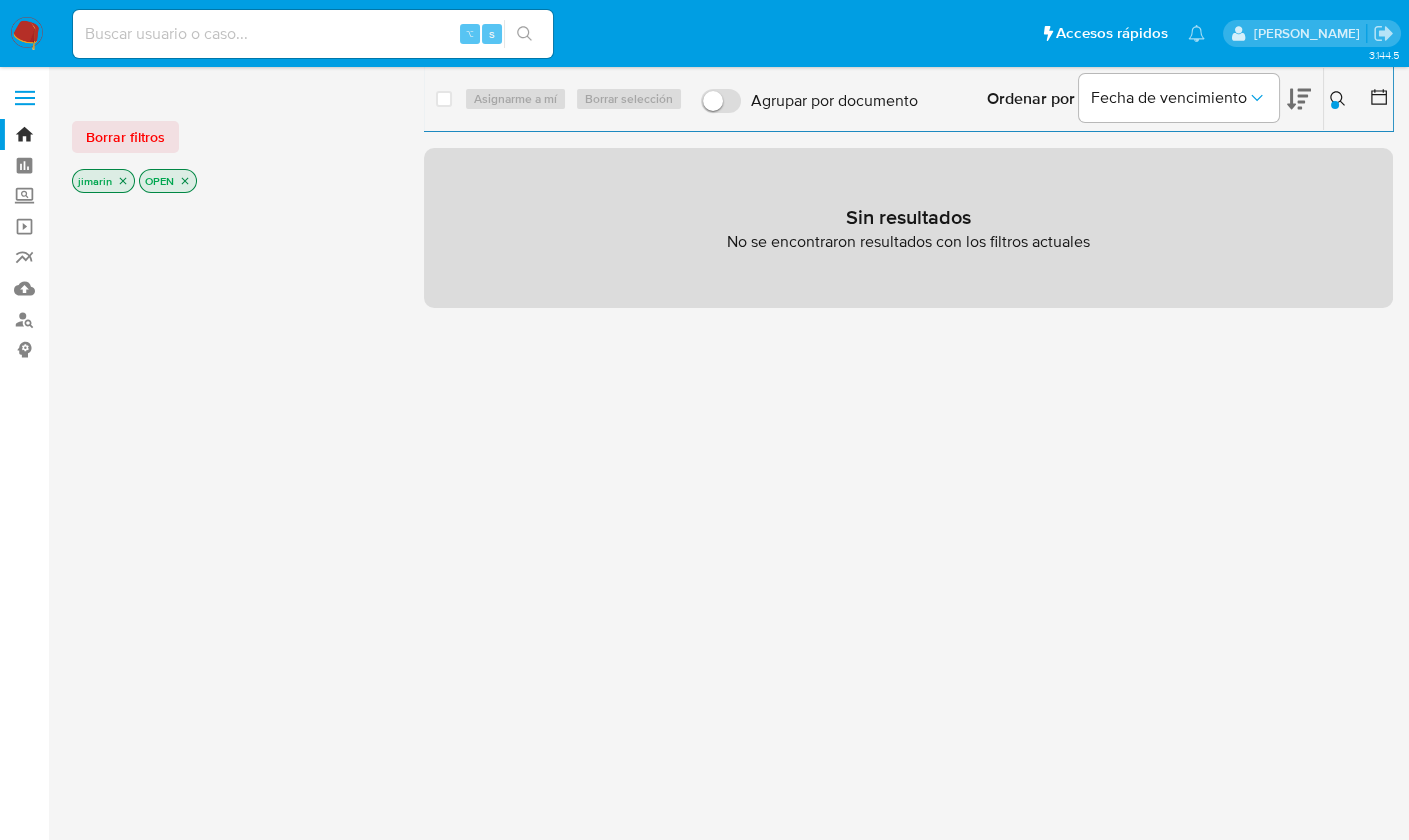 click 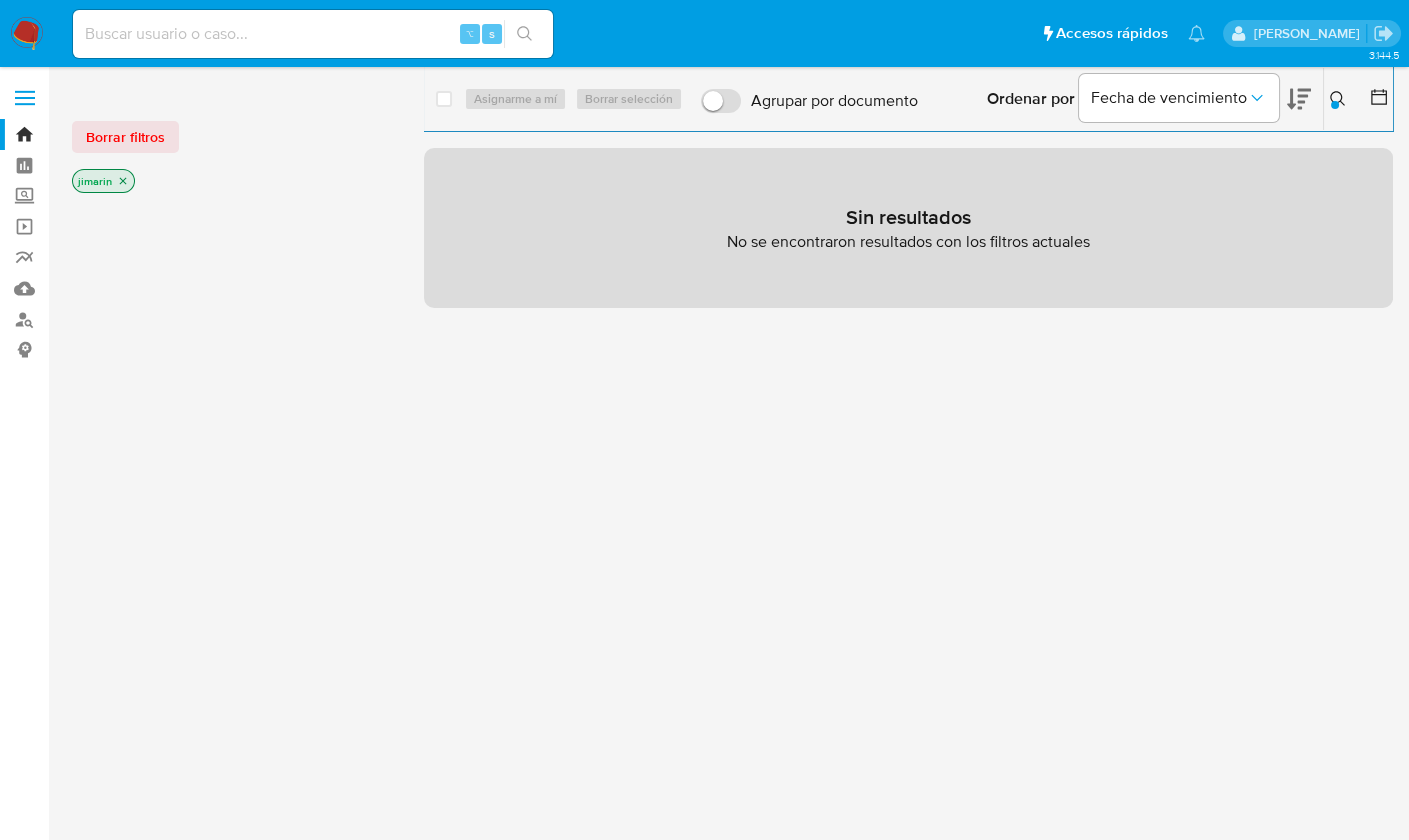 click 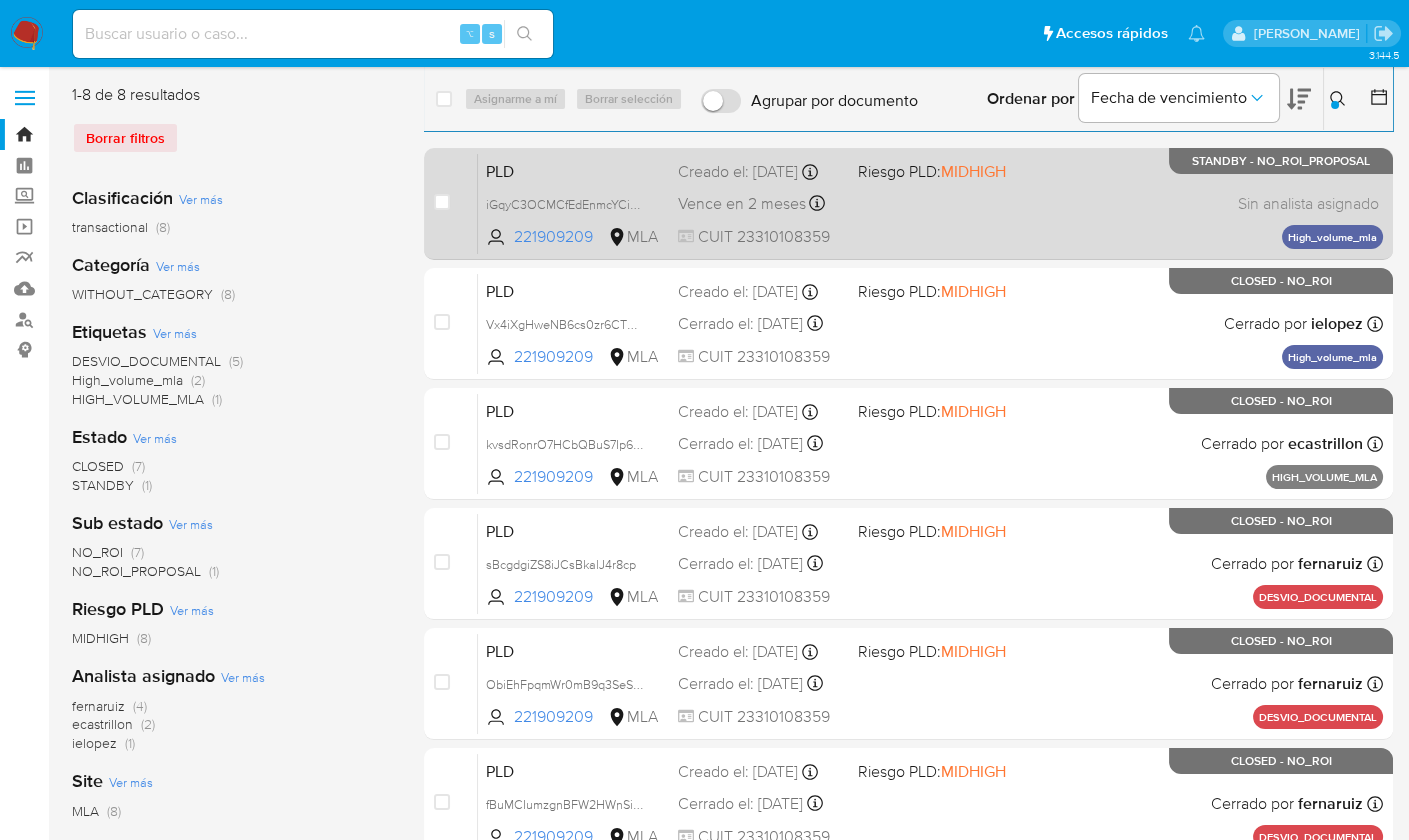 click on "PLD iGqyC3OCMCfEdEnmcYCiyyo5 221909209 MLA Riesgo PLD:  MIDHIGH Creado el: 12/06/2025   Creado el: 12/06/2025 03:15:45 Vence en 2 meses   Vence el 10/09/2025 03:15:46 CUIT   23310108359 Sin analista asignado   Asignado el: 18/06/2025 14:18:40 High_volume_mla STANDBY - NO_ROI_PROPOSAL" at bounding box center [930, 203] 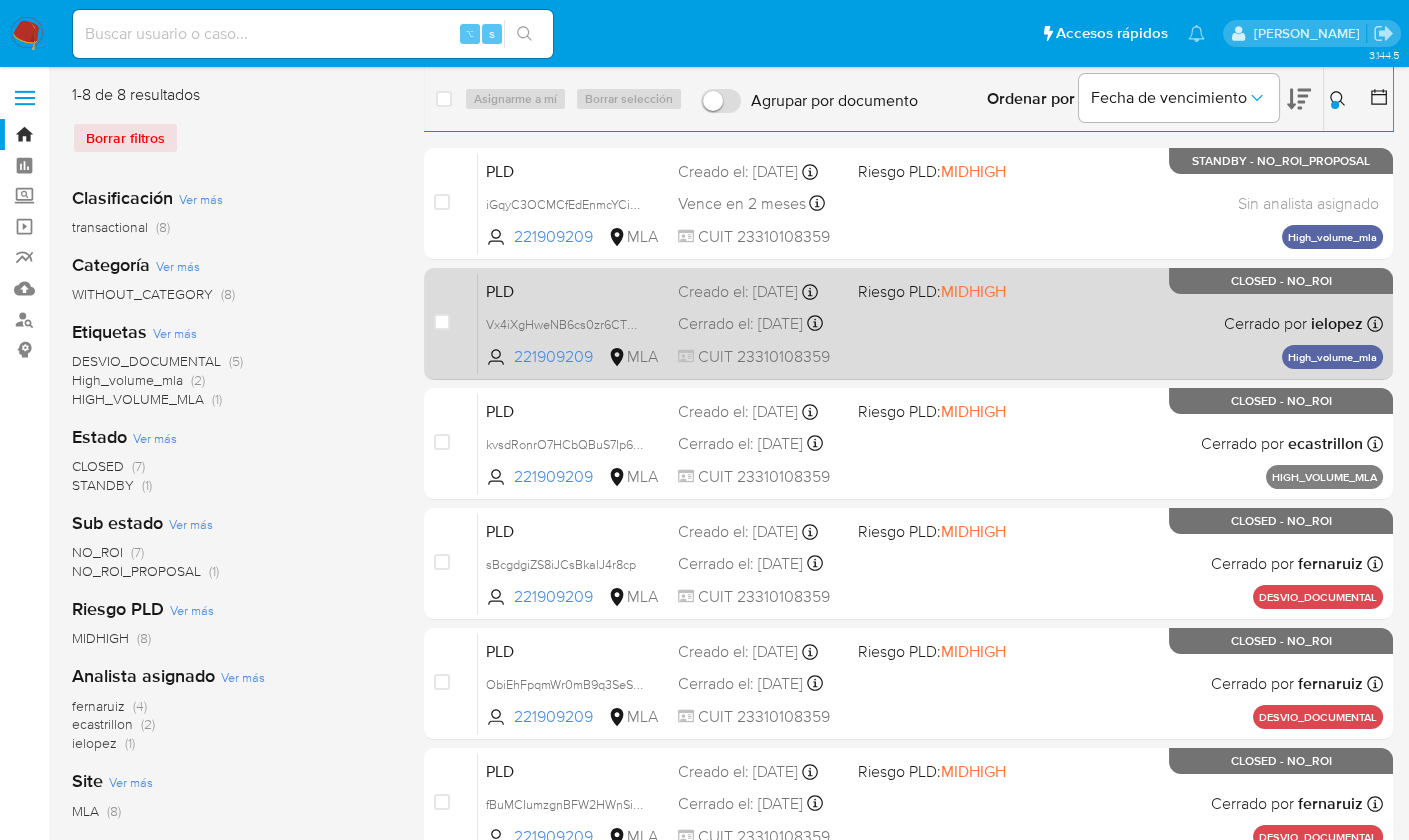 click on "Cerrado por   ielopez" at bounding box center (1293, 324) 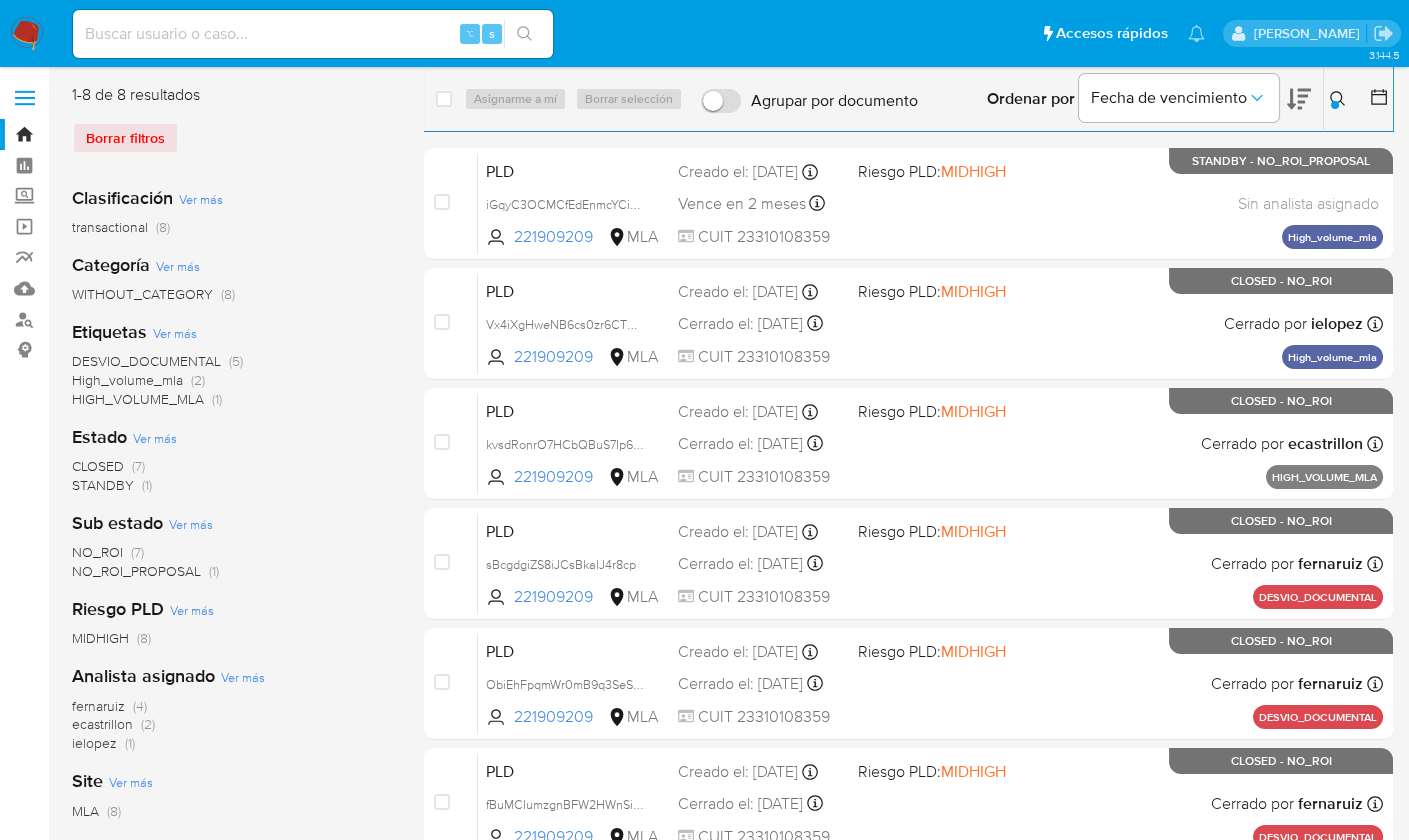 click on "Ingrese ID de usuario o caso 221909209 Buscar Borrar filtros" at bounding box center (1340, 99) 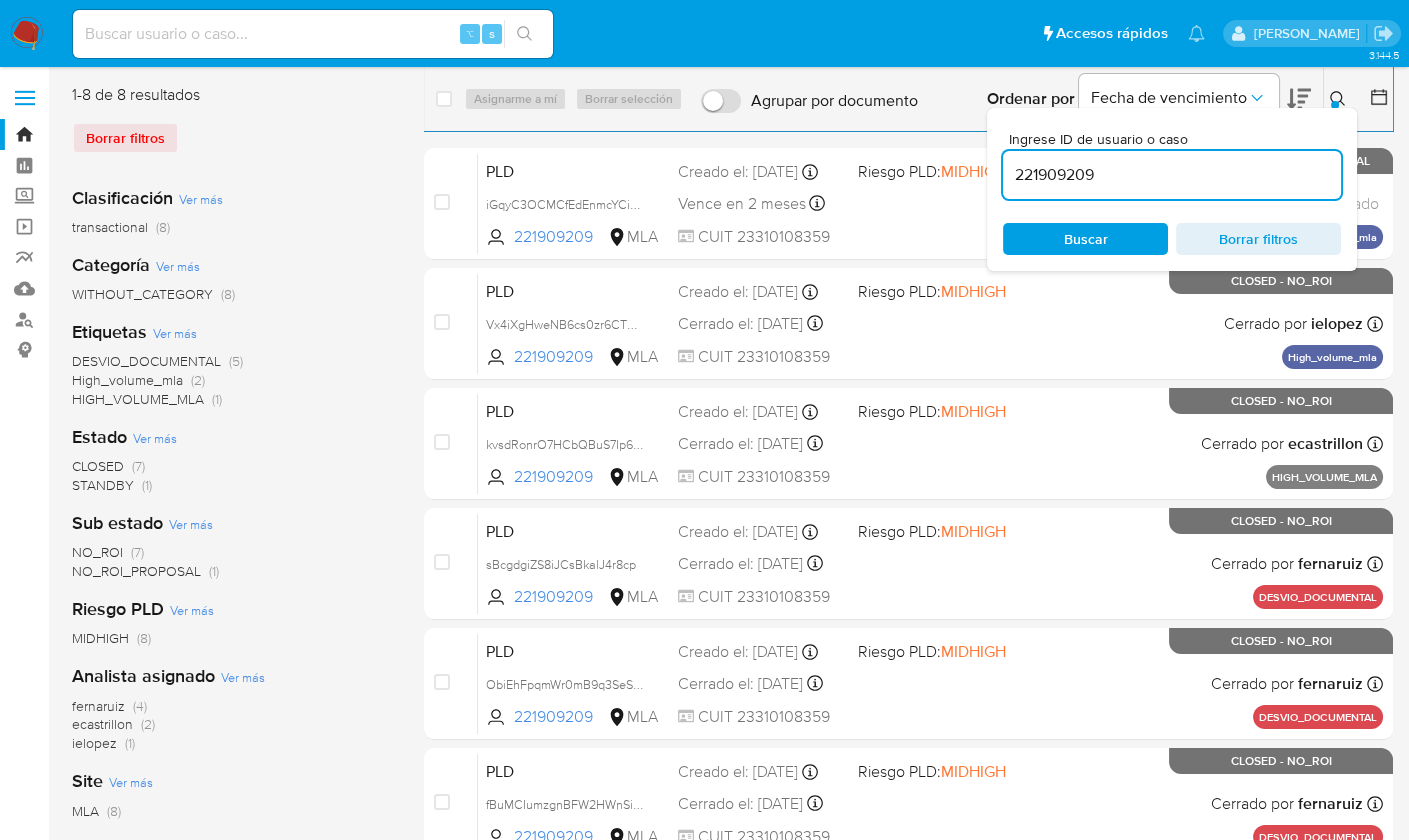 click on "221909209" at bounding box center (1172, 175) 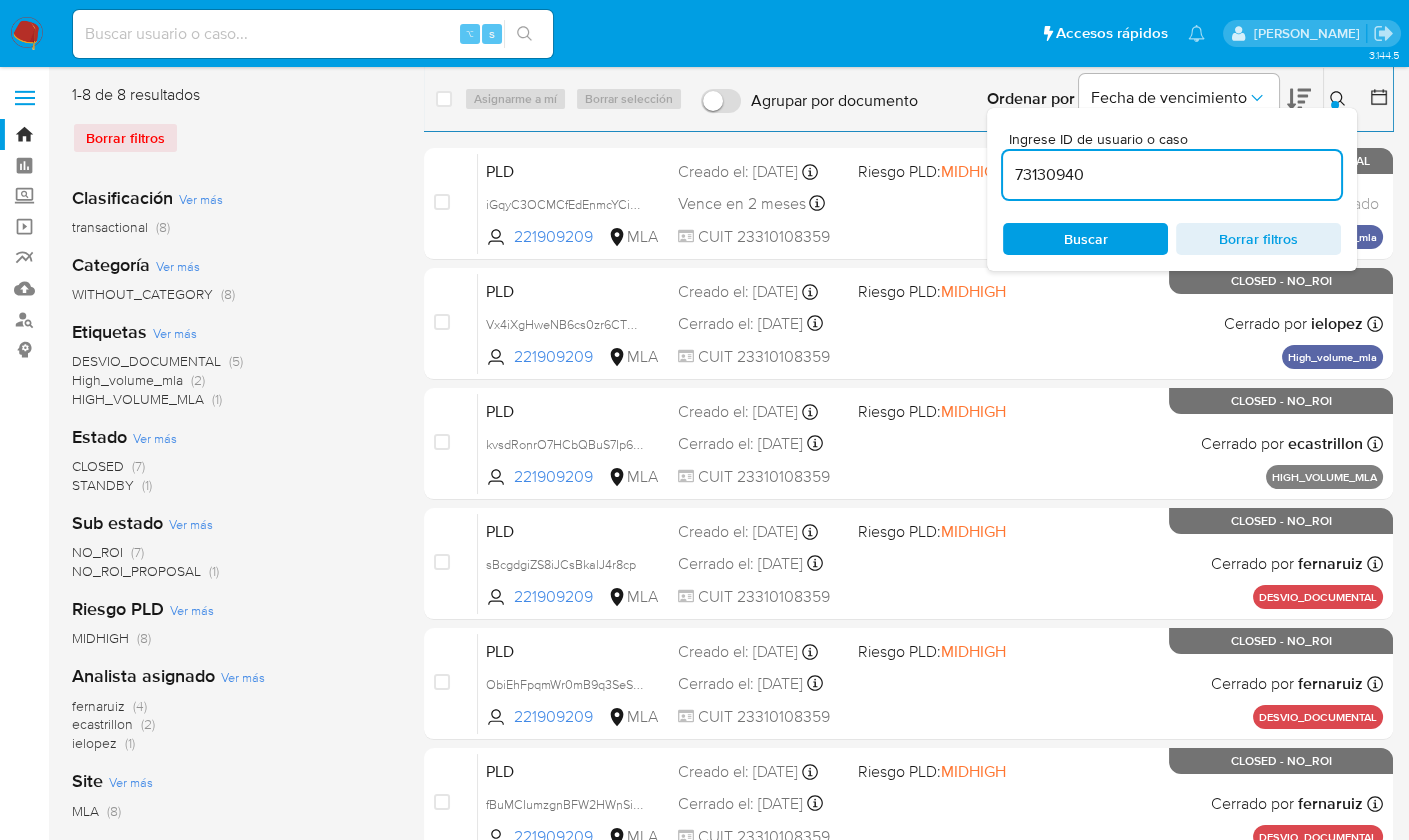 type on "73130940" 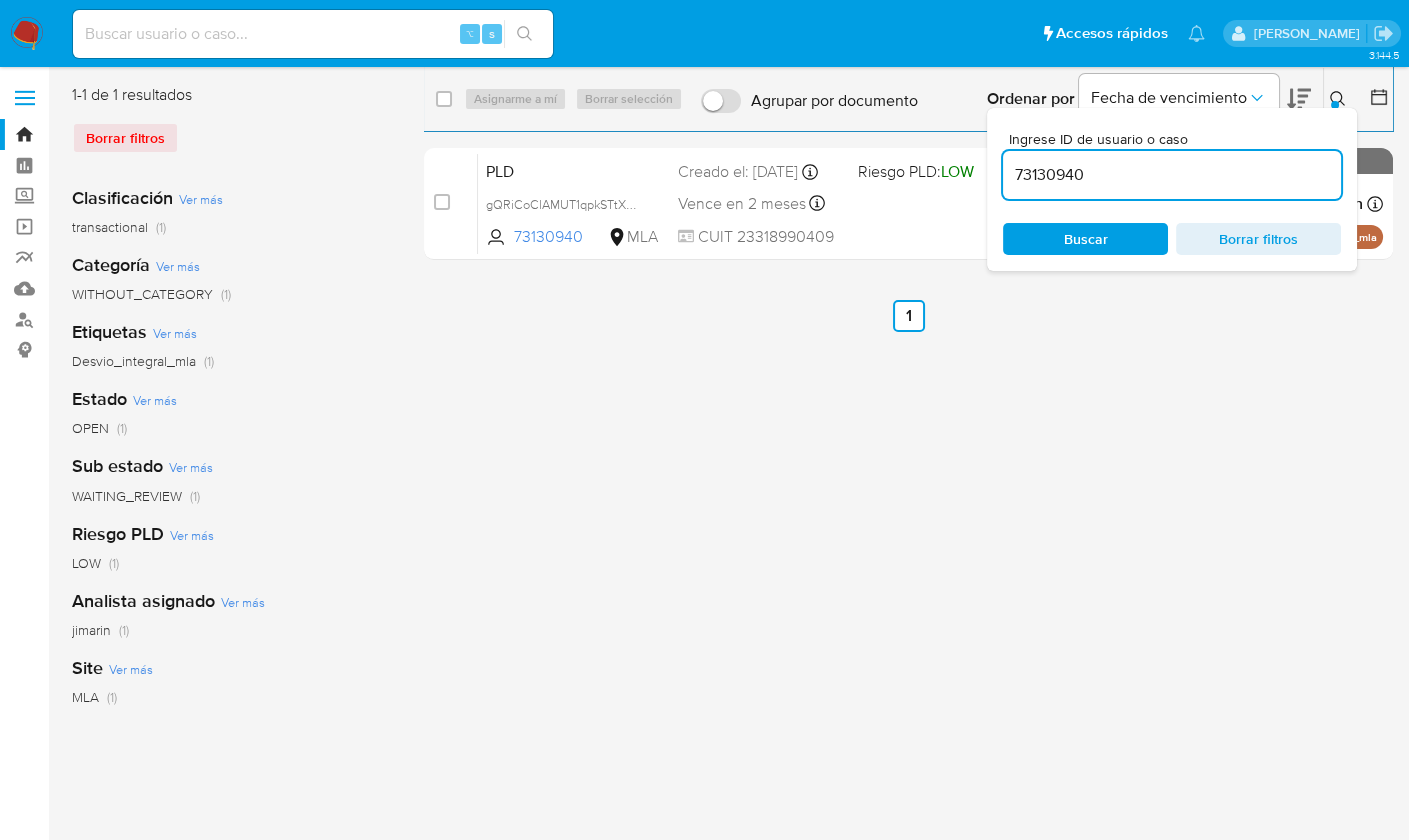 click 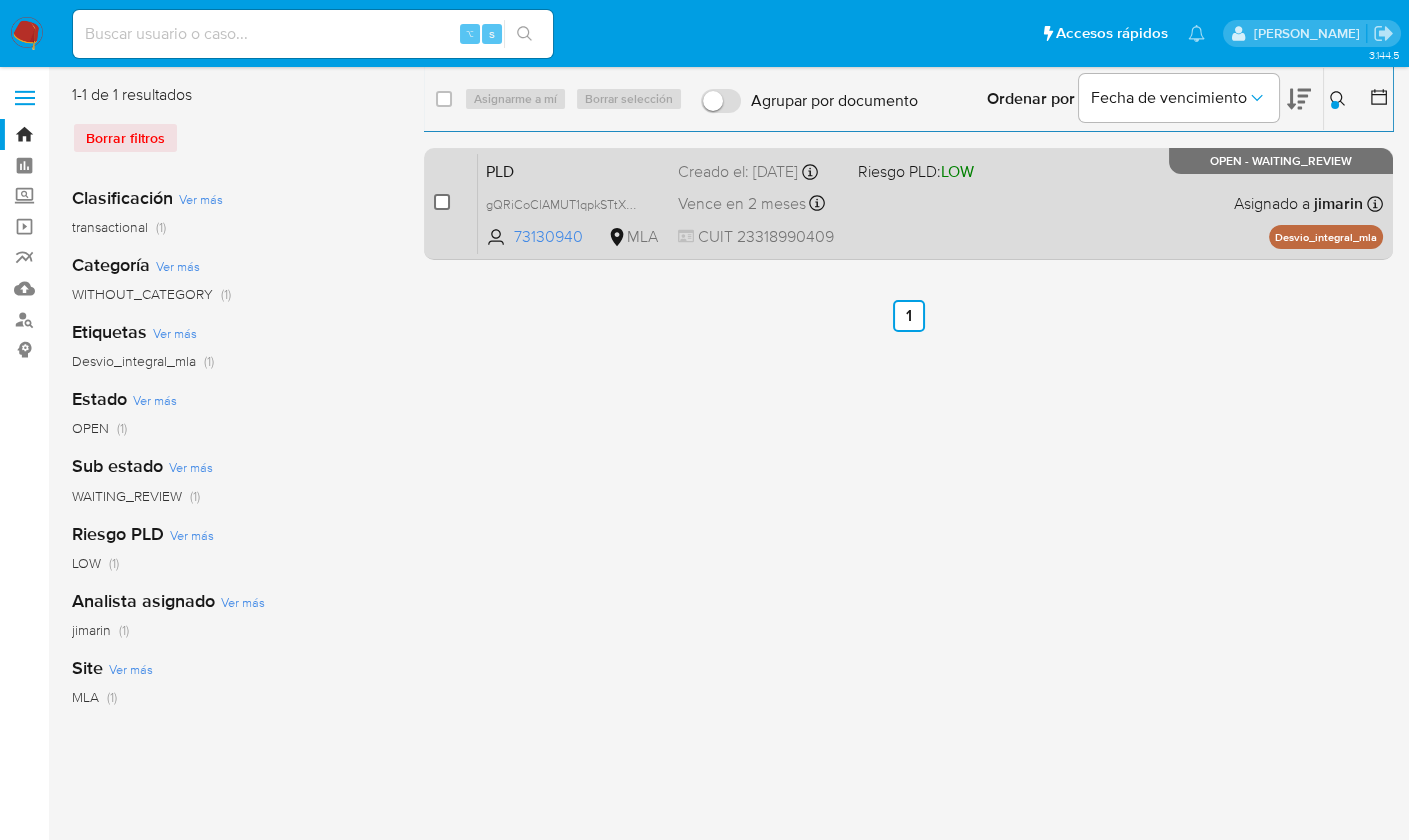 click at bounding box center [442, 202] 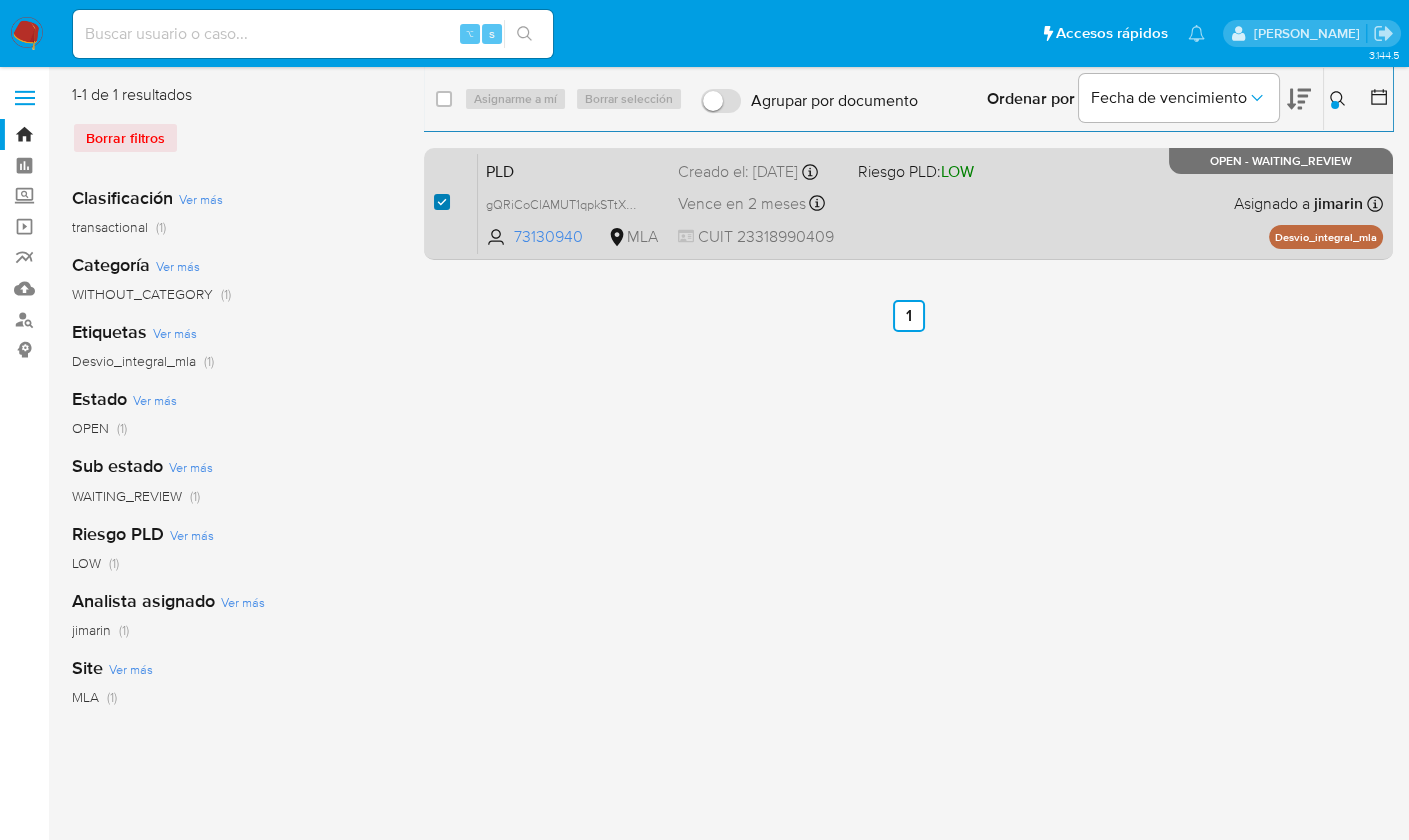 checkbox on "true" 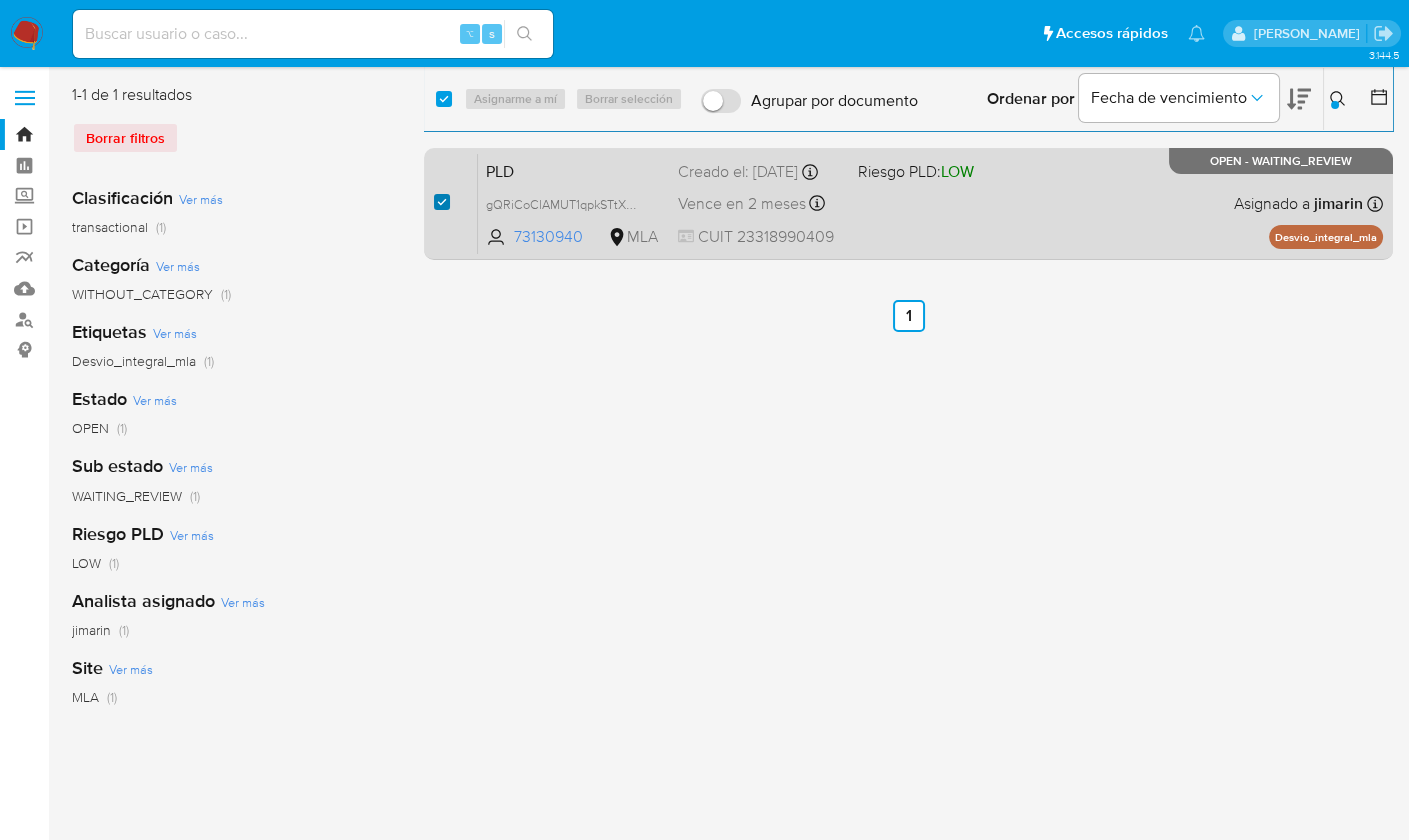 checkbox on "true" 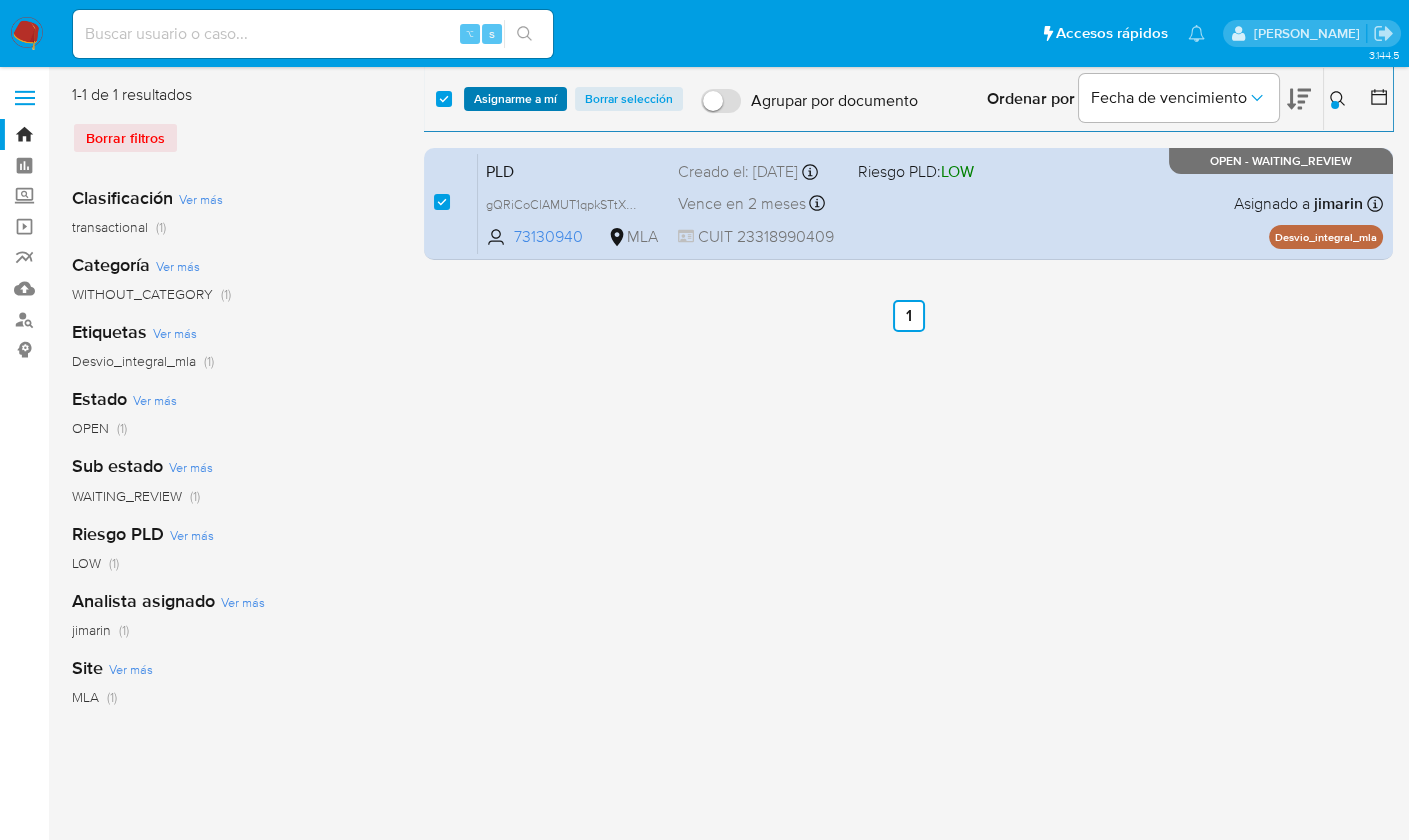 click on "Asignarme a mí" at bounding box center (515, 99) 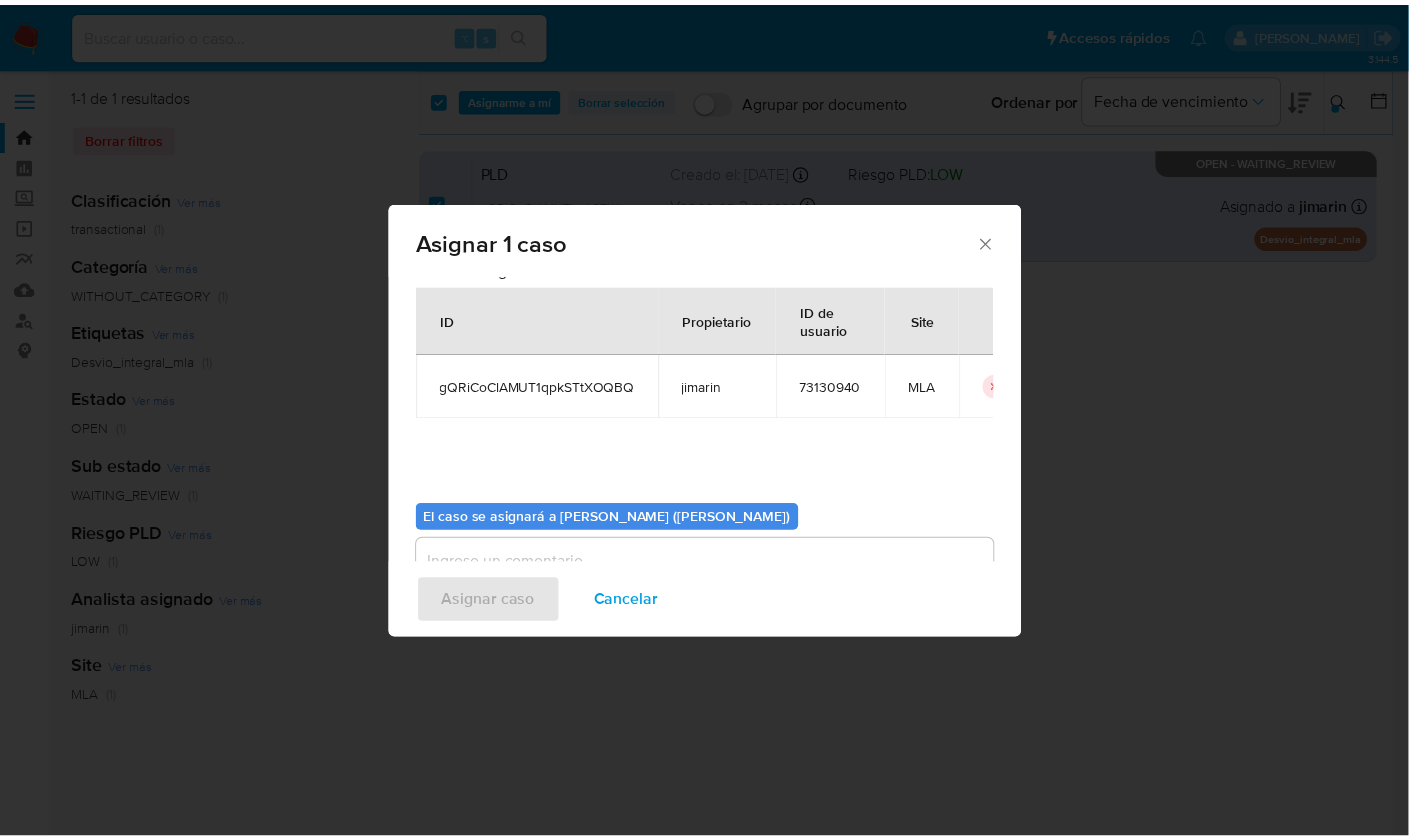 scroll, scrollTop: 102, scrollLeft: 0, axis: vertical 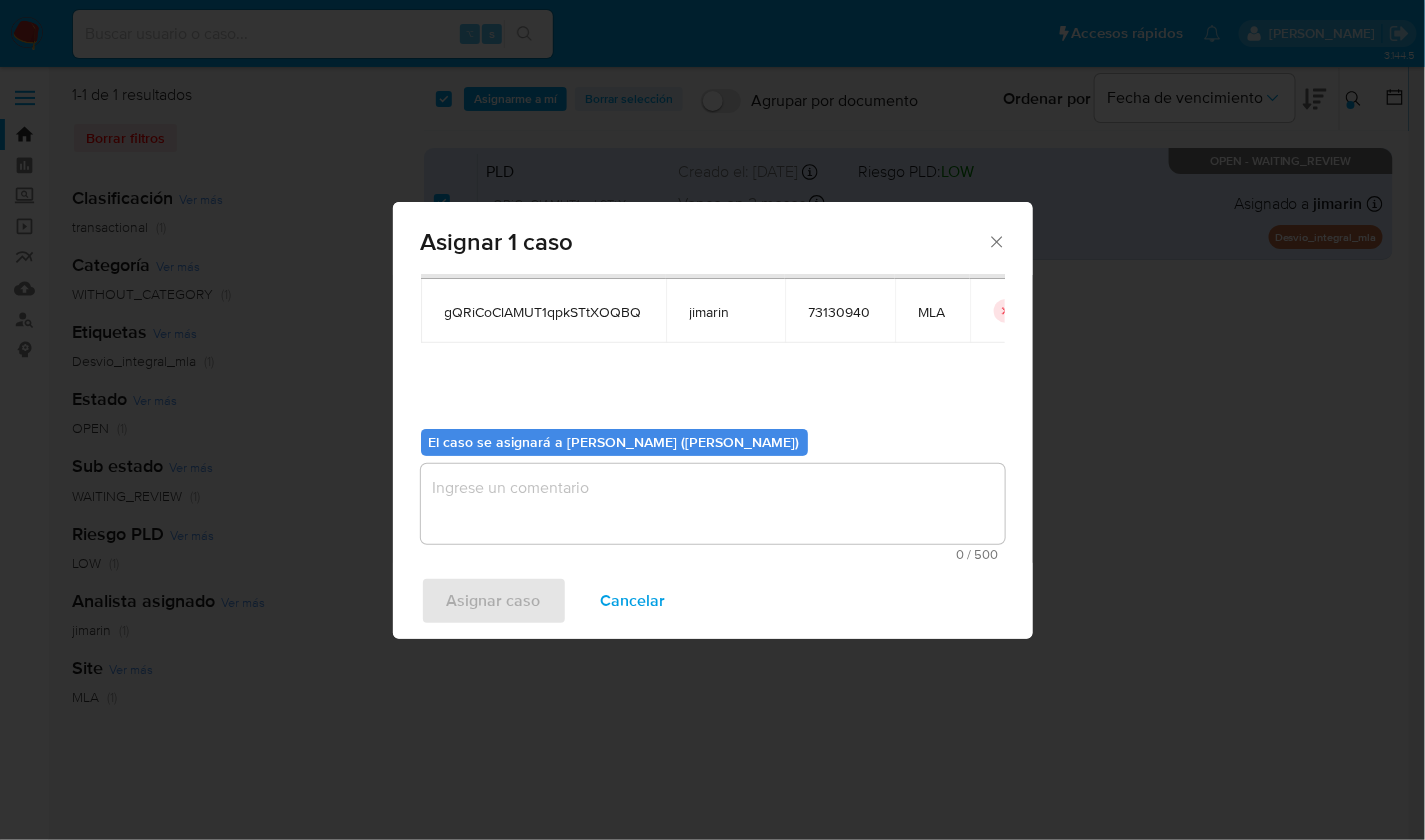 click at bounding box center (713, 504) 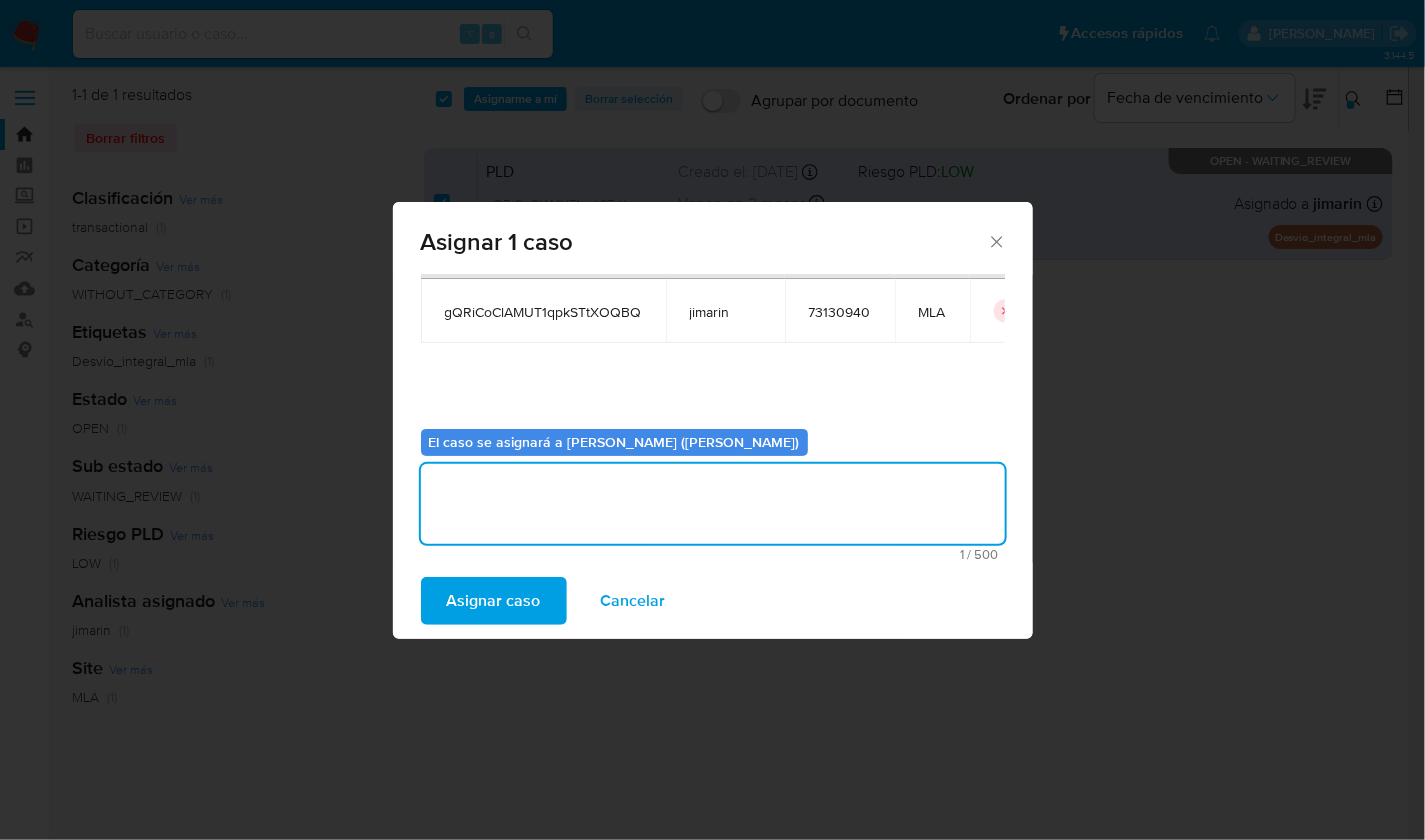 type 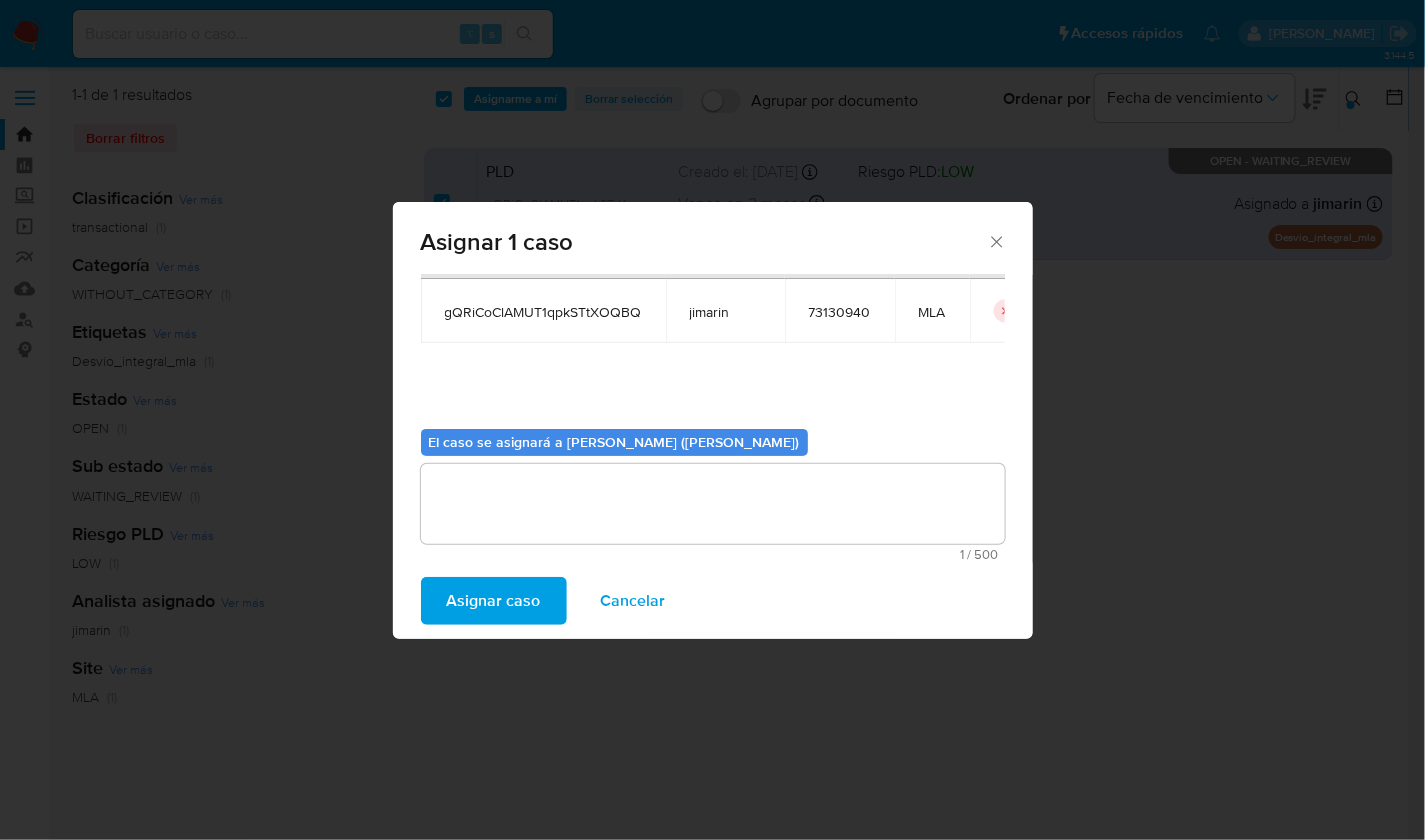 click on "Asignar caso" at bounding box center (494, 601) 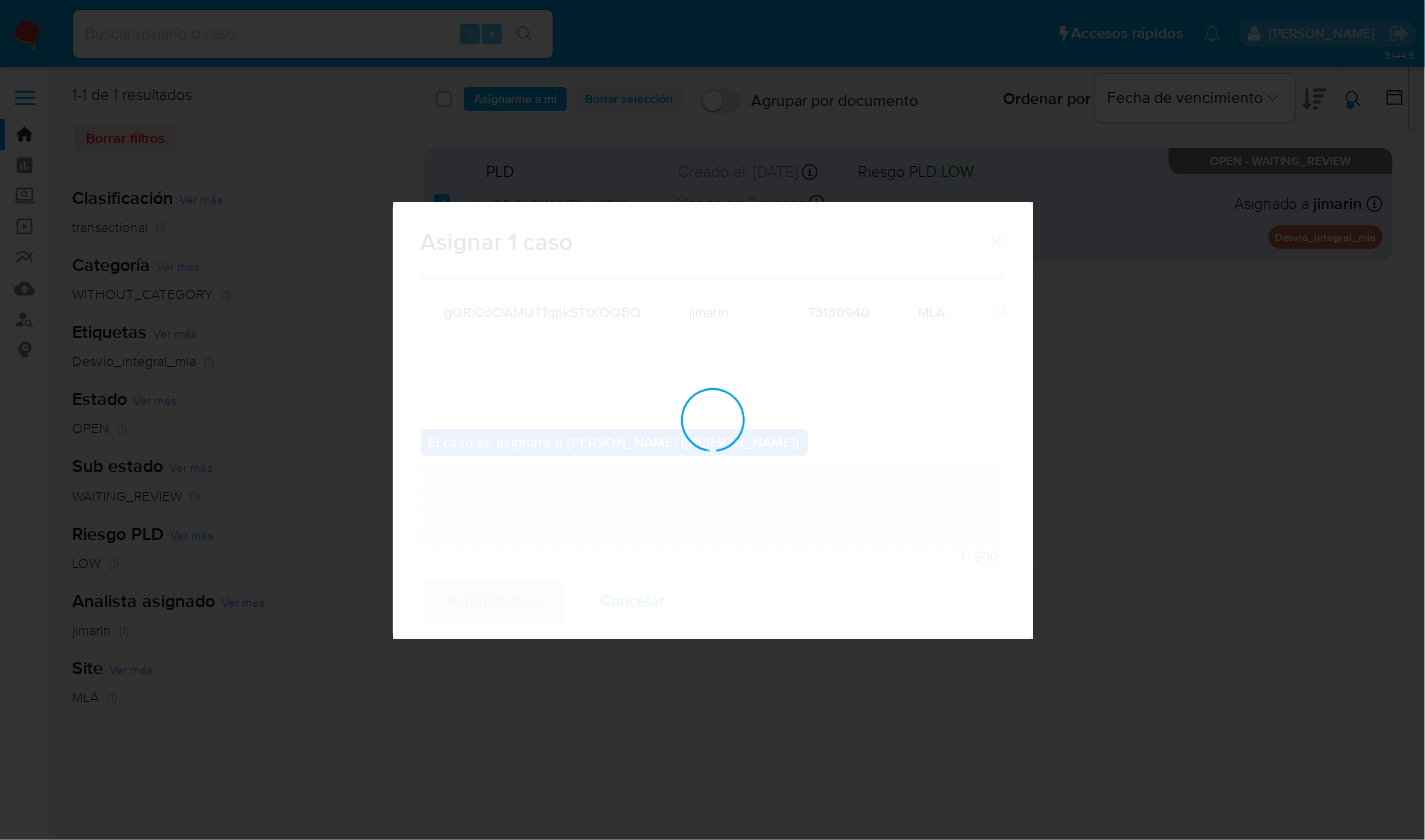 checkbox on "false" 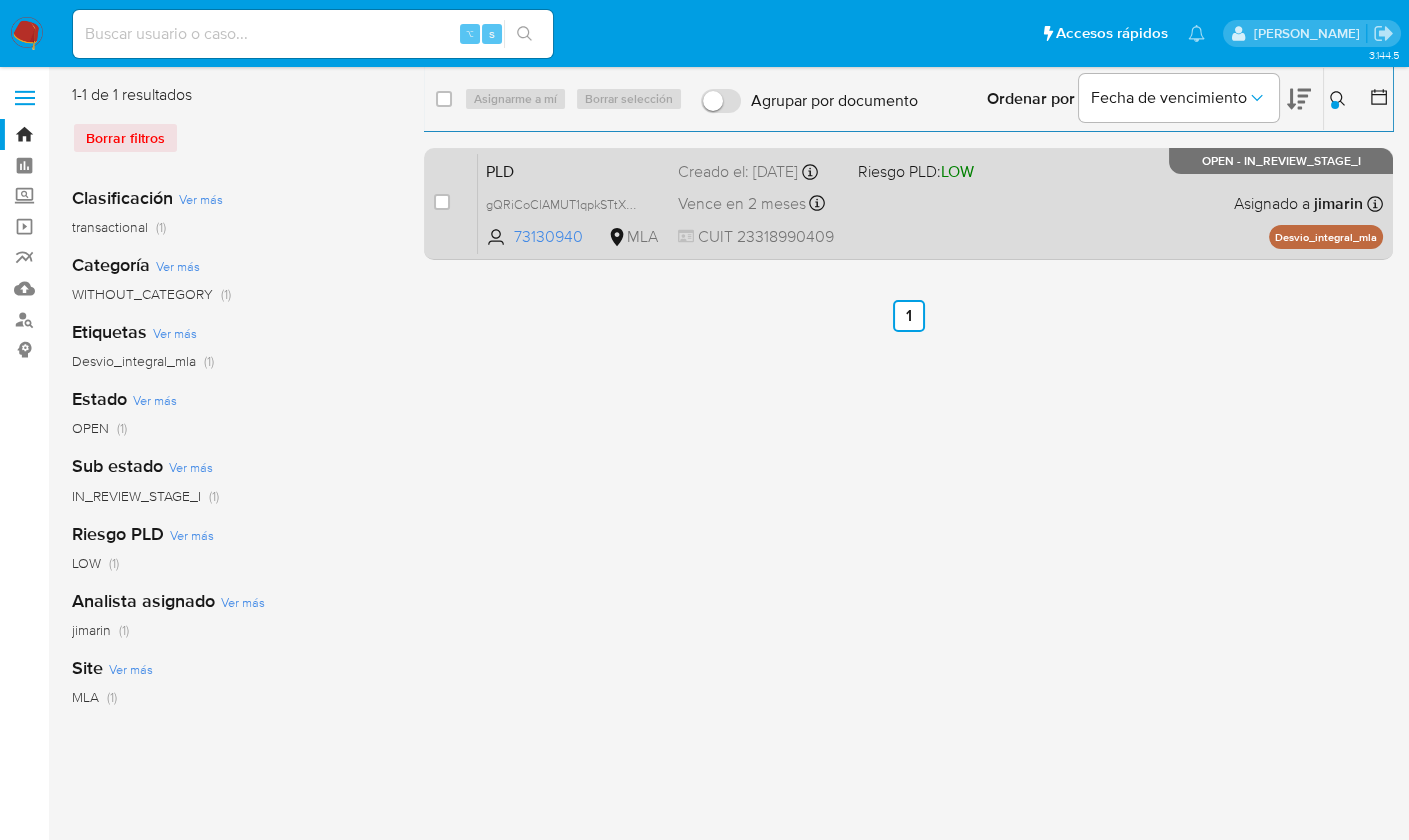 click on "PLD gQRiCoClAMUT1qpkSTtXOQBQ 73130940 MLA Riesgo PLD:  LOW Creado el: 12/06/2025   Creado el: 12/06/2025 03:11:12 Vence en 2 meses   Vence el 10/09/2025 03:11:13 CUIT   23318990409 Asignado a   jimarin   Asignado el: 18/06/2025 14:18:38 Desvio_integral_mla OPEN - IN_REVIEW_STAGE_I" at bounding box center (930, 203) 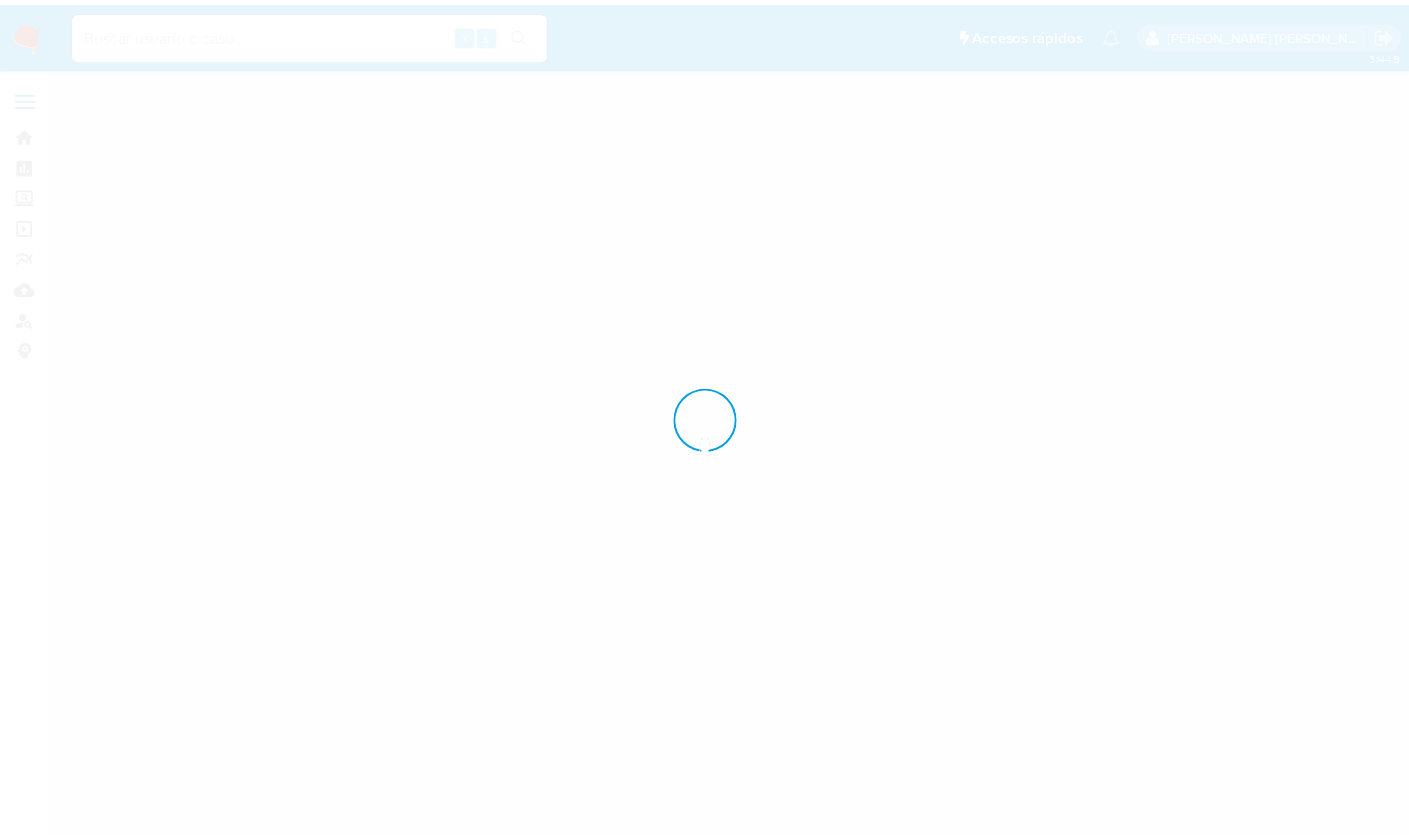 scroll, scrollTop: 0, scrollLeft: 0, axis: both 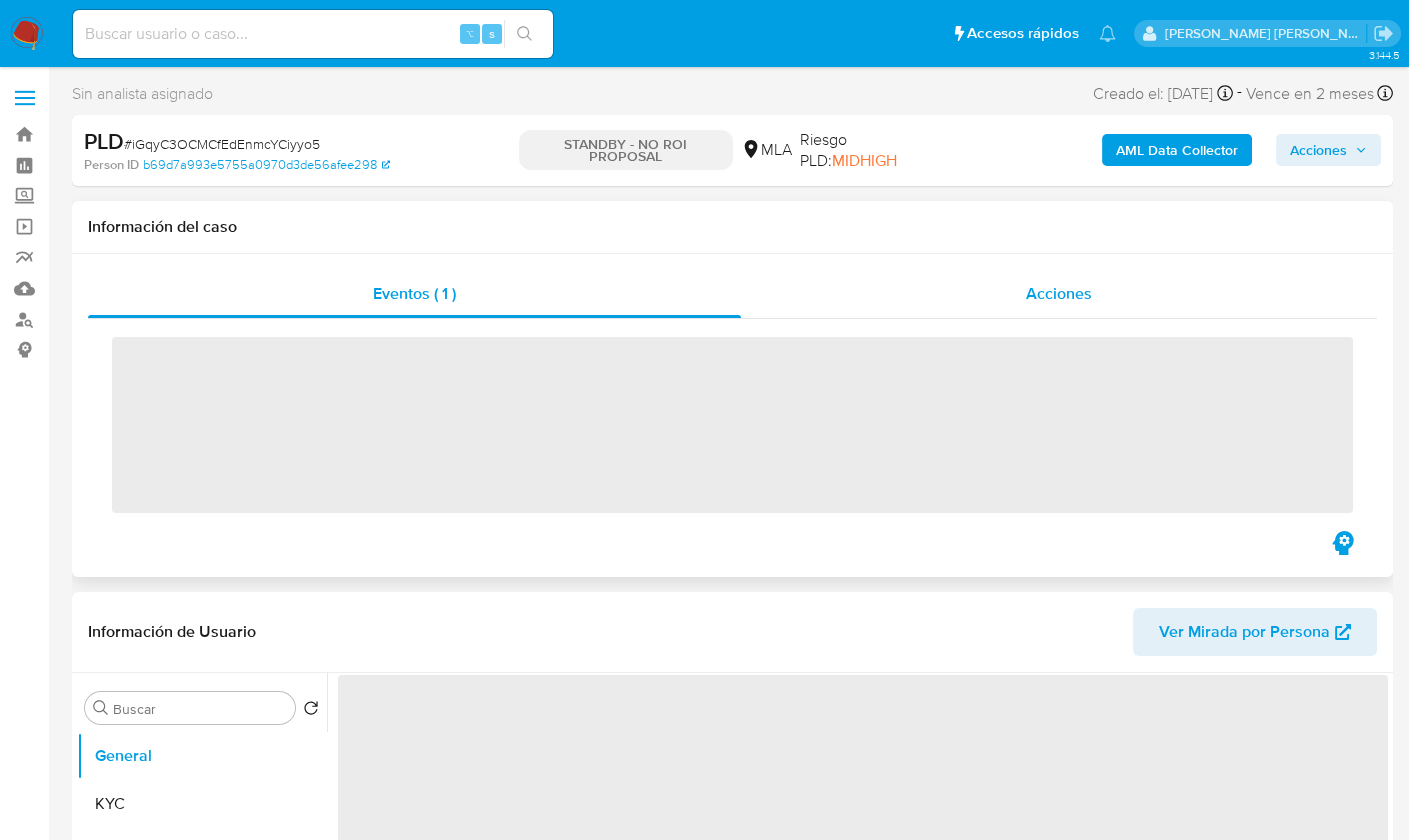 click on "Acciones" at bounding box center (1059, 294) 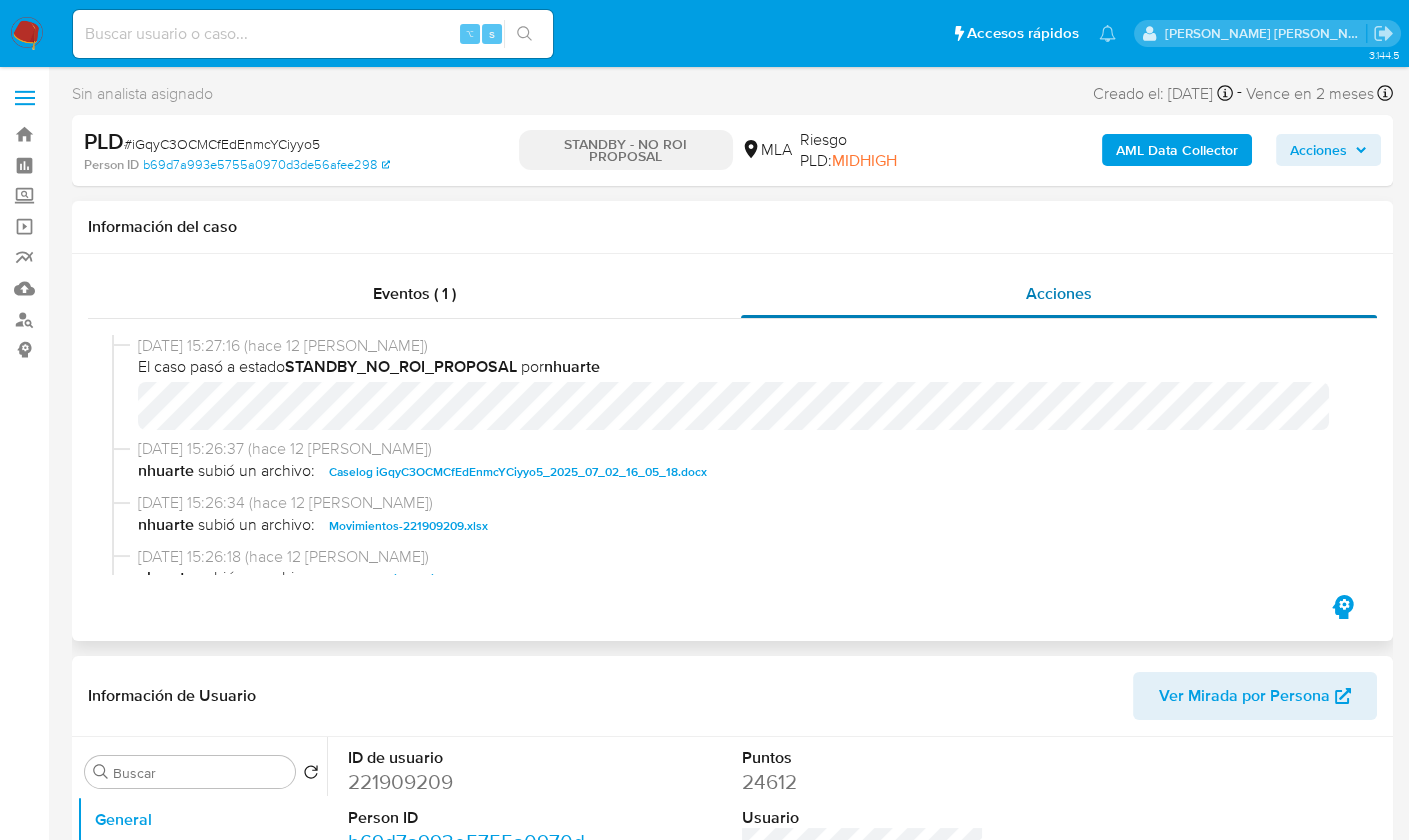 select on "10" 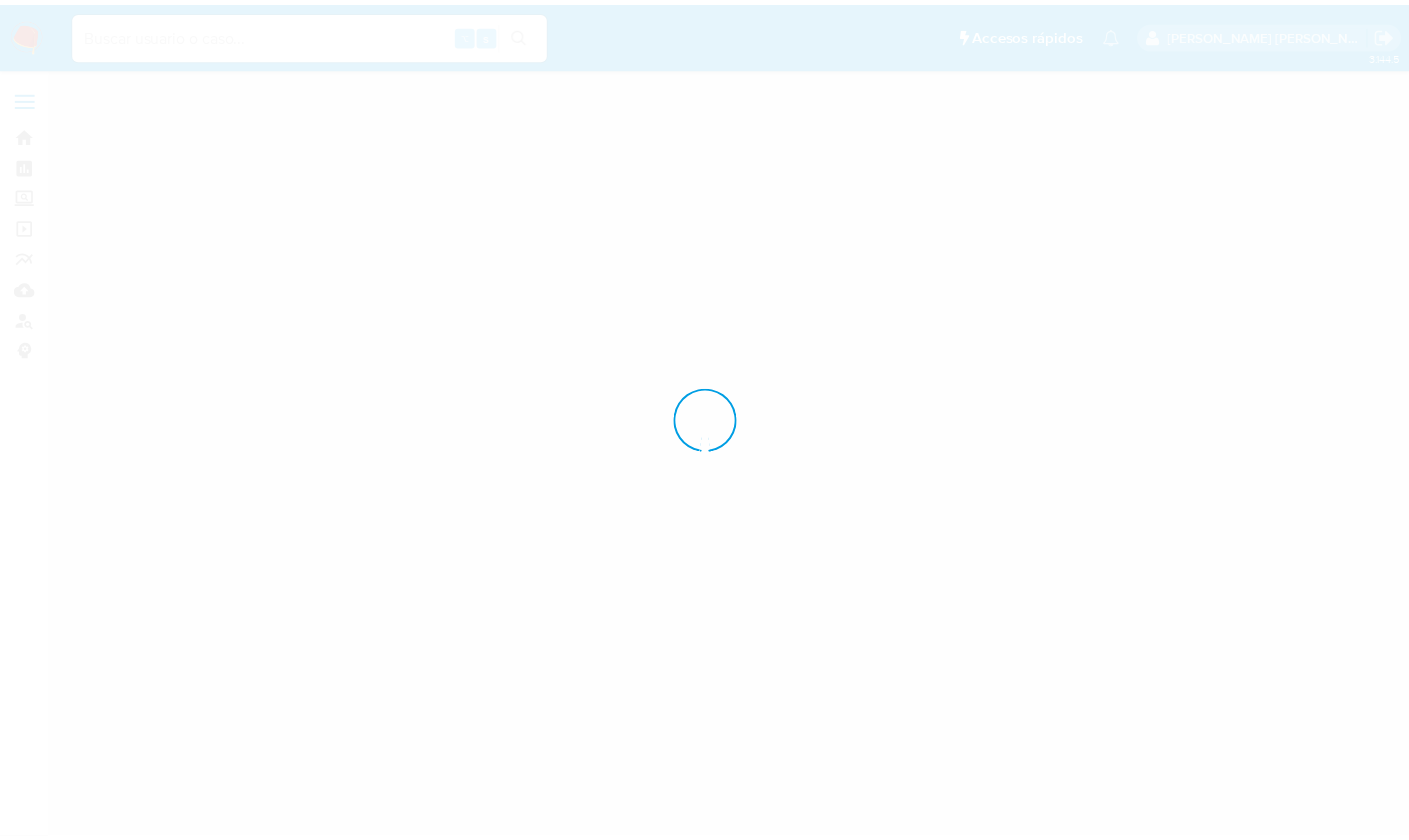 scroll, scrollTop: 0, scrollLeft: 0, axis: both 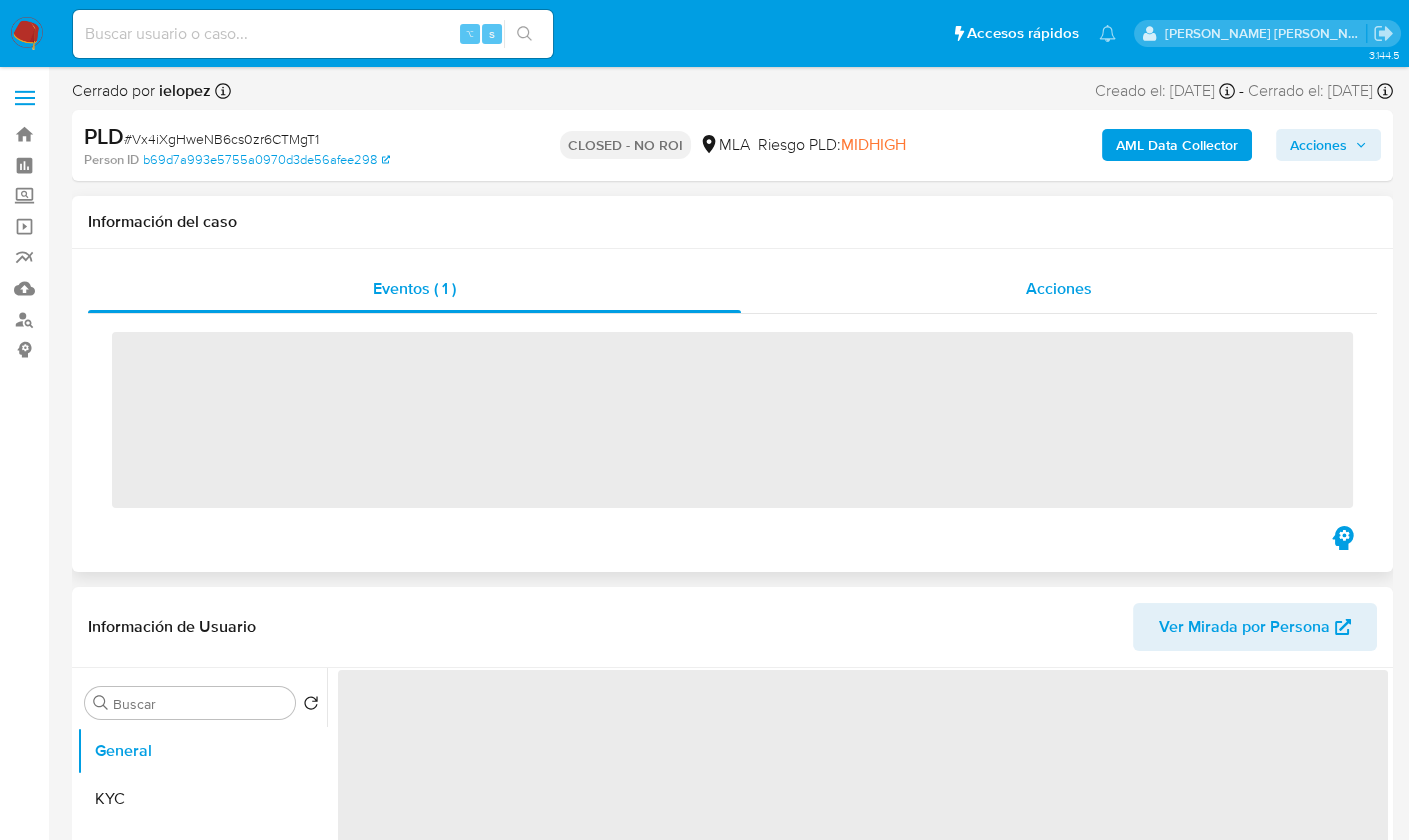 click on "Acciones" at bounding box center (1059, 289) 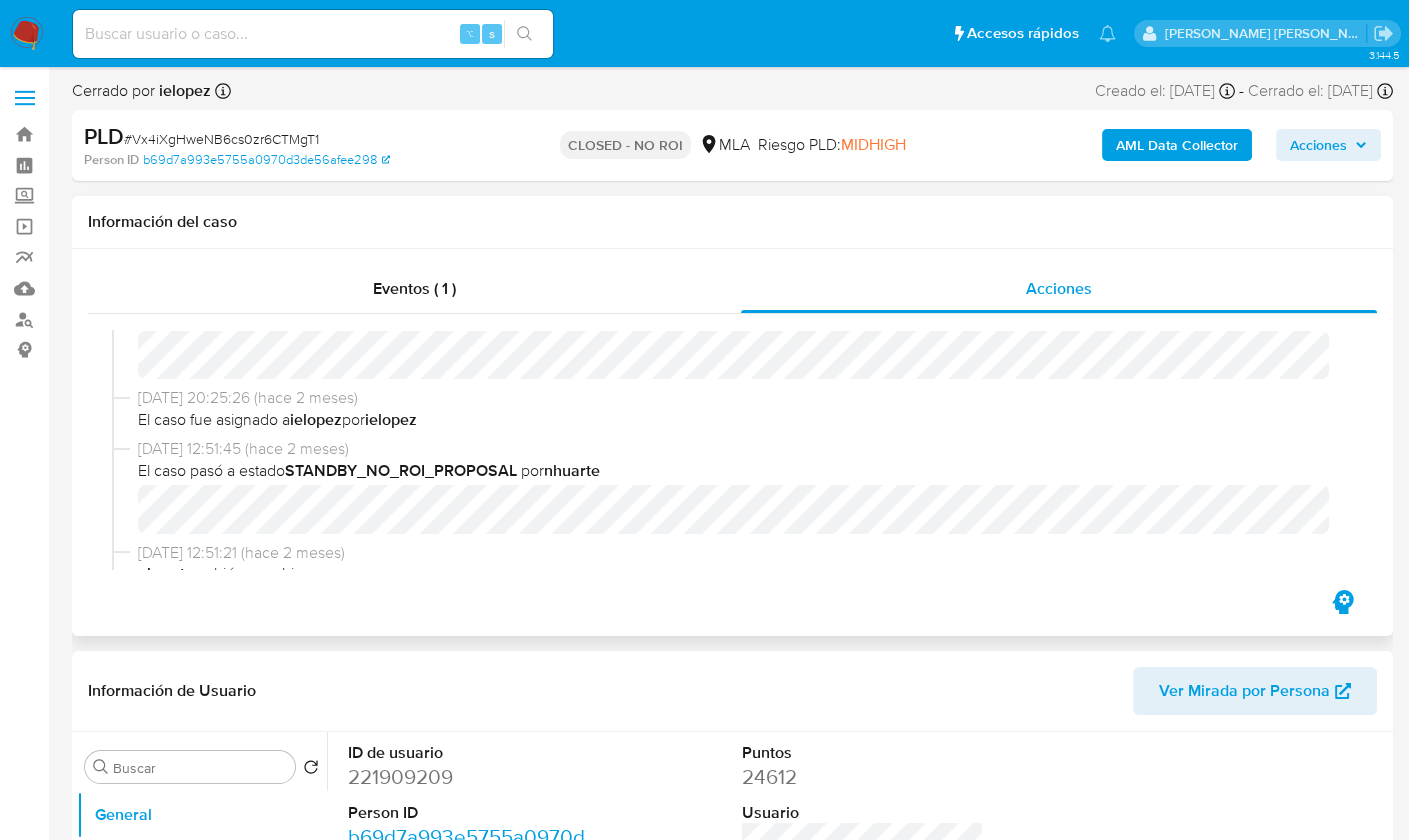 select on "10" 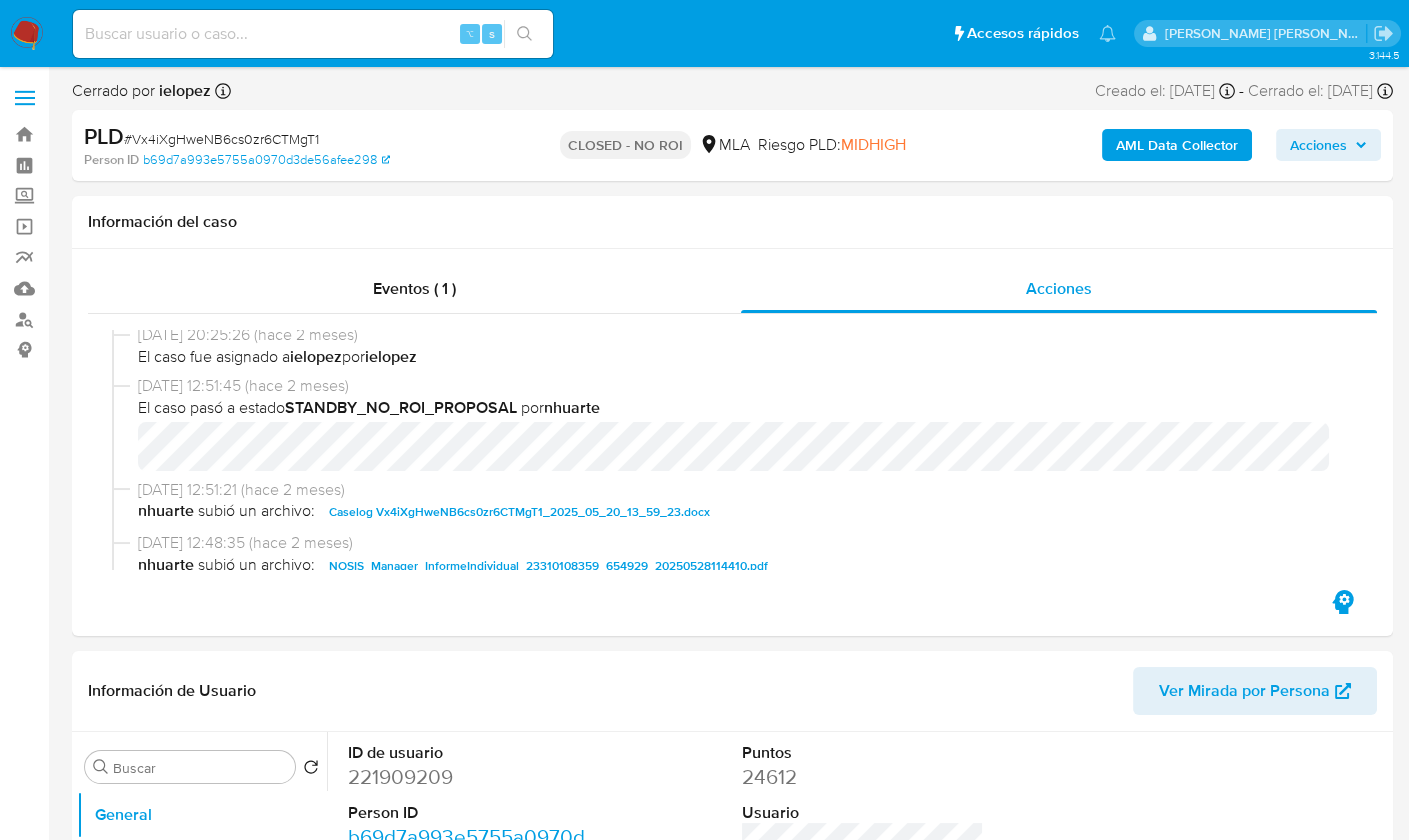 scroll, scrollTop: 215, scrollLeft: 0, axis: vertical 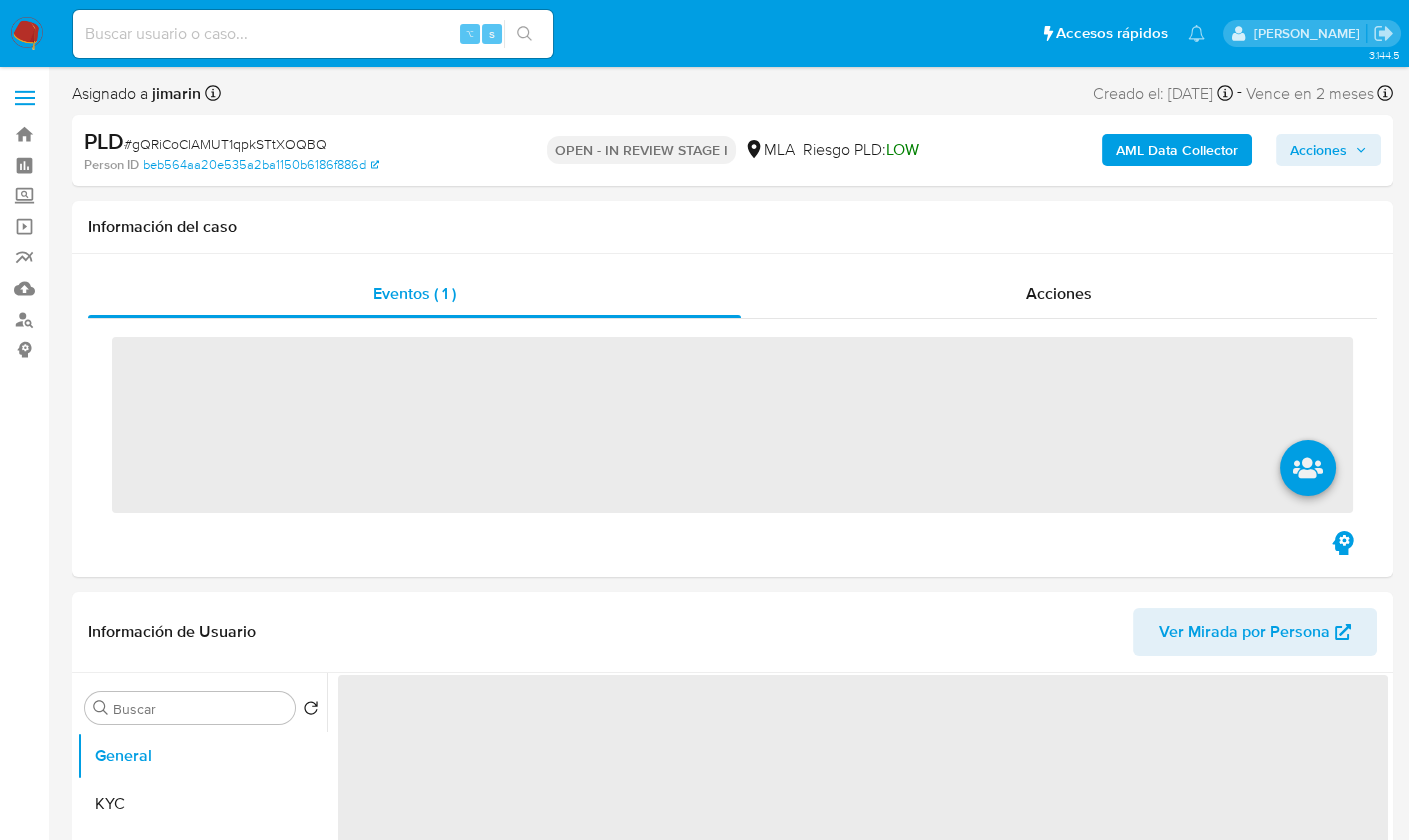 click on "# gQRiCoClAMUT1qpkSTtXOQBQ" at bounding box center (225, 144) 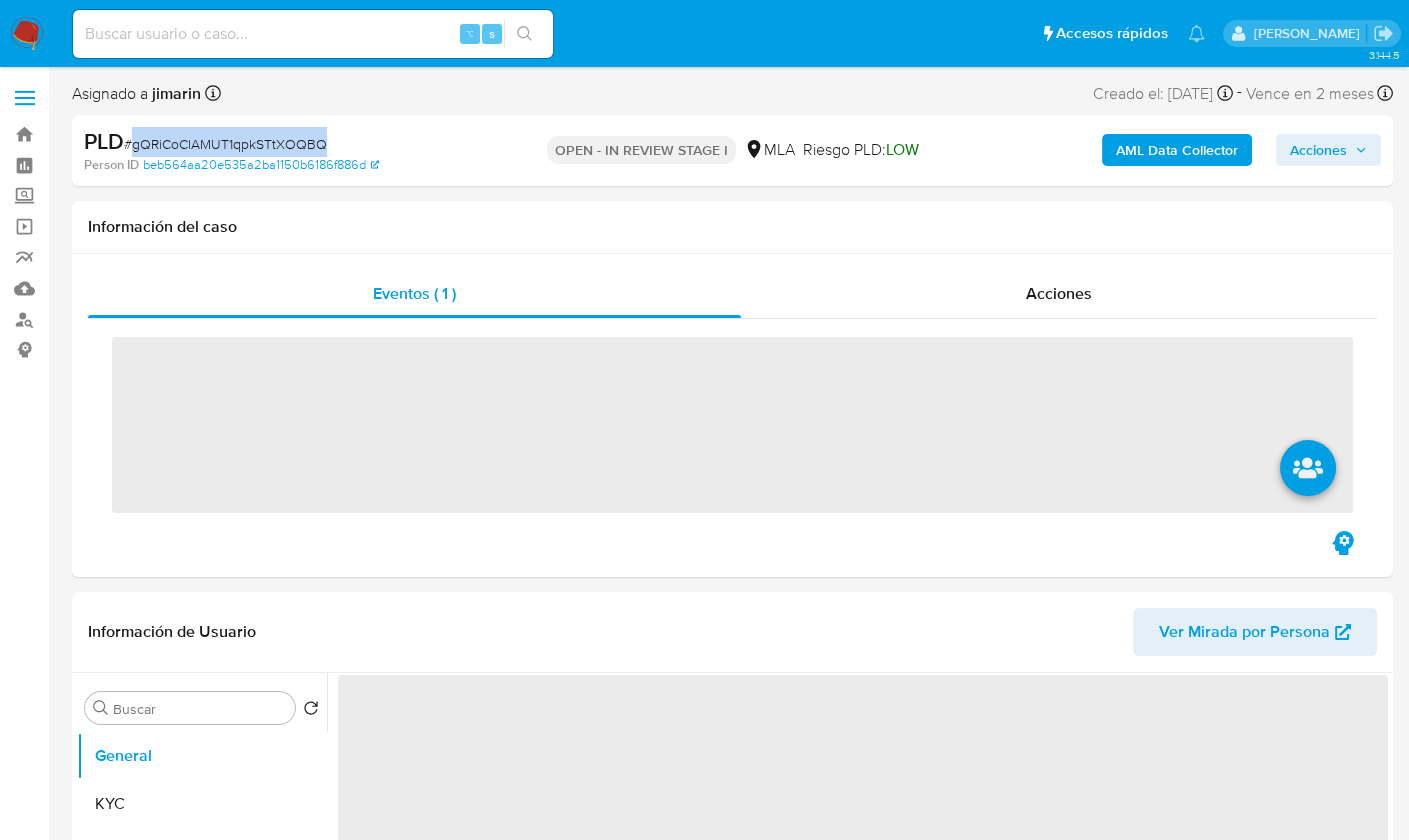 click on "# gQRiCoClAMUT1qpkSTtXOQBQ" at bounding box center [225, 144] 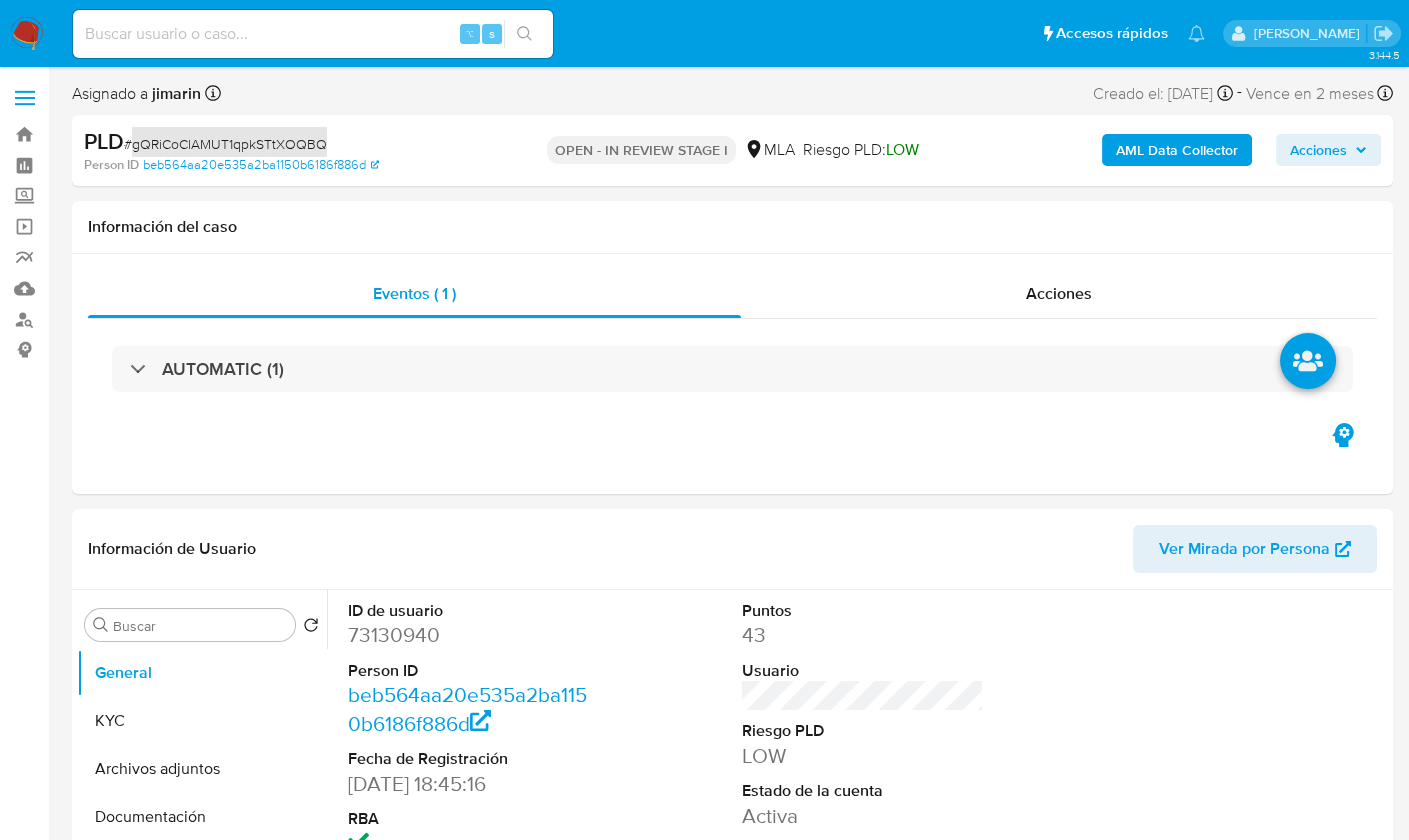 select on "10" 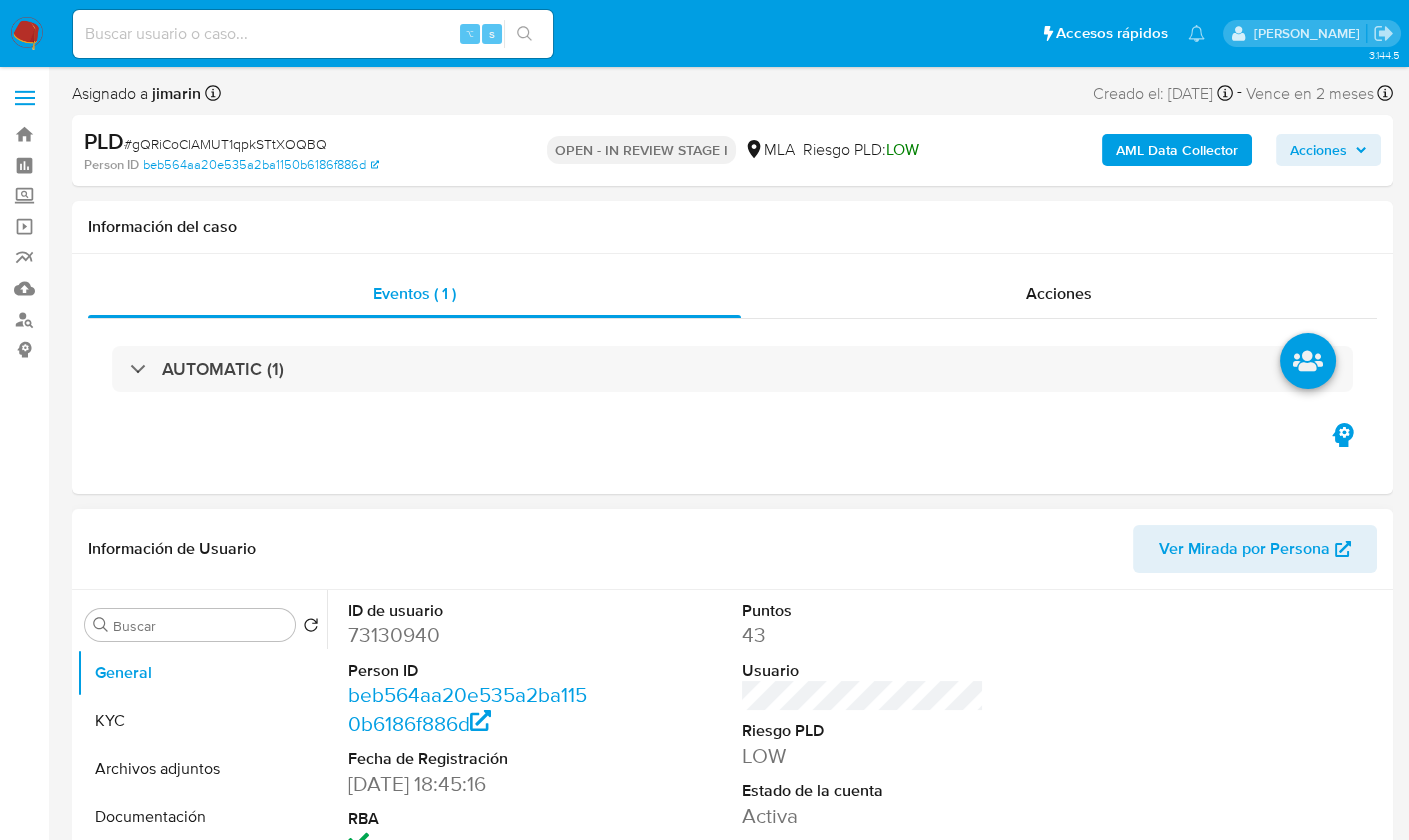 click on "73130940" at bounding box center (469, 635) 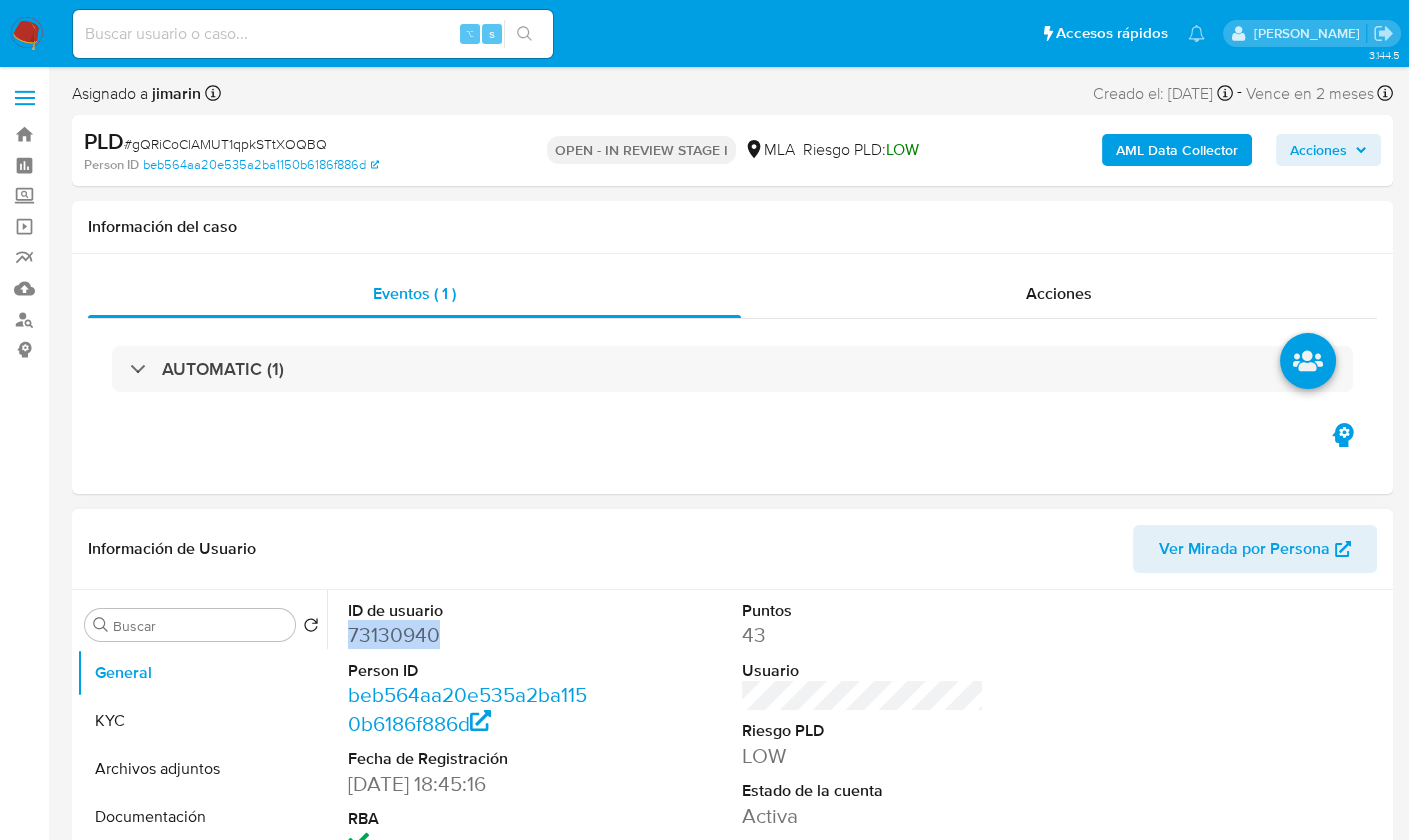click on "73130940" at bounding box center [469, 635] 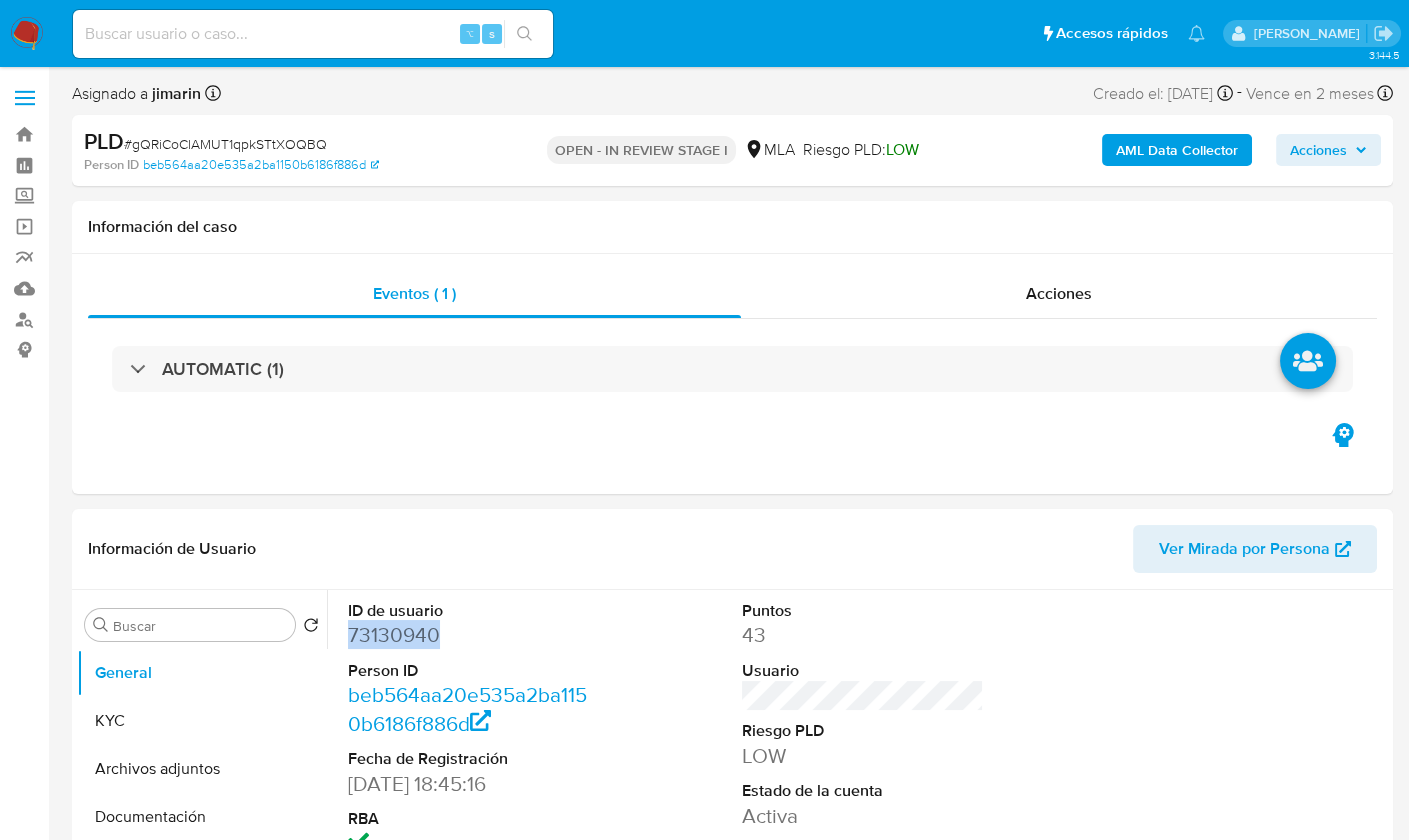 copy on "73130940" 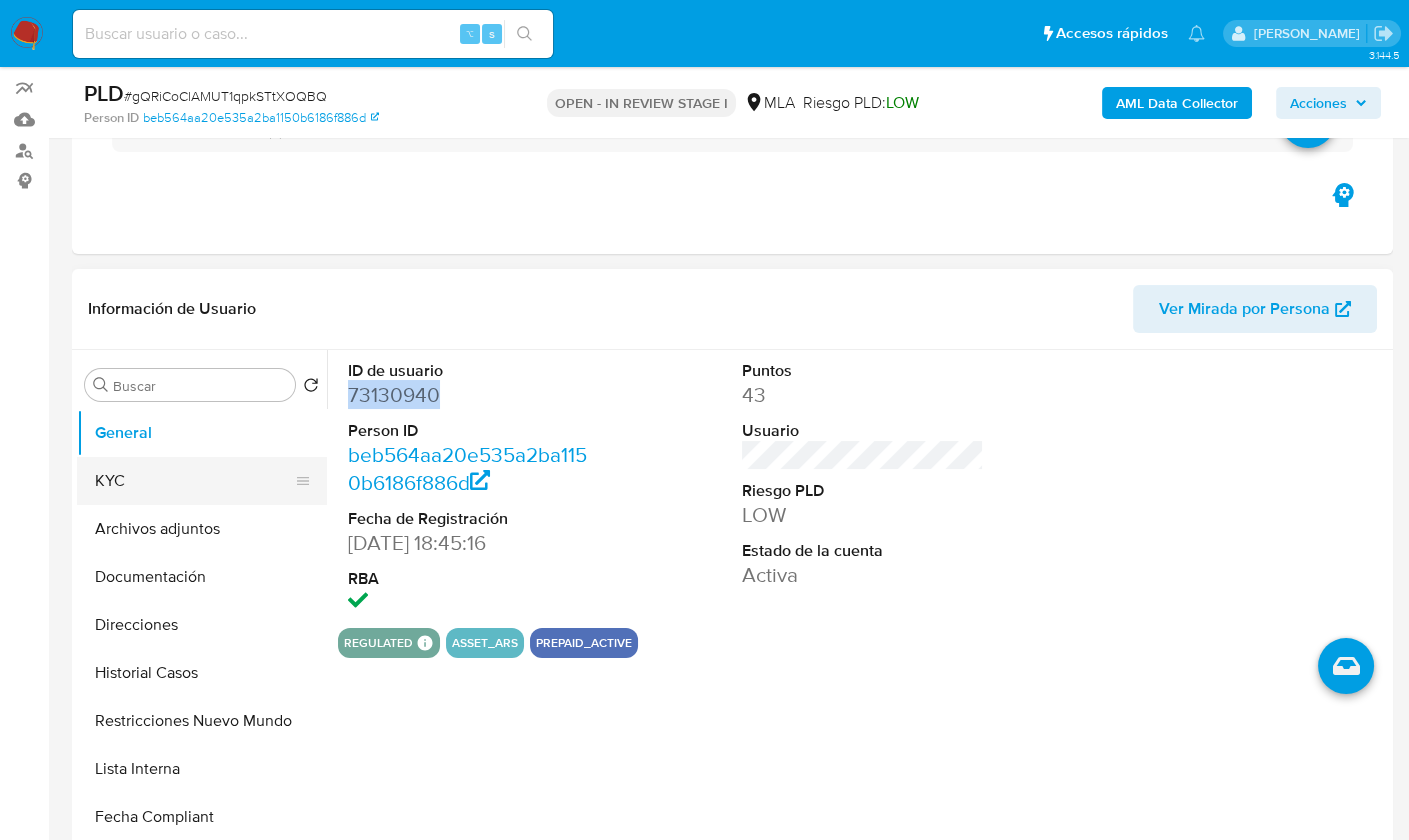 click on "KYC" at bounding box center (194, 481) 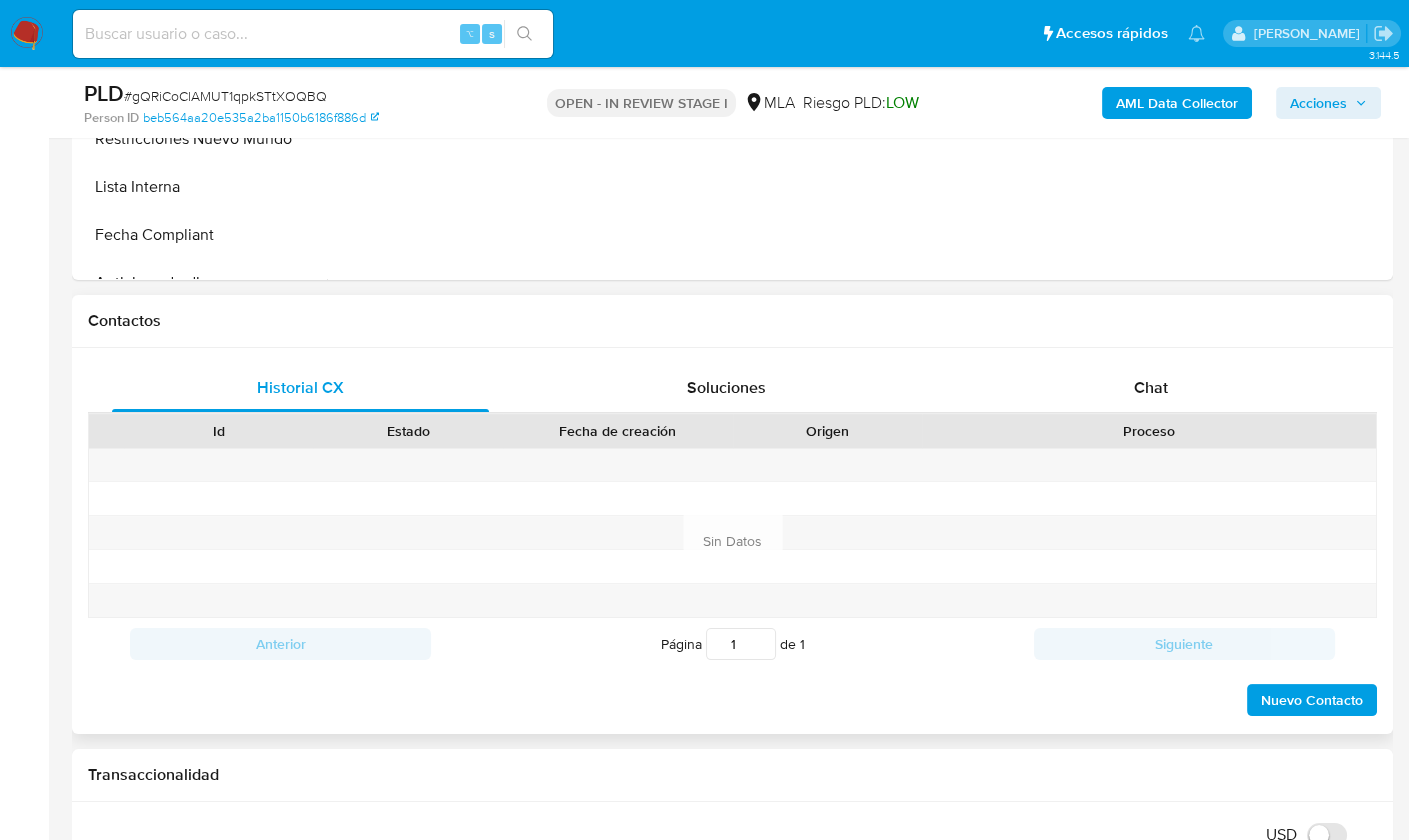scroll, scrollTop: 754, scrollLeft: 0, axis: vertical 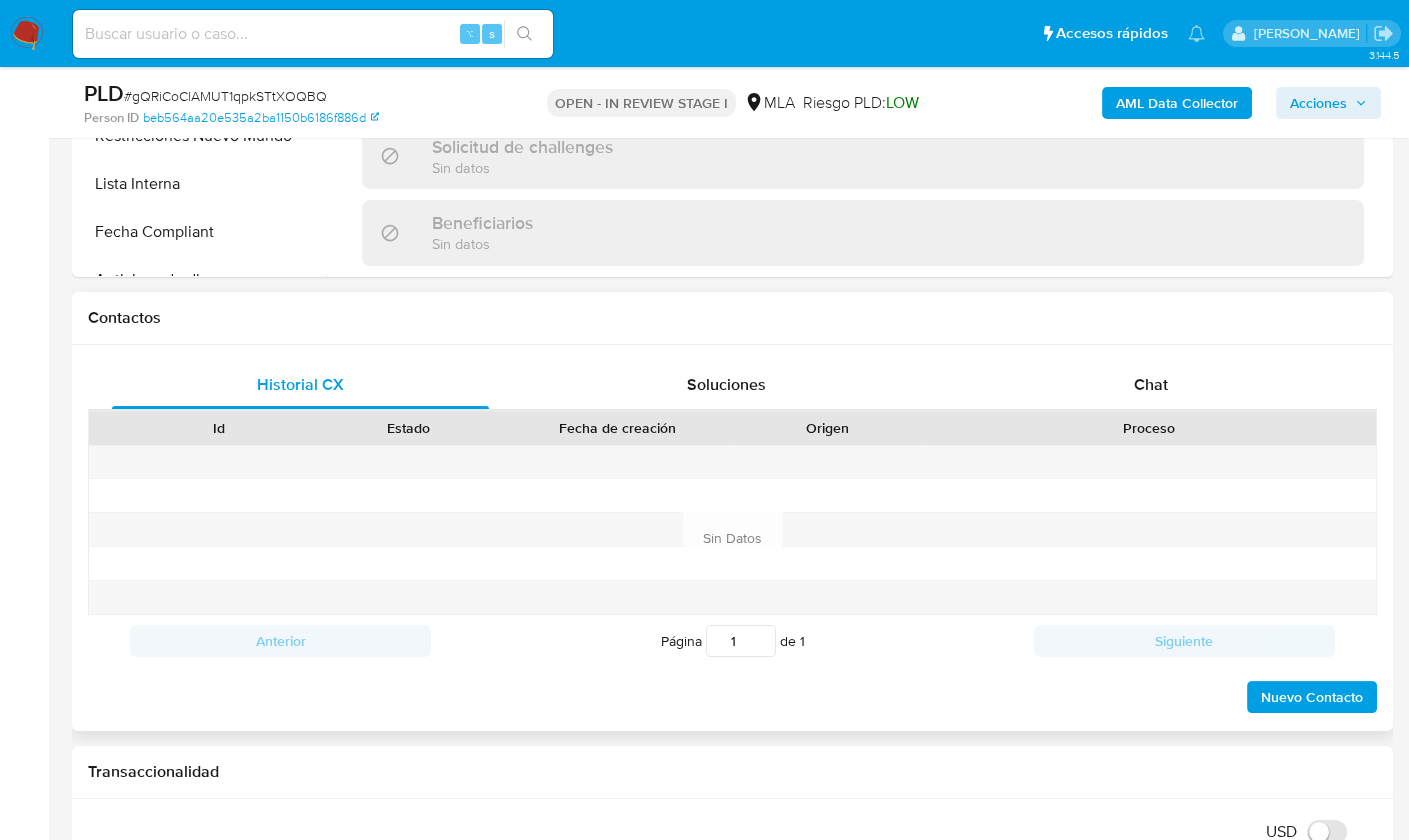 click on "Proceso" at bounding box center [1149, 428] 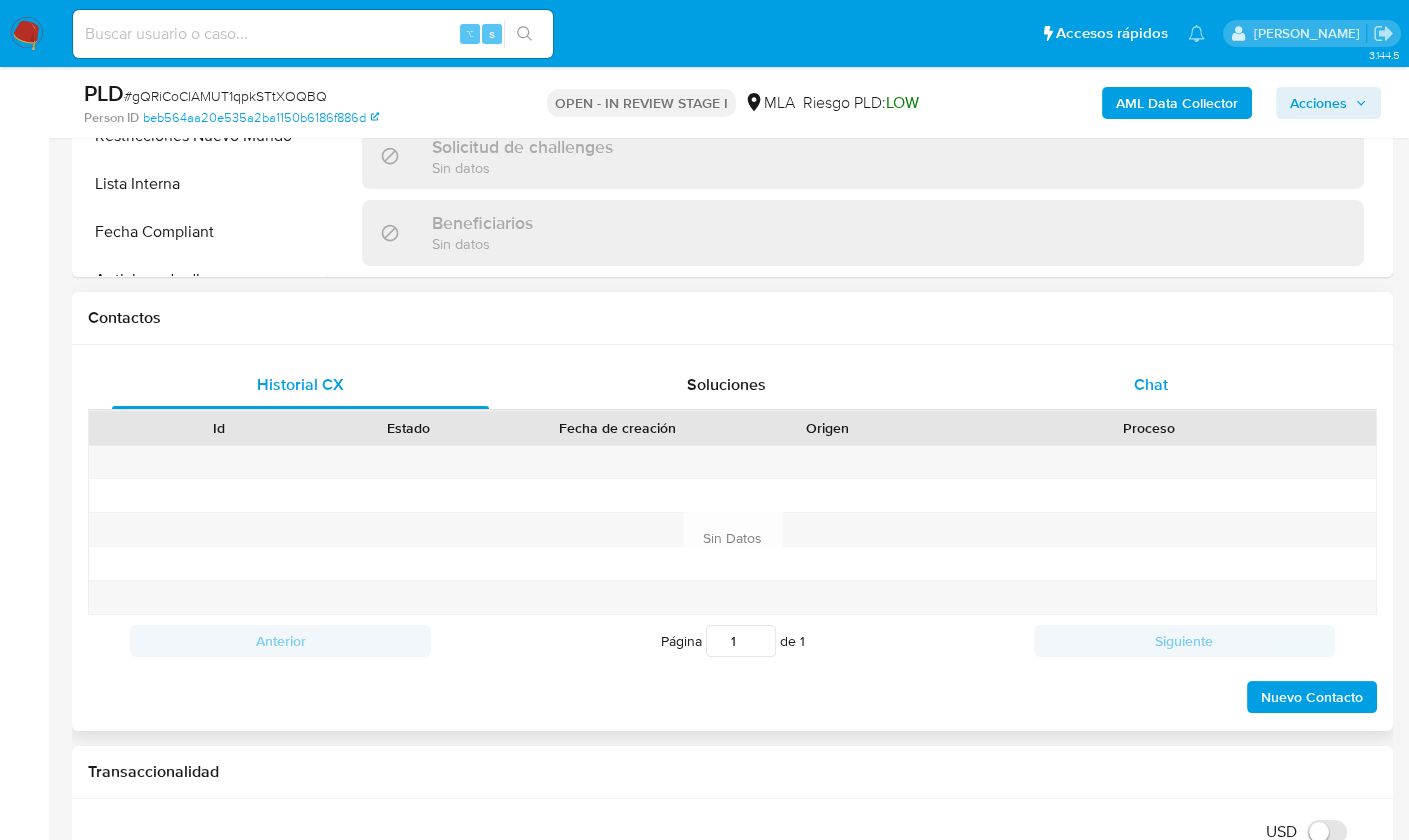 click on "Chat" at bounding box center [1151, 385] 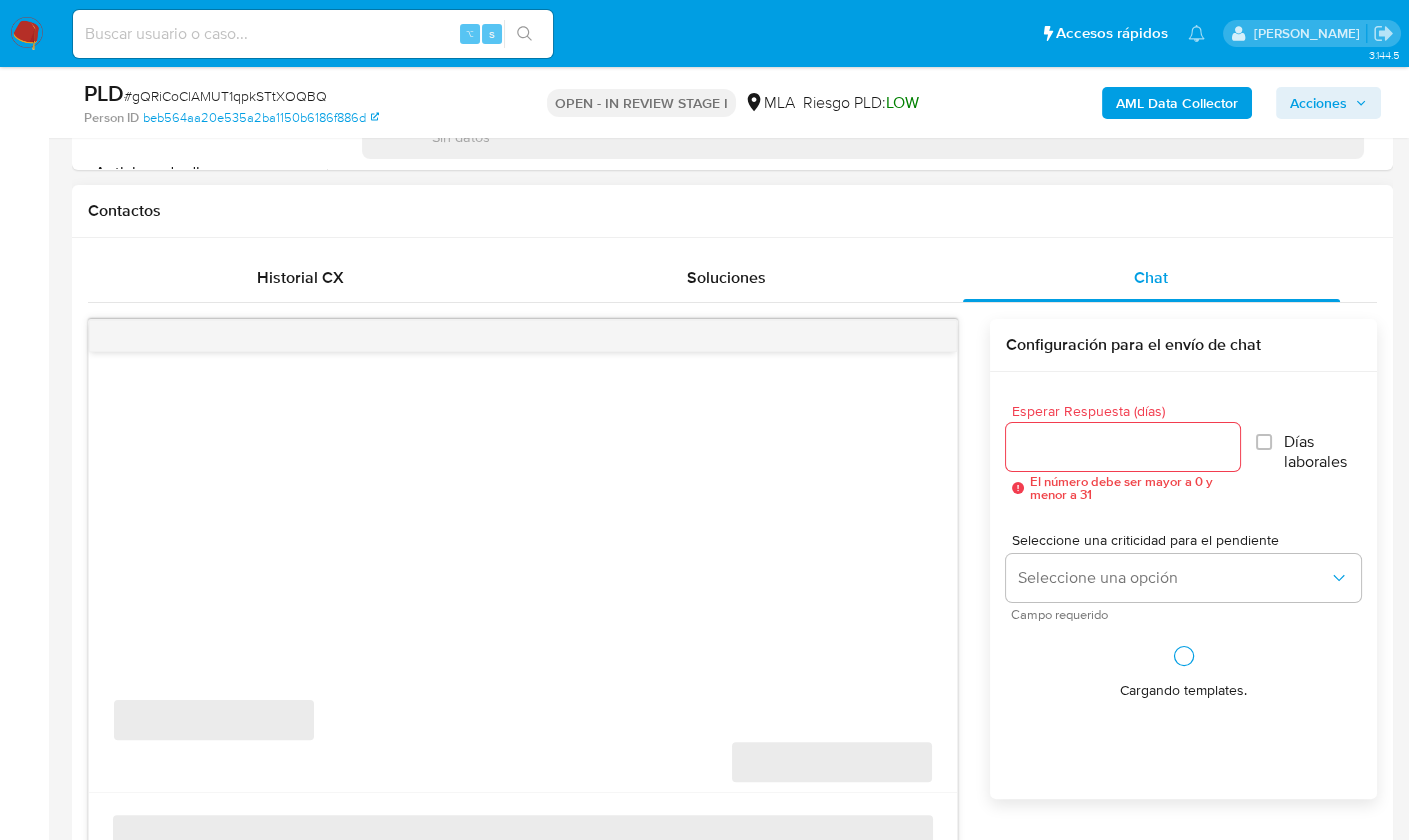 scroll, scrollTop: 891, scrollLeft: 0, axis: vertical 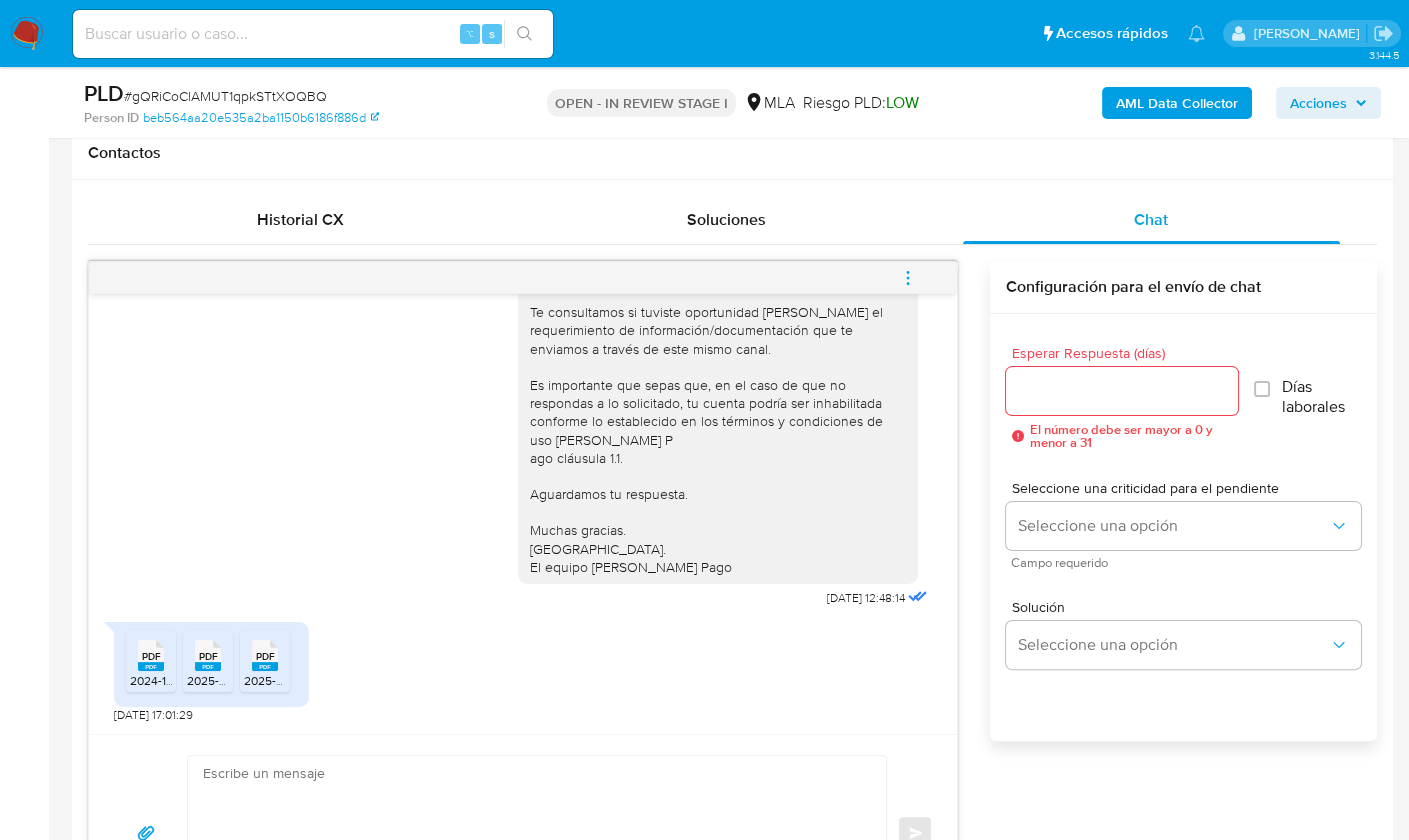 click on "2024-12.pdf" at bounding box center (161, 680) 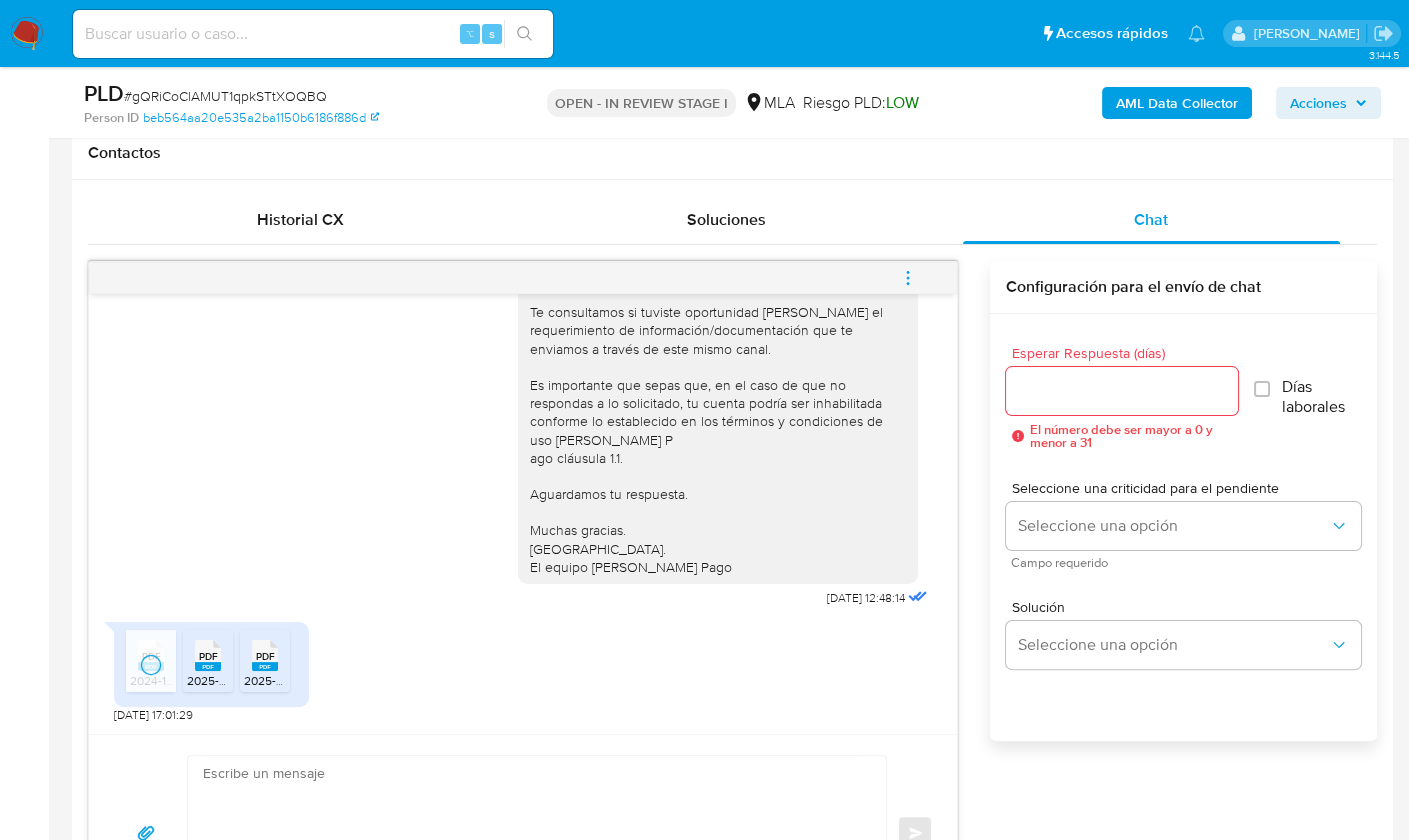 click 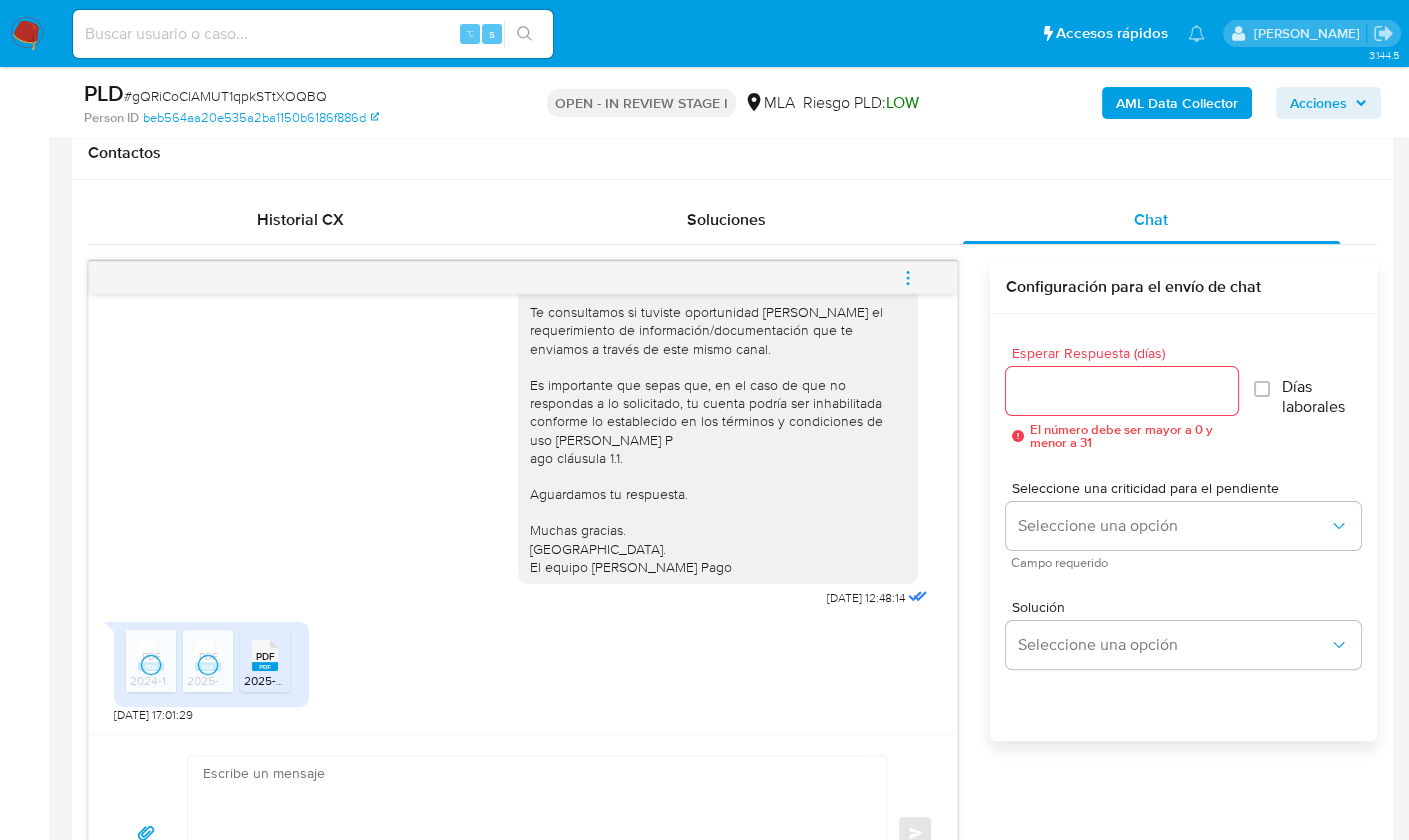 click on "PDF" at bounding box center [265, 656] 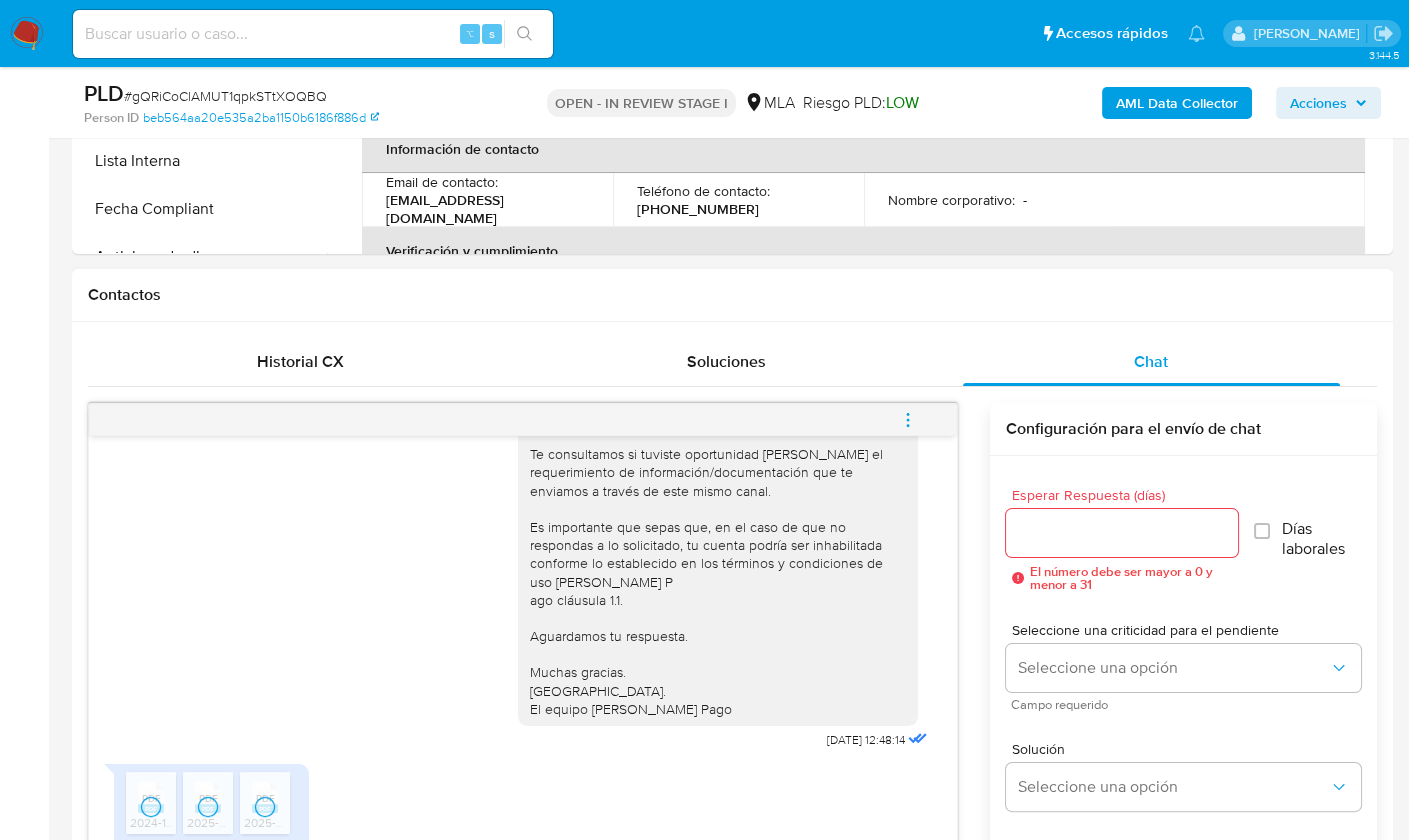 scroll, scrollTop: 380, scrollLeft: 0, axis: vertical 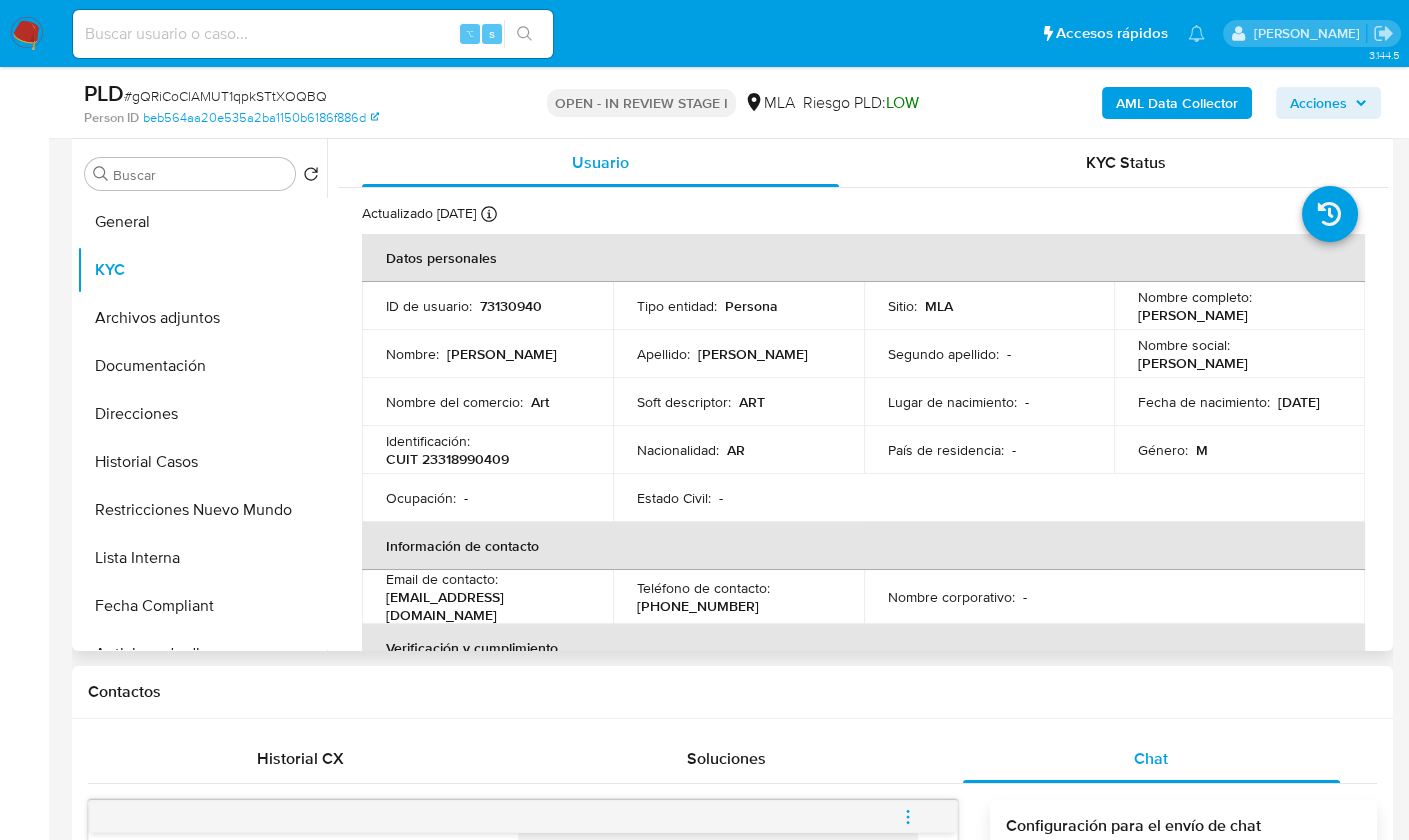 click on "Identificación :    CUIT 23318990409" at bounding box center [487, 450] 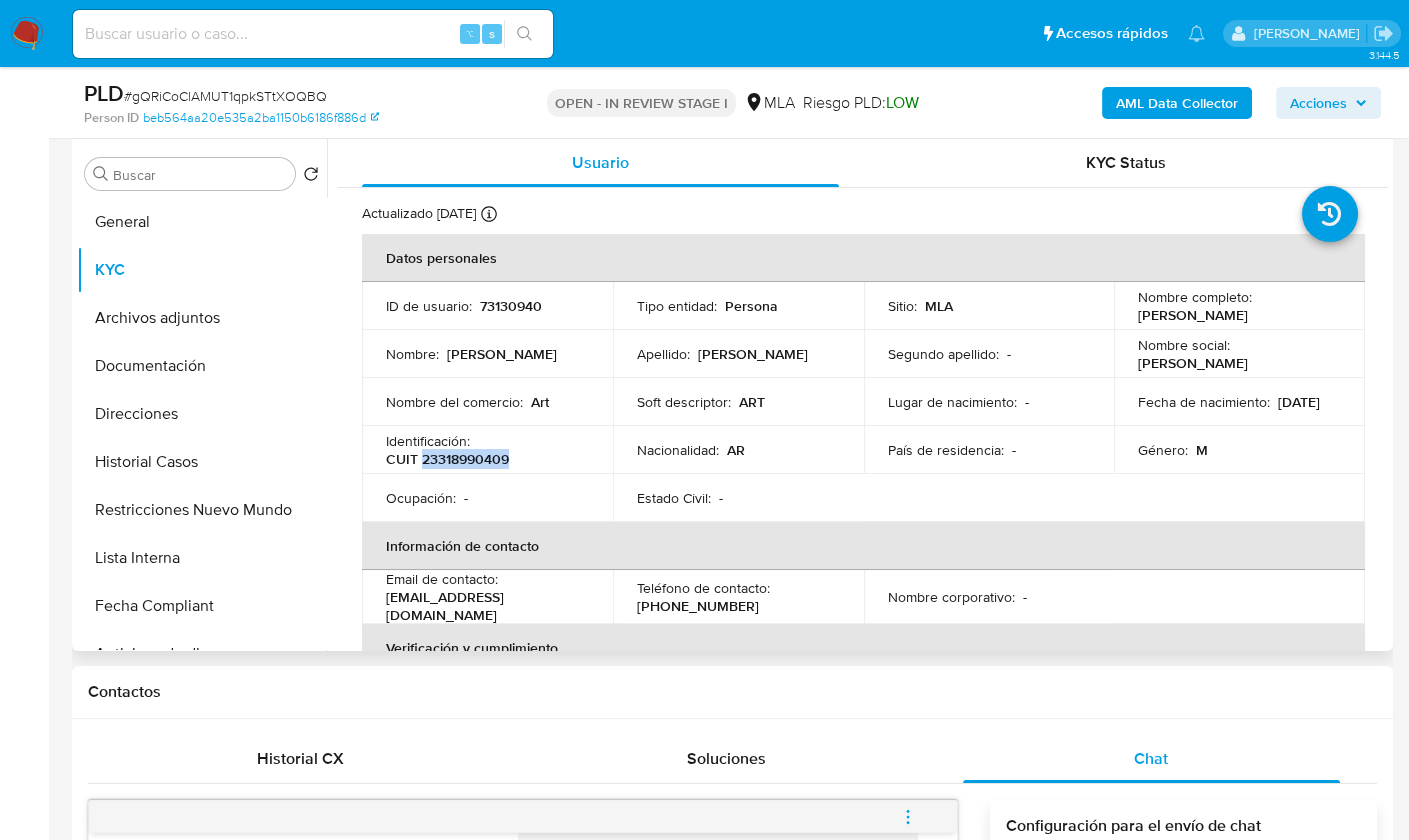 click on "CUIT 23318990409" at bounding box center (447, 459) 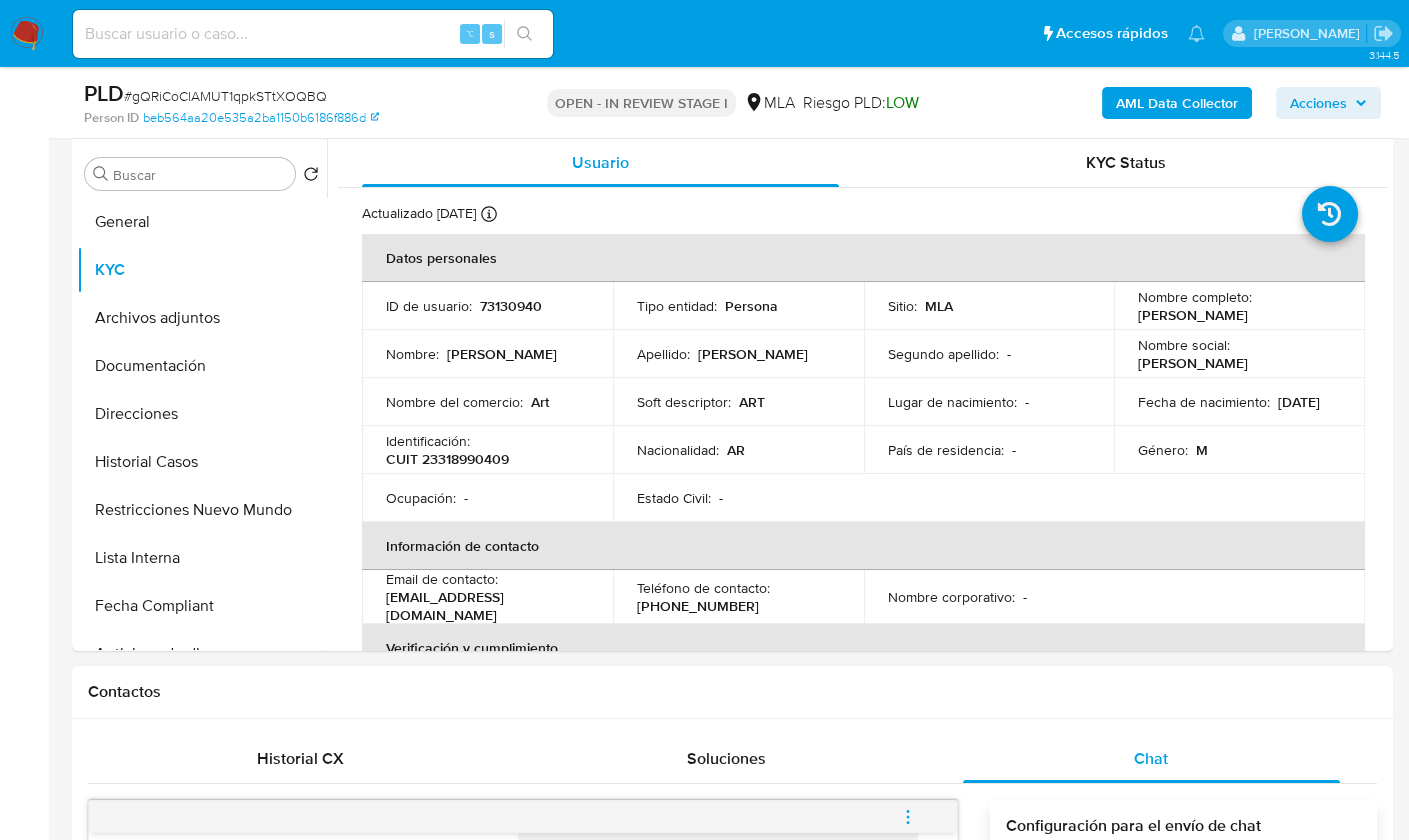 click on "Contactos" at bounding box center [732, 692] 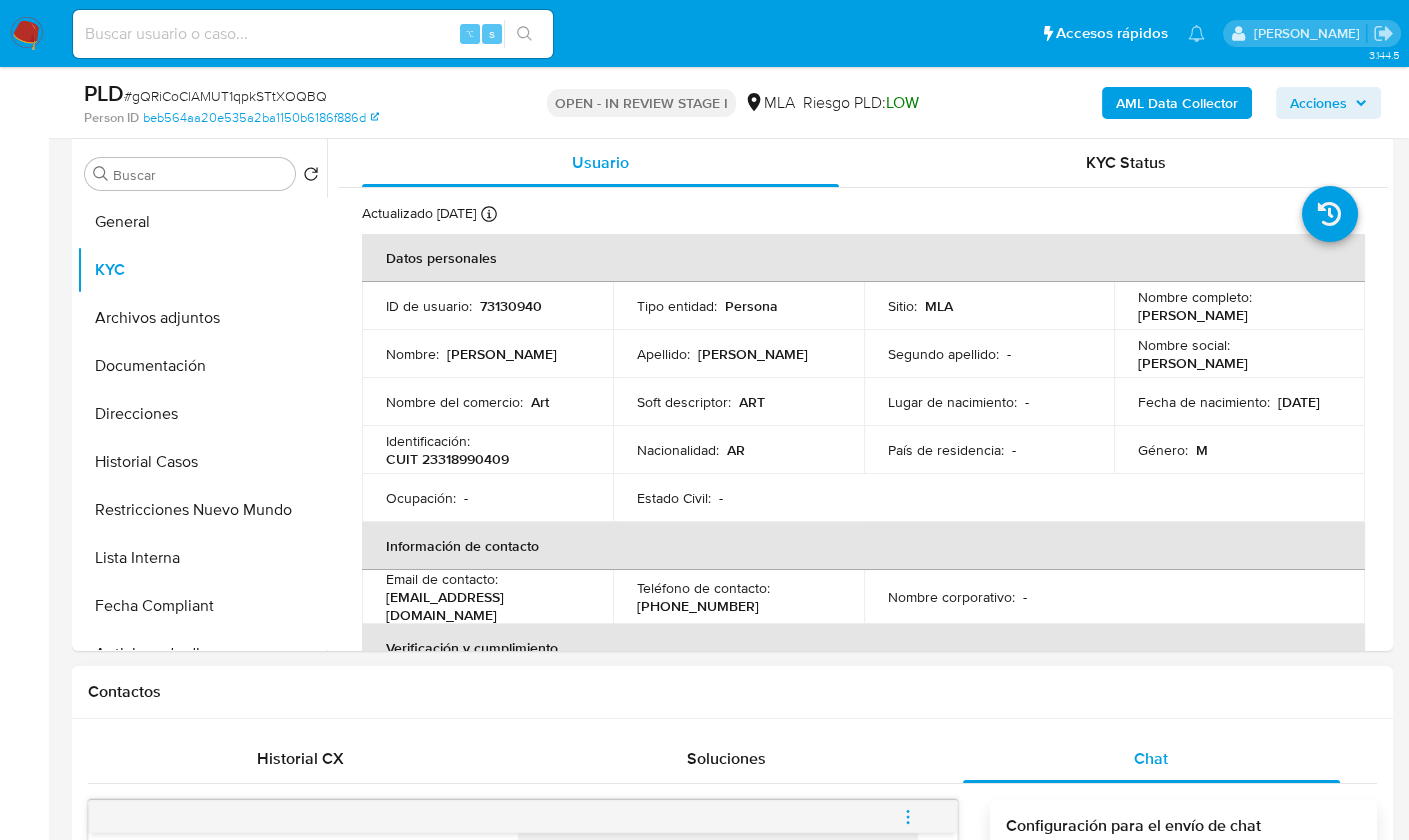 click on "Contactos" at bounding box center (732, 692) 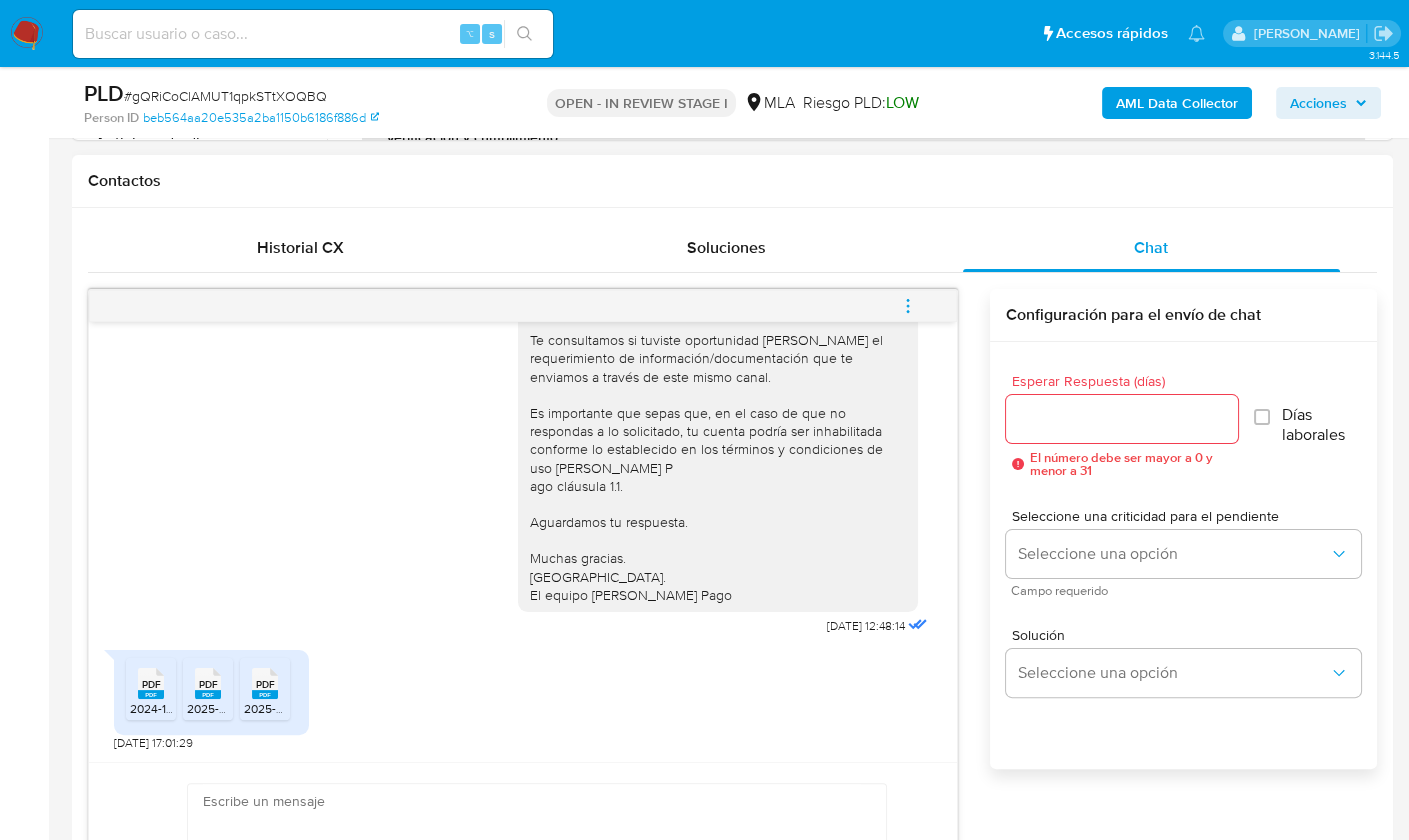 scroll, scrollTop: 903, scrollLeft: 0, axis: vertical 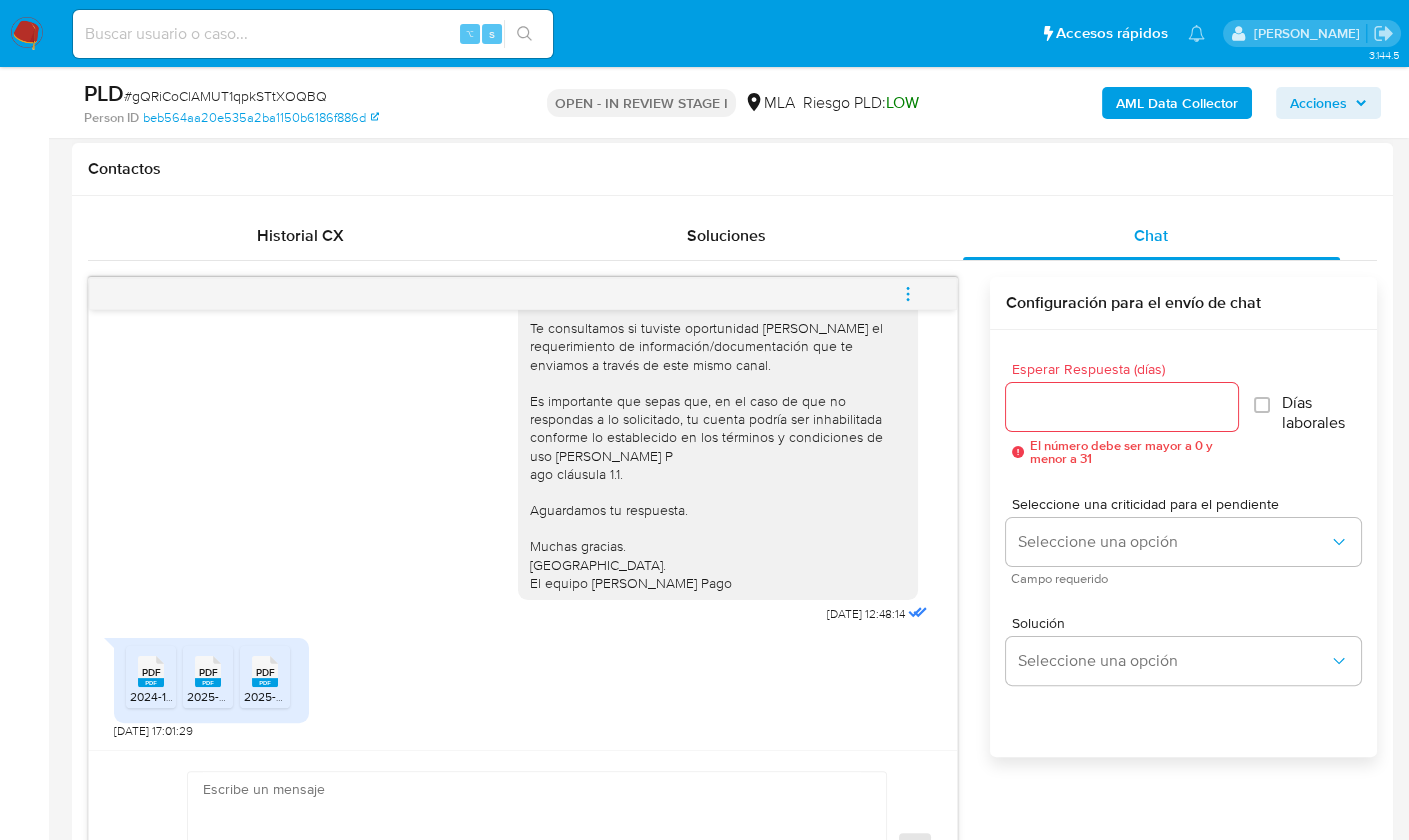 click on "Esperar Respuesta (días) El número debe ser mayor a 0 y menor a 31 Días laborales Seleccione una criticidad para el pendiente Seleccione una opción Campo requerido Solución Seleccione una opción" at bounding box center [1183, 570] 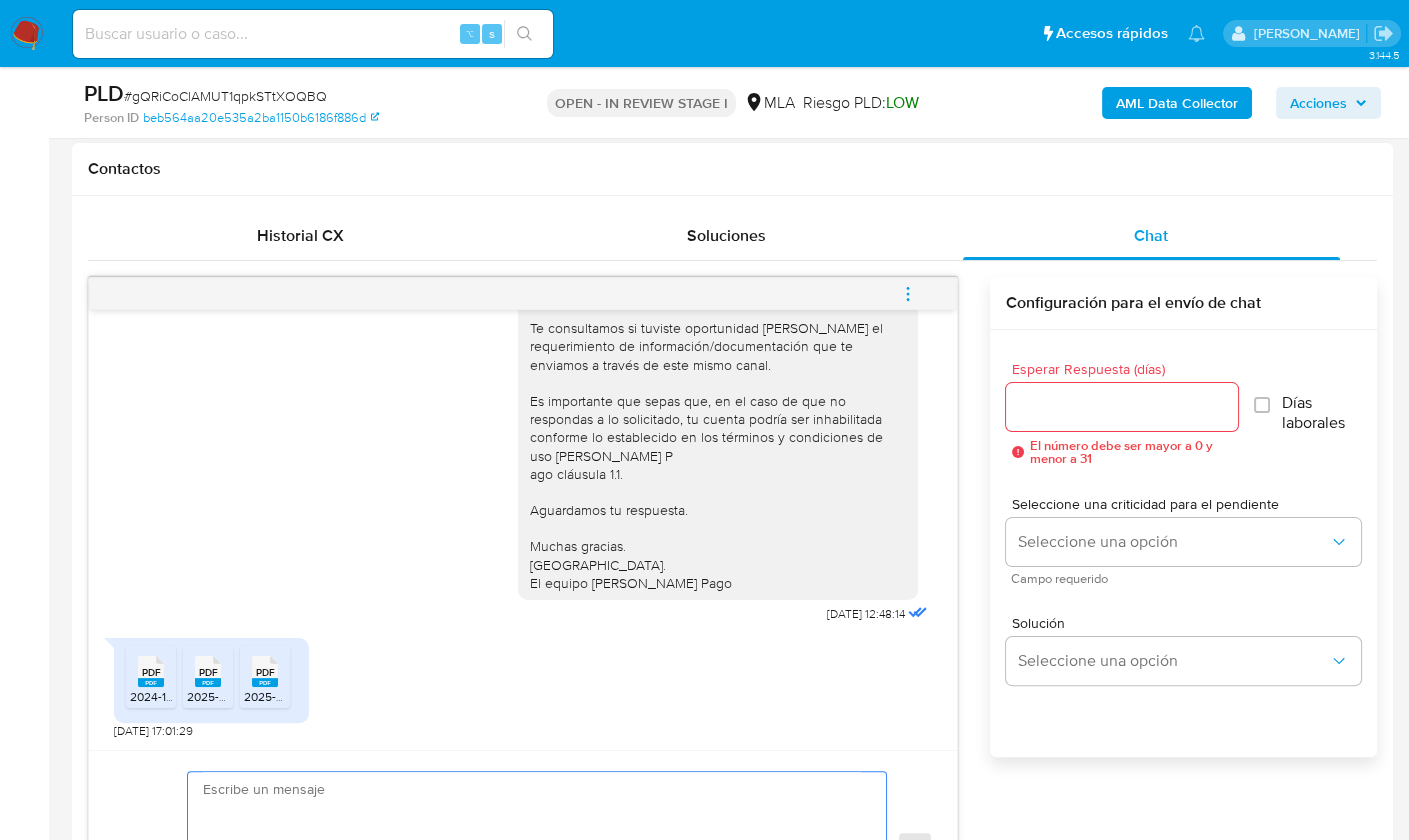 paste on "Hola,
¡Muchas gracias por tu respuesta! Confirmamos la recepción de la documentación.
Te informamos que estaremos analizando la misma y en caso de necesitar información adicional nos pondremos en contacto con vos nuevamente.
Saludos, Equipo de Mercado Pago." 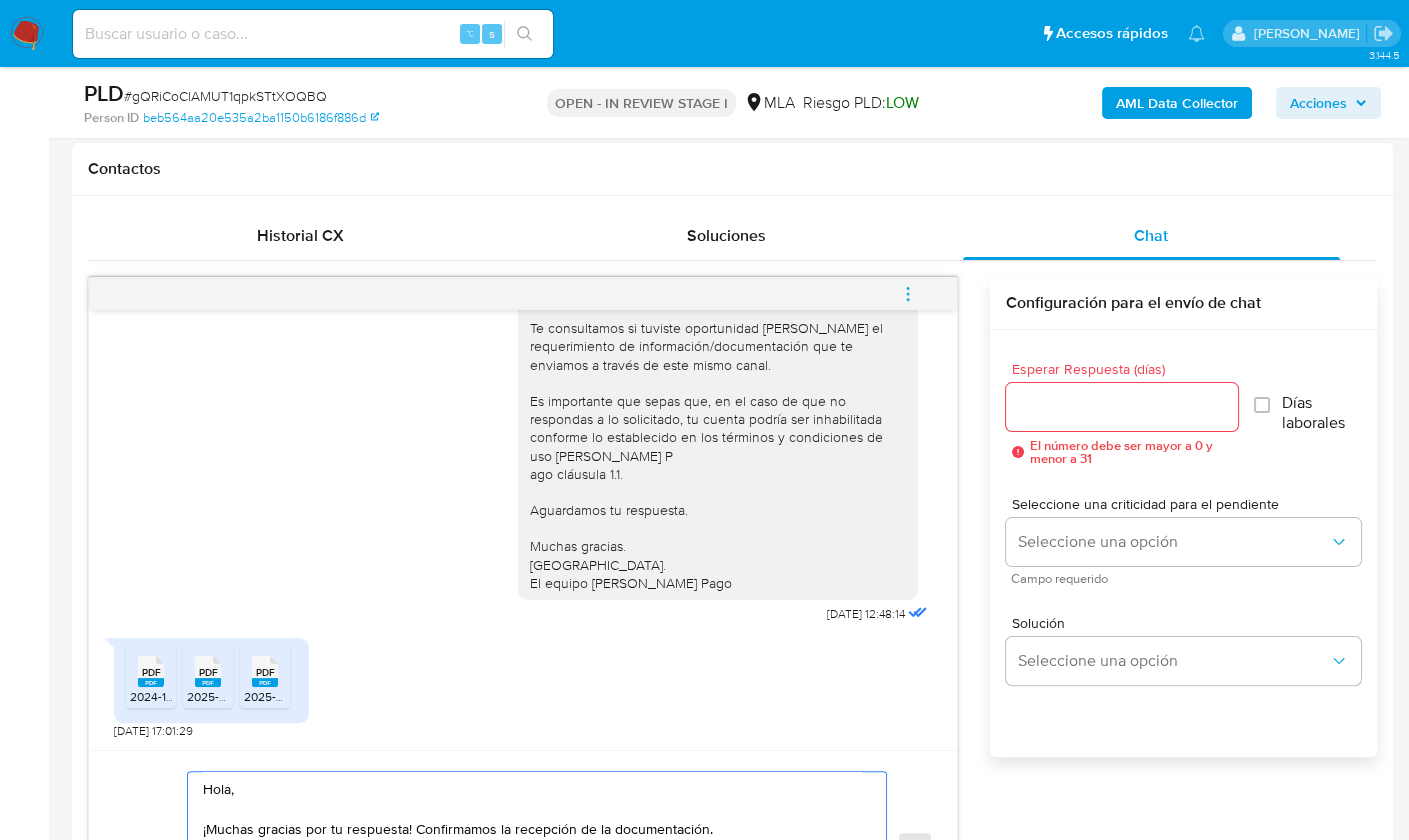 scroll, scrollTop: 1018, scrollLeft: 0, axis: vertical 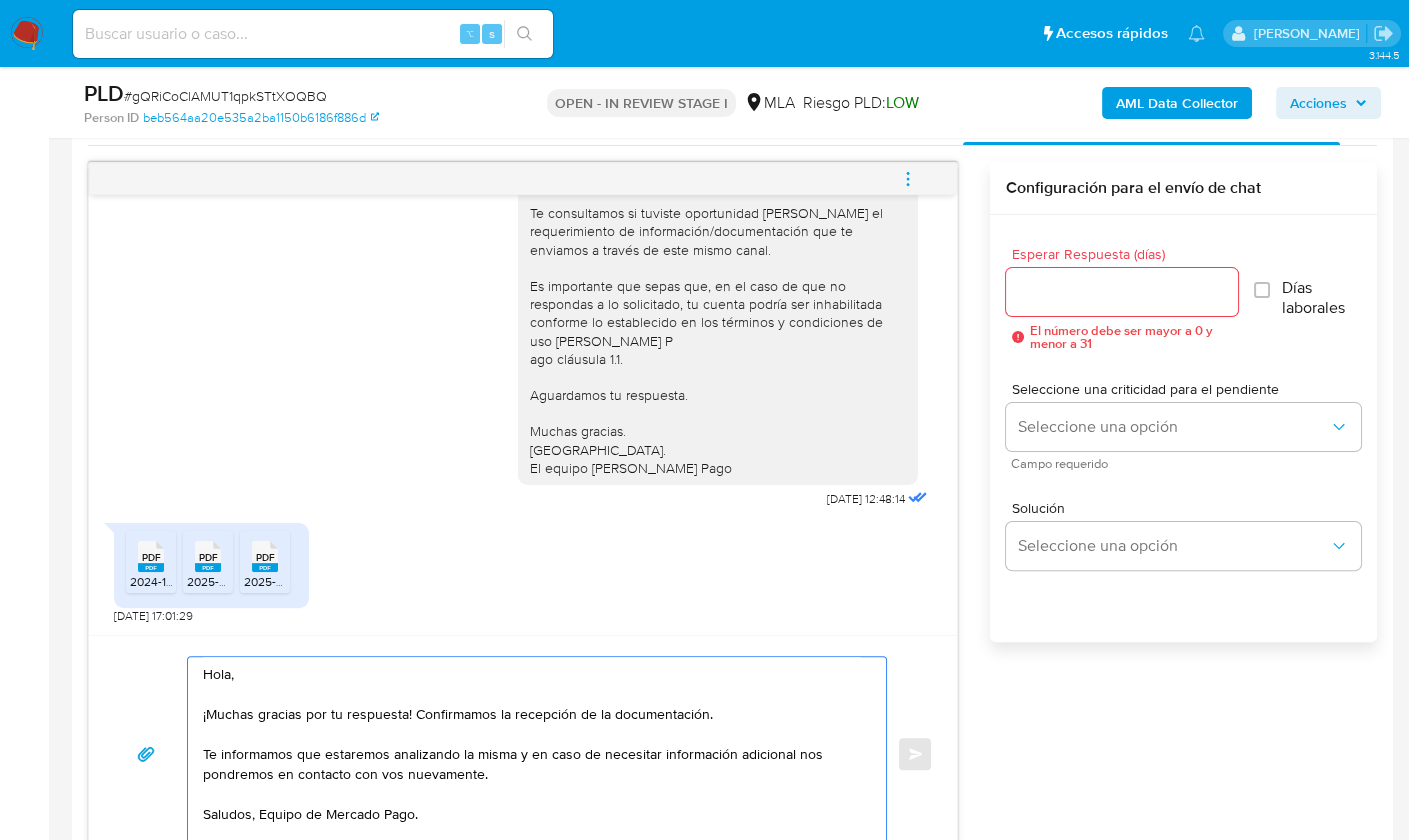 type on "Hola,
¡Muchas gracias por tu respuesta! Confirmamos la recepción de la documentación.
Te informamos que estaremos analizando la misma y en caso de necesitar información adicional nos pondremos en contacto con vos nuevamente.
Saludos, Equipo de Mercado Pago." 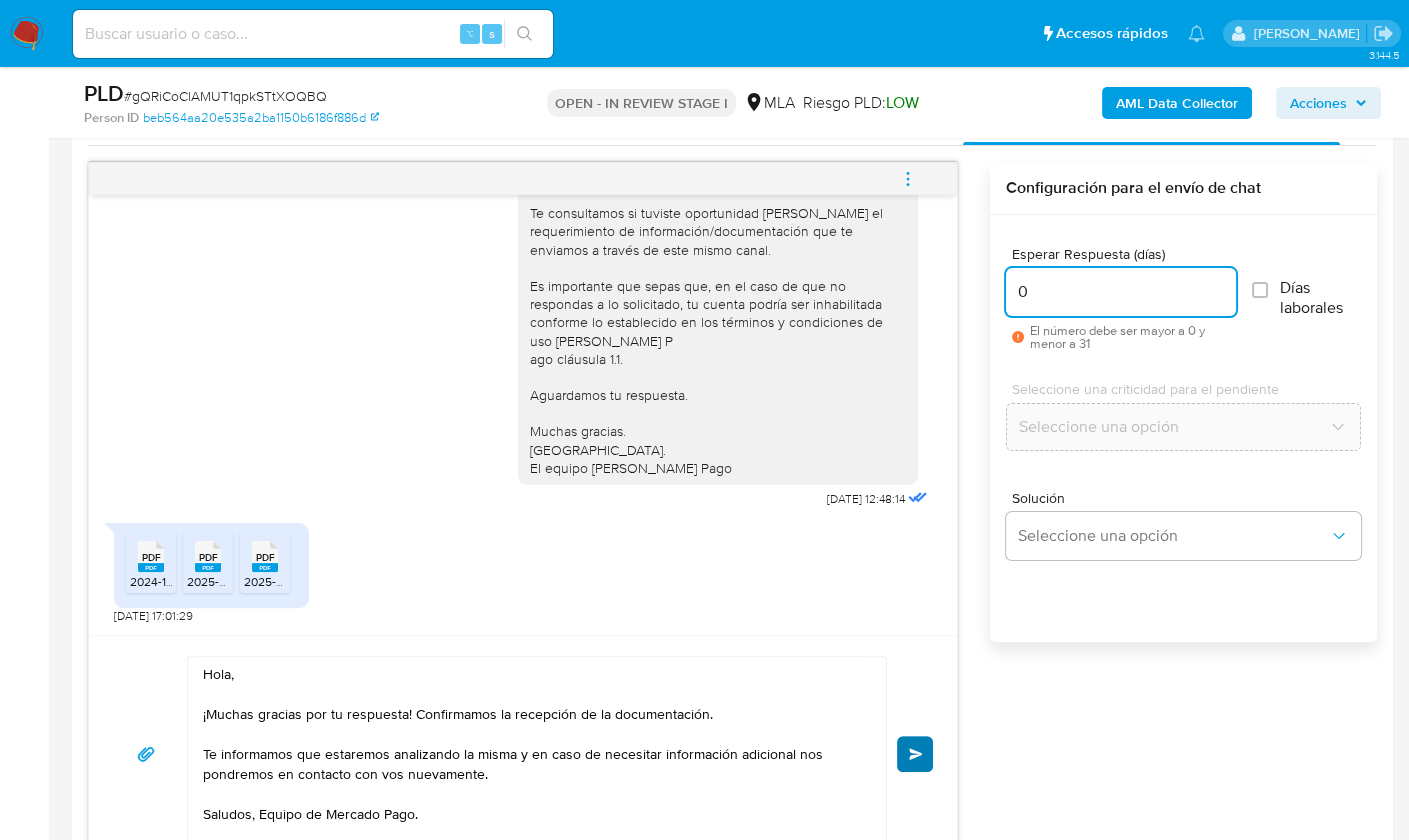 type on "0" 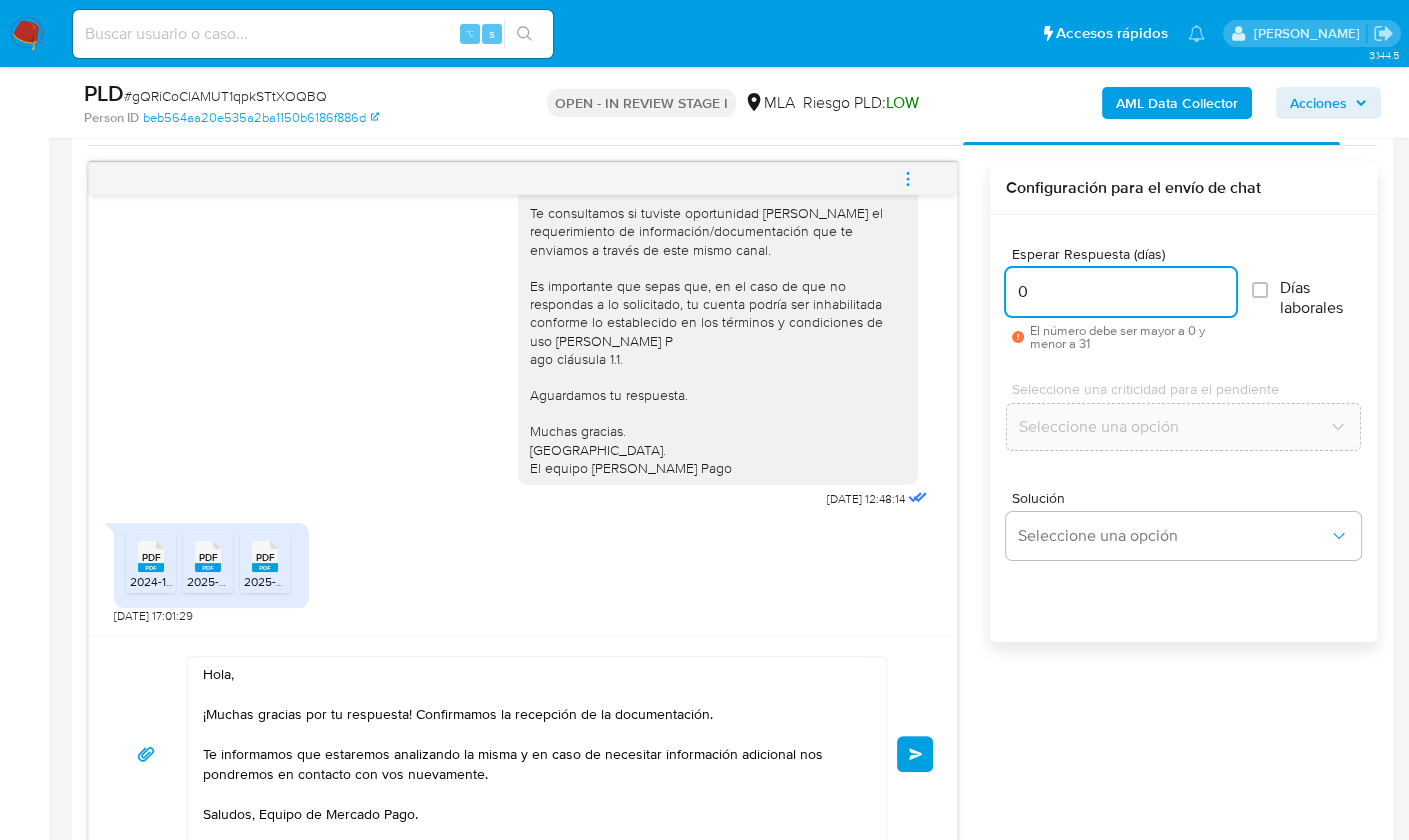 click on "Enviar" at bounding box center [915, 754] 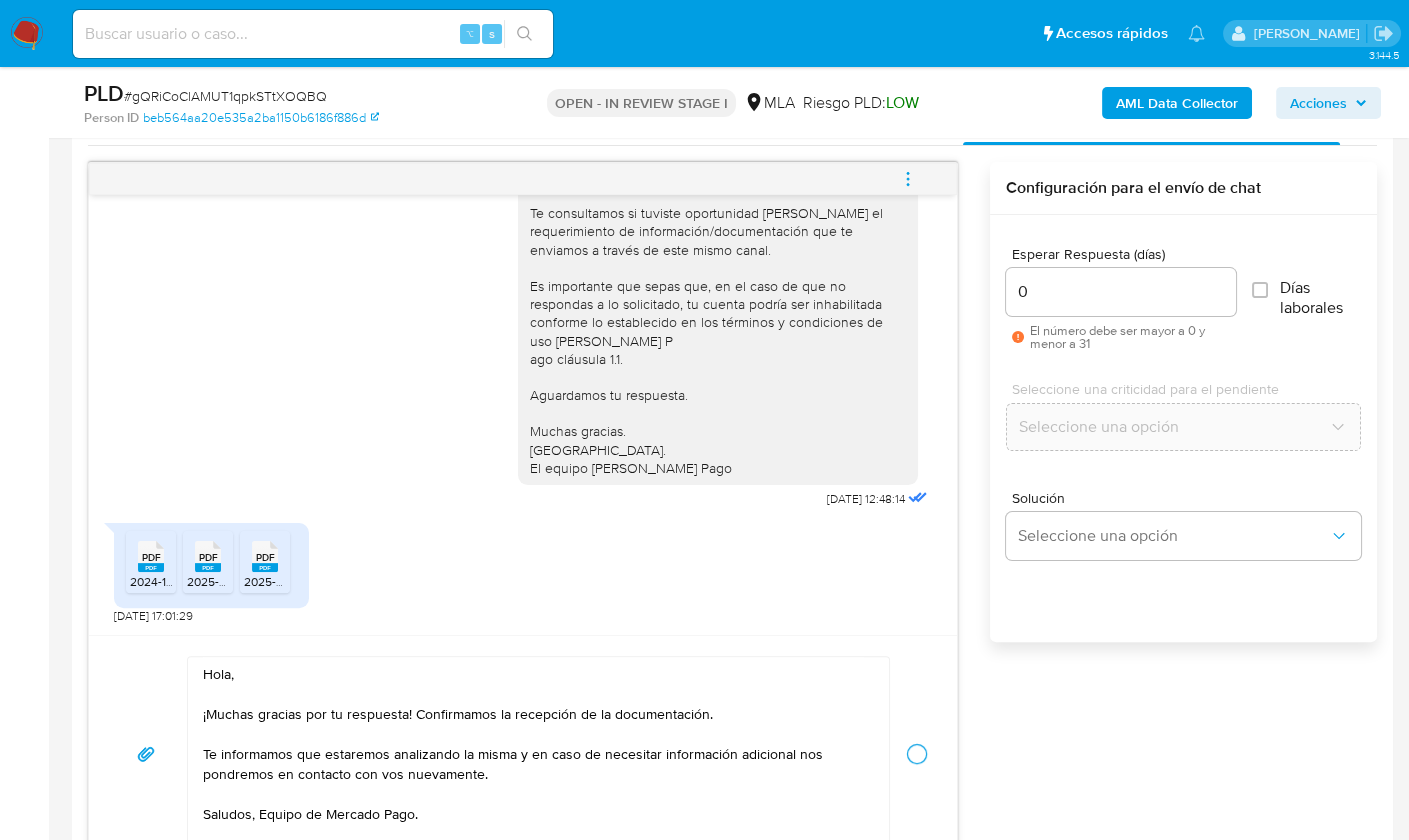 type 